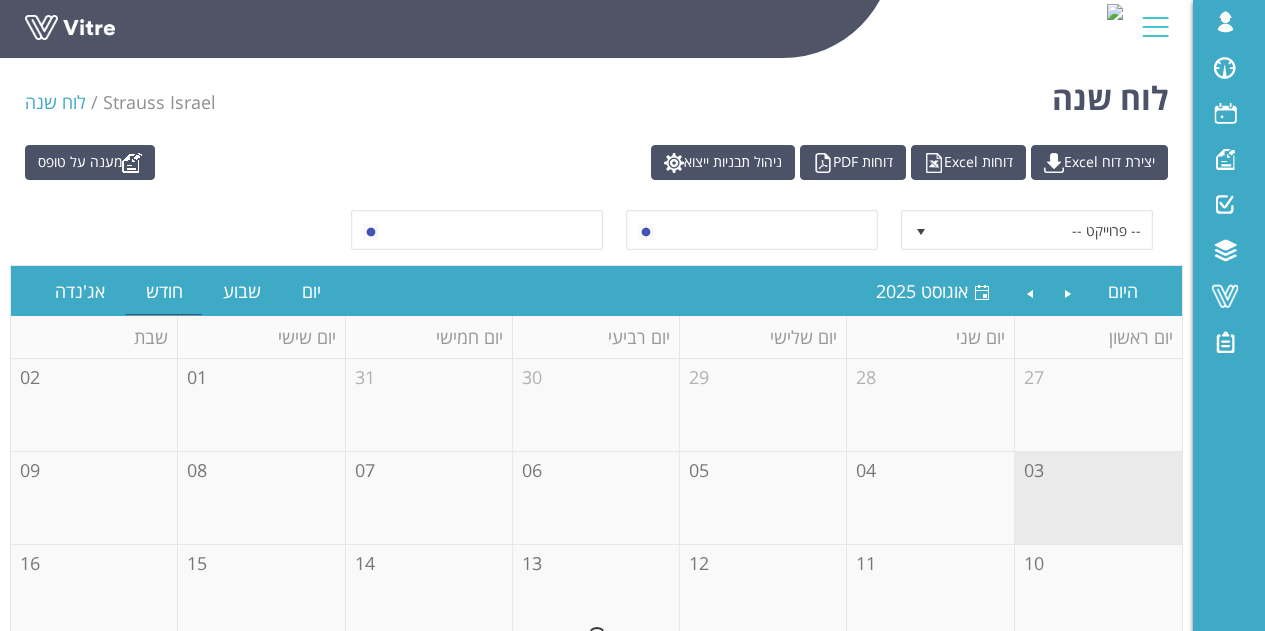 scroll, scrollTop: 0, scrollLeft: 0, axis: both 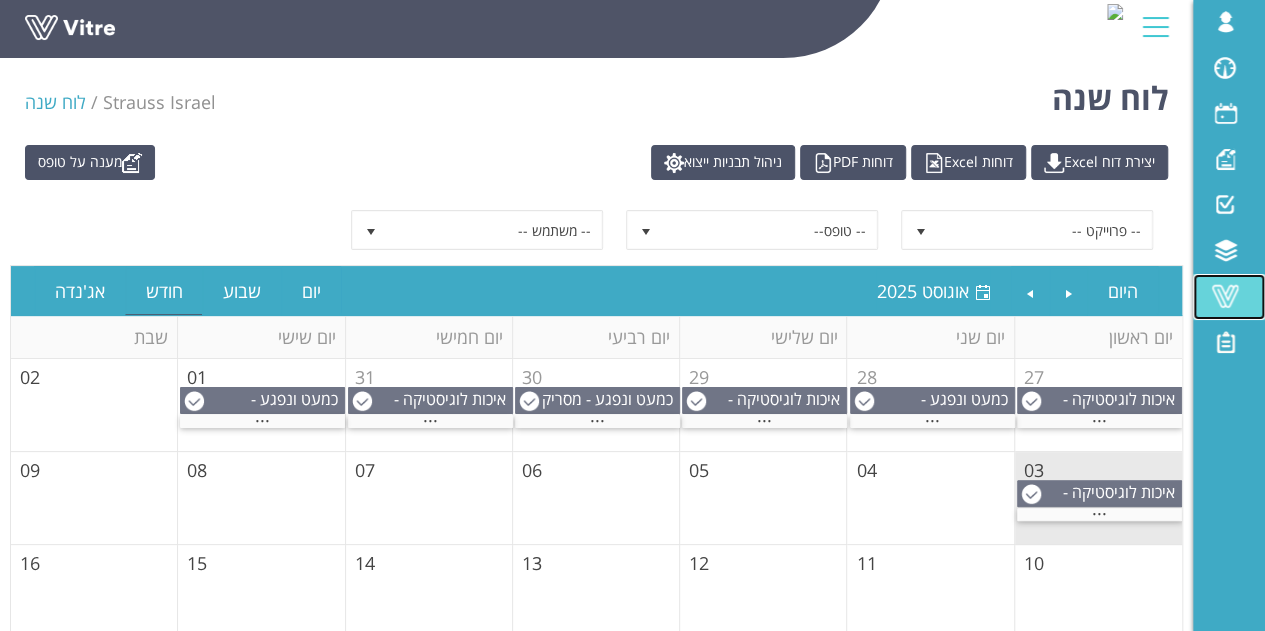 click at bounding box center [1225, 296] 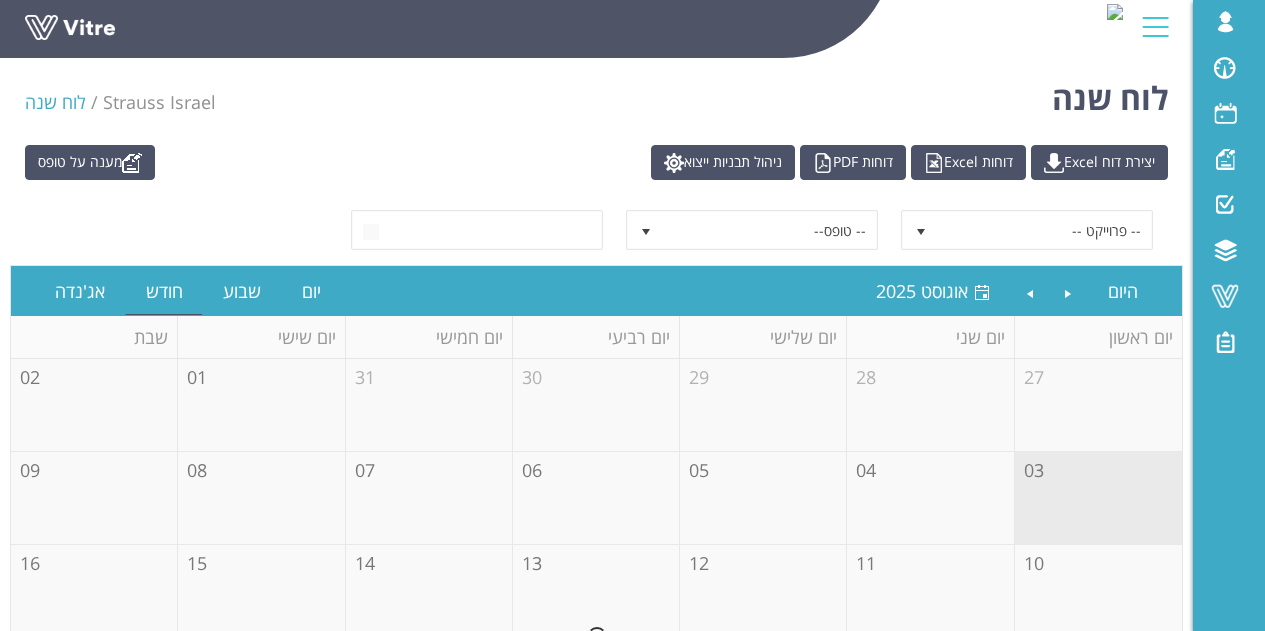 scroll, scrollTop: 0, scrollLeft: 0, axis: both 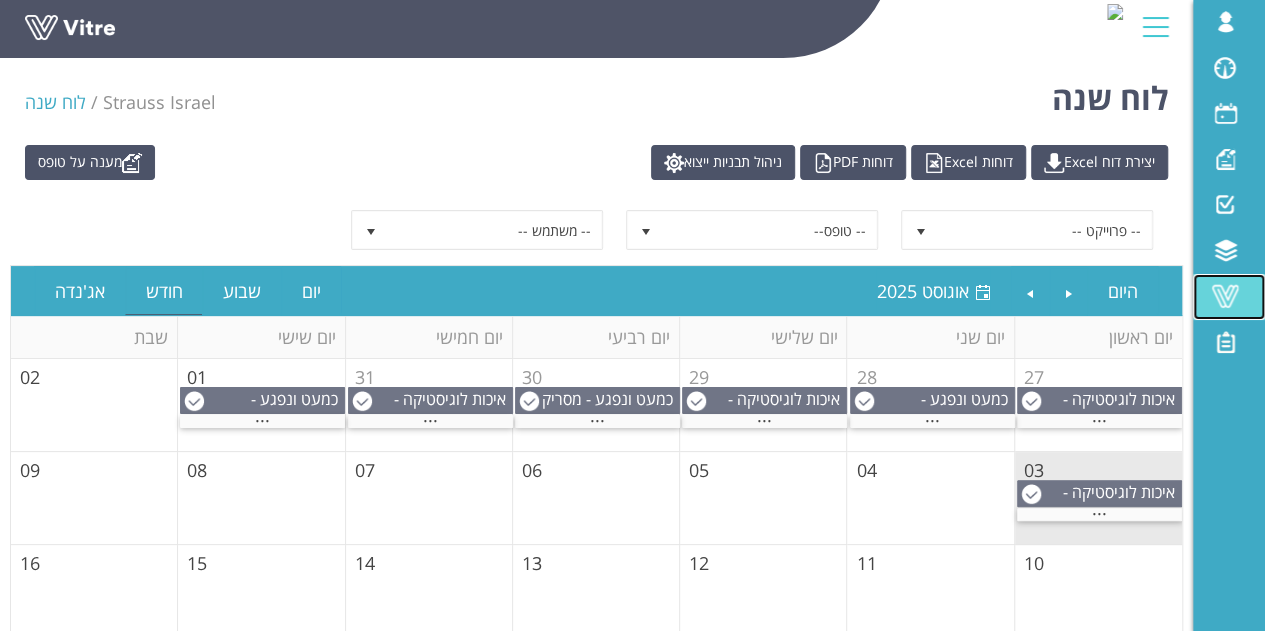 click at bounding box center (1225, 296) 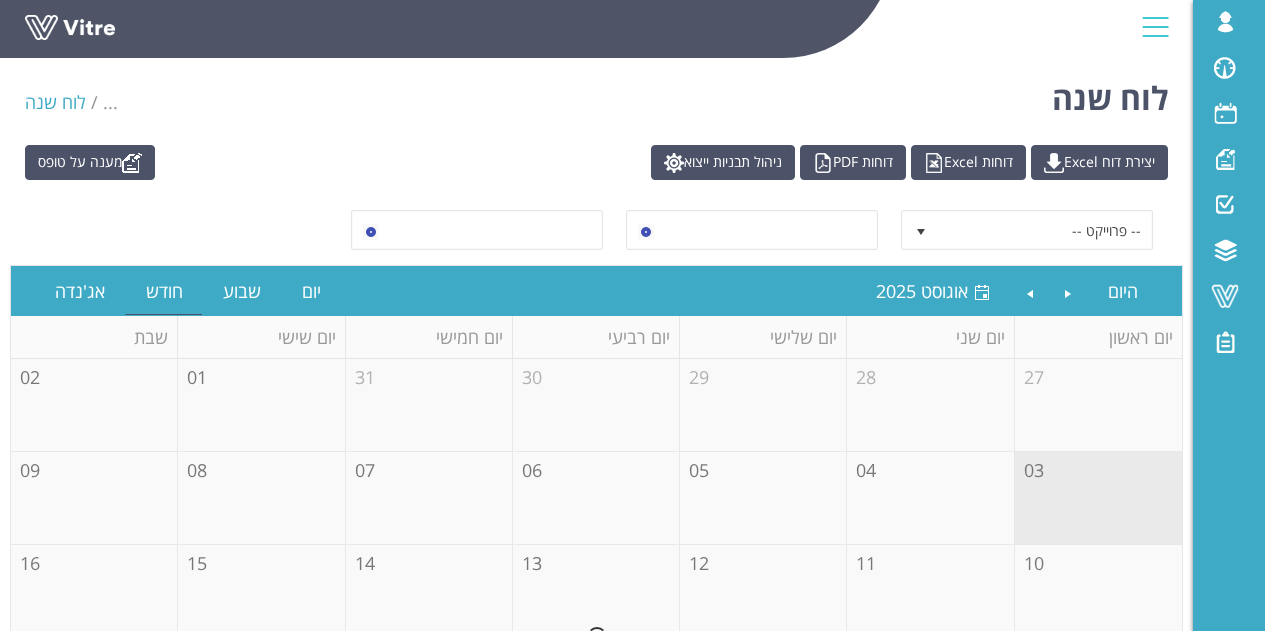 scroll, scrollTop: 0, scrollLeft: 0, axis: both 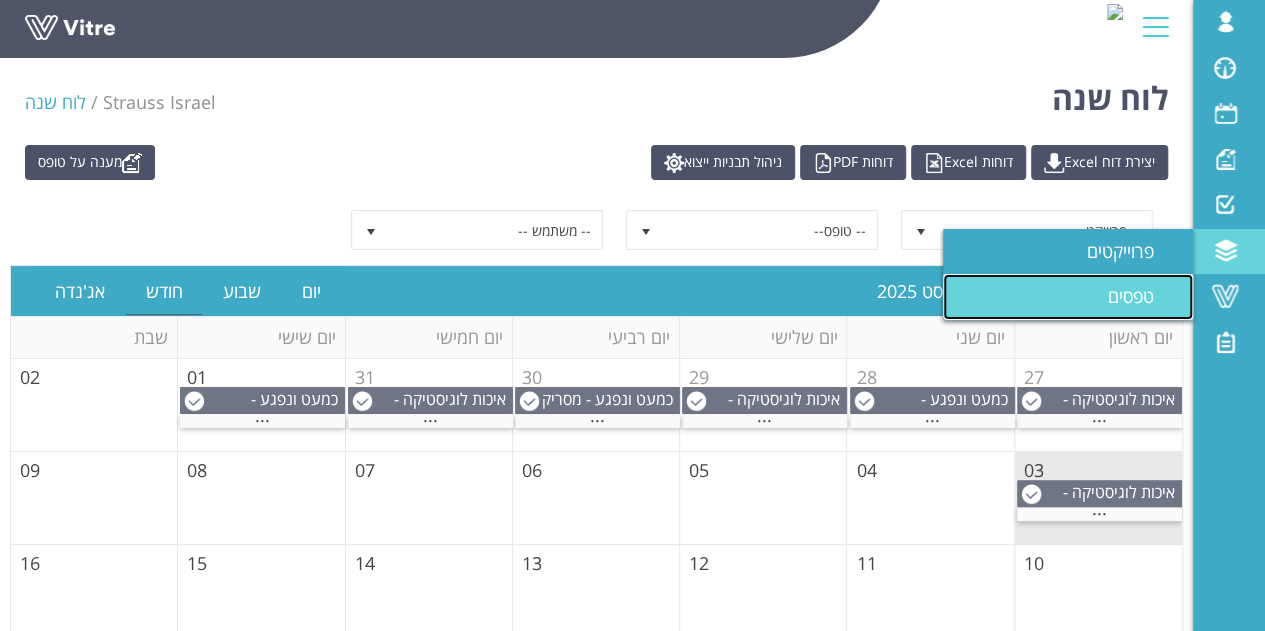 click on "טפסים" at bounding box center (1143, 296) 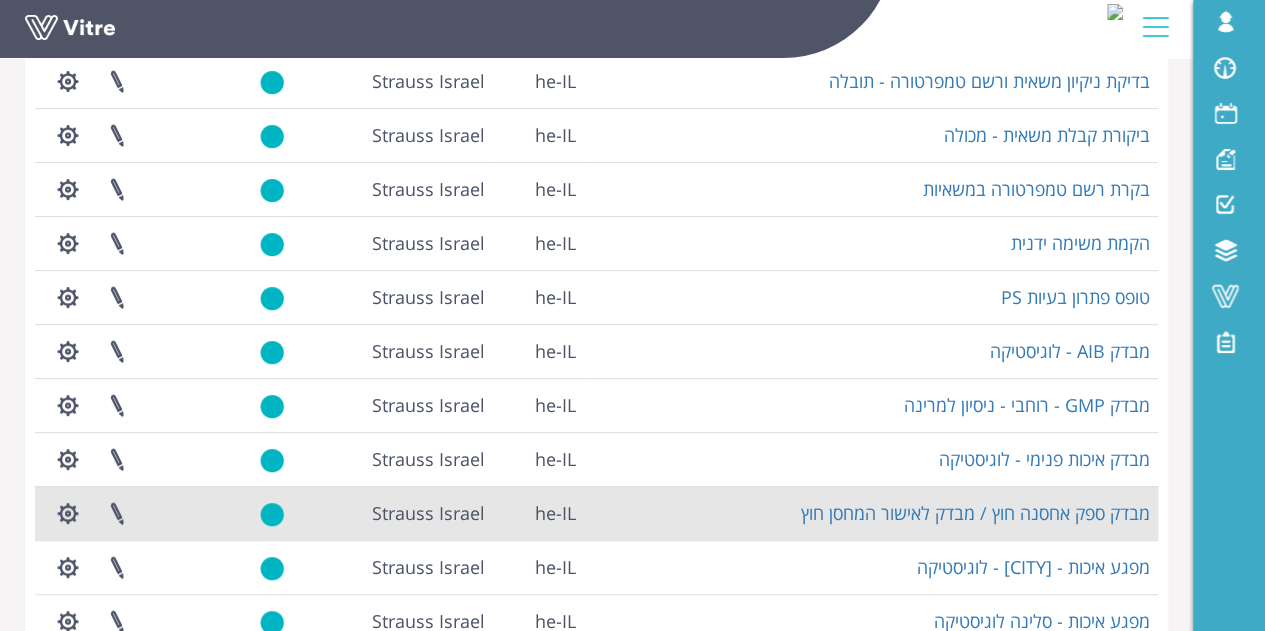 scroll, scrollTop: 400, scrollLeft: 0, axis: vertical 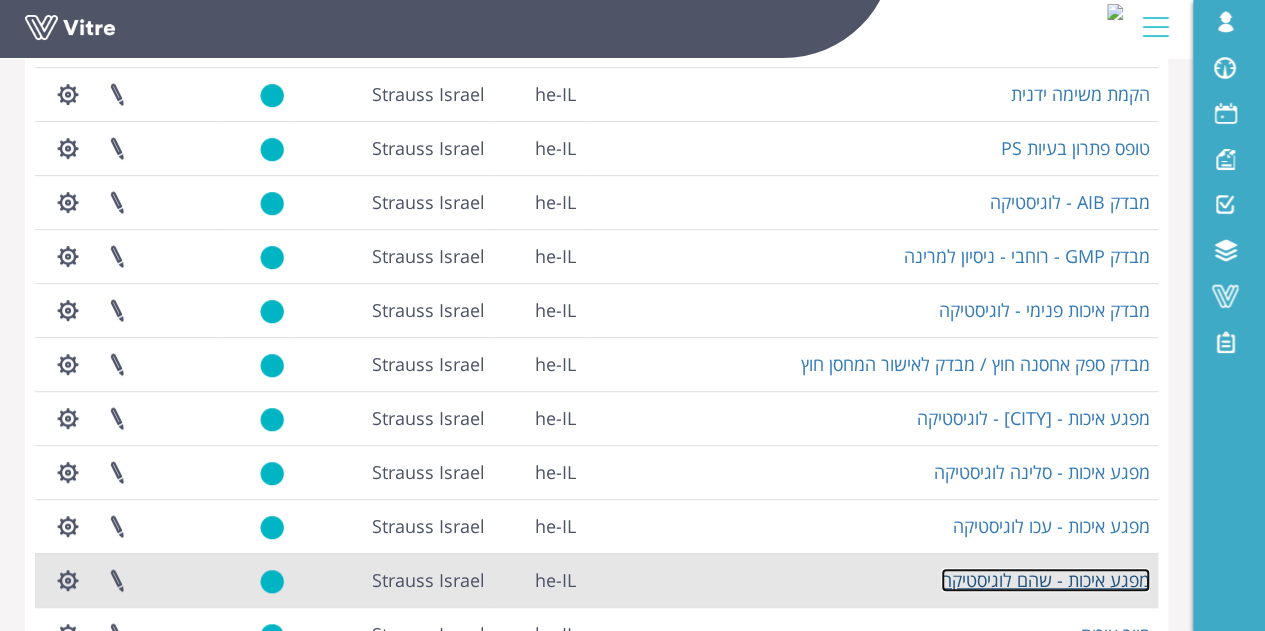 click on "מפגע איכות  - שהם לוגיסטיקה" at bounding box center (1045, 580) 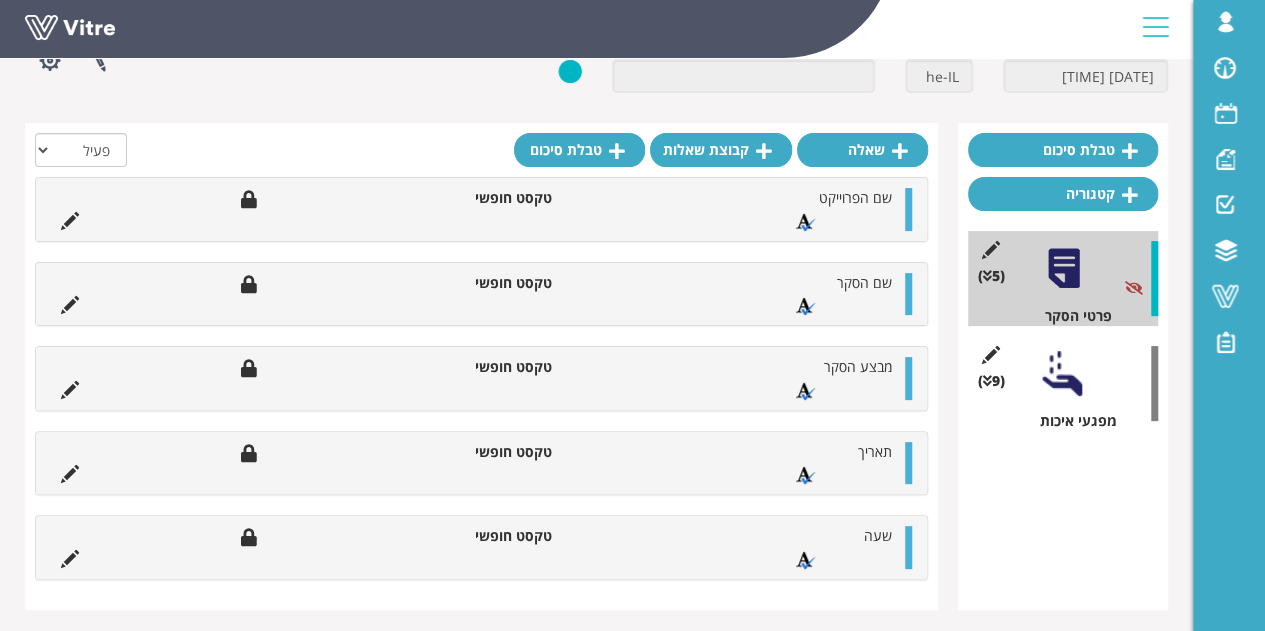 scroll, scrollTop: 129, scrollLeft: 0, axis: vertical 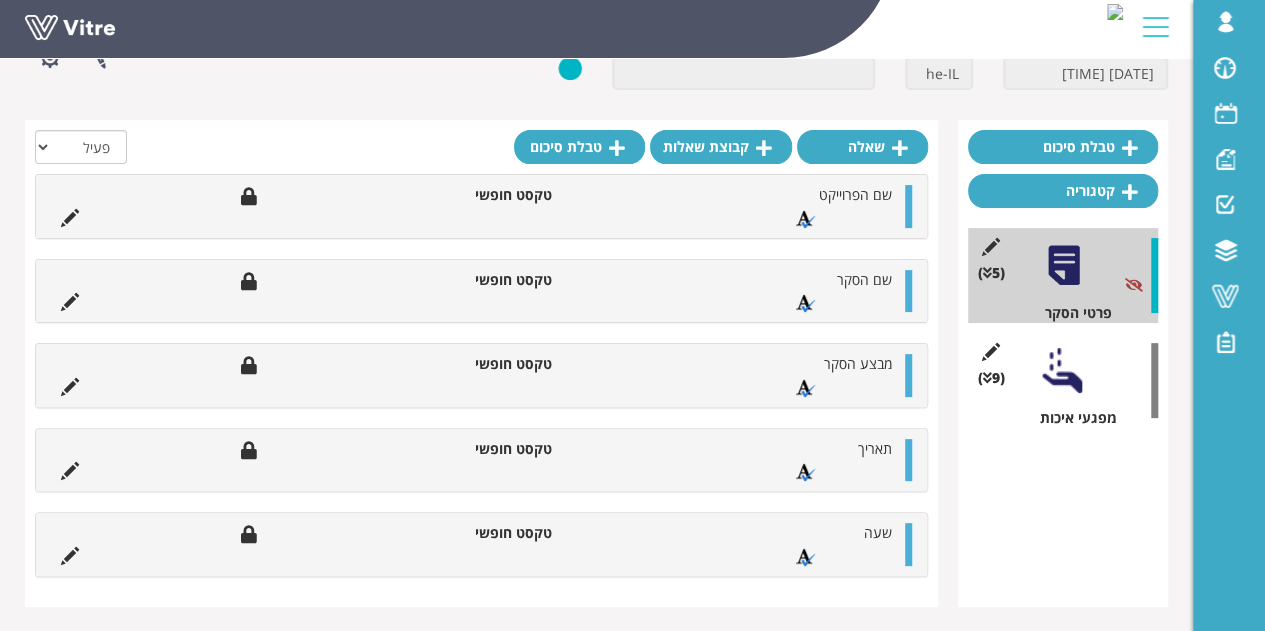 click at bounding box center (1063, 370) 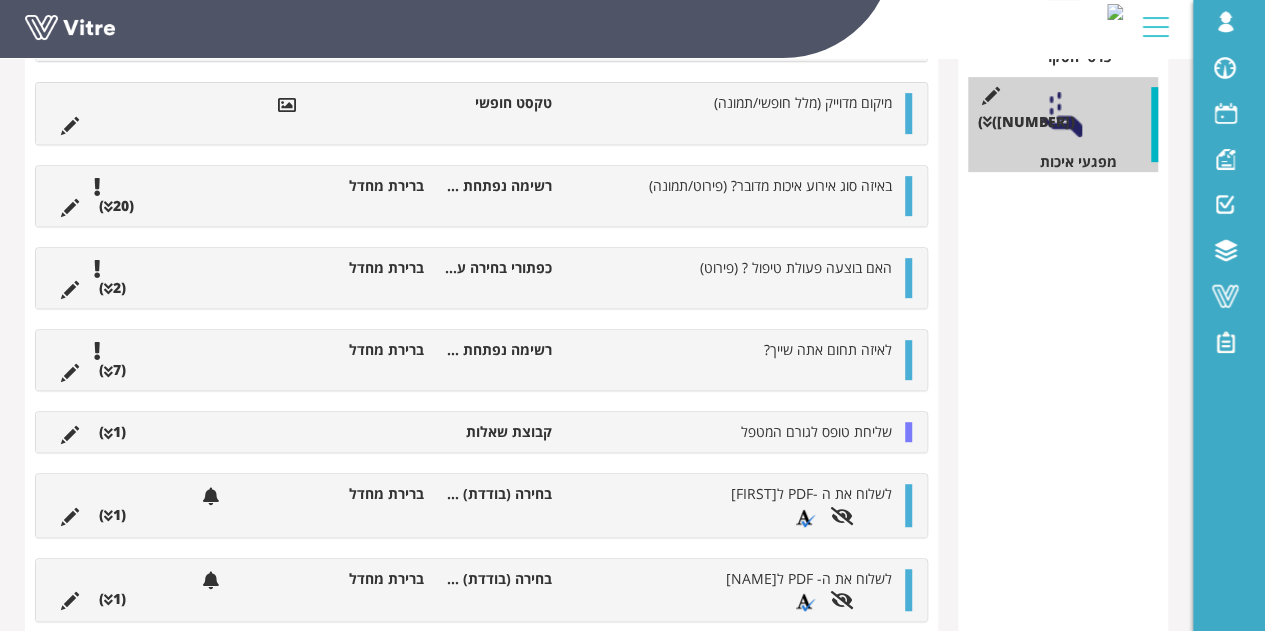 scroll, scrollTop: 428, scrollLeft: 0, axis: vertical 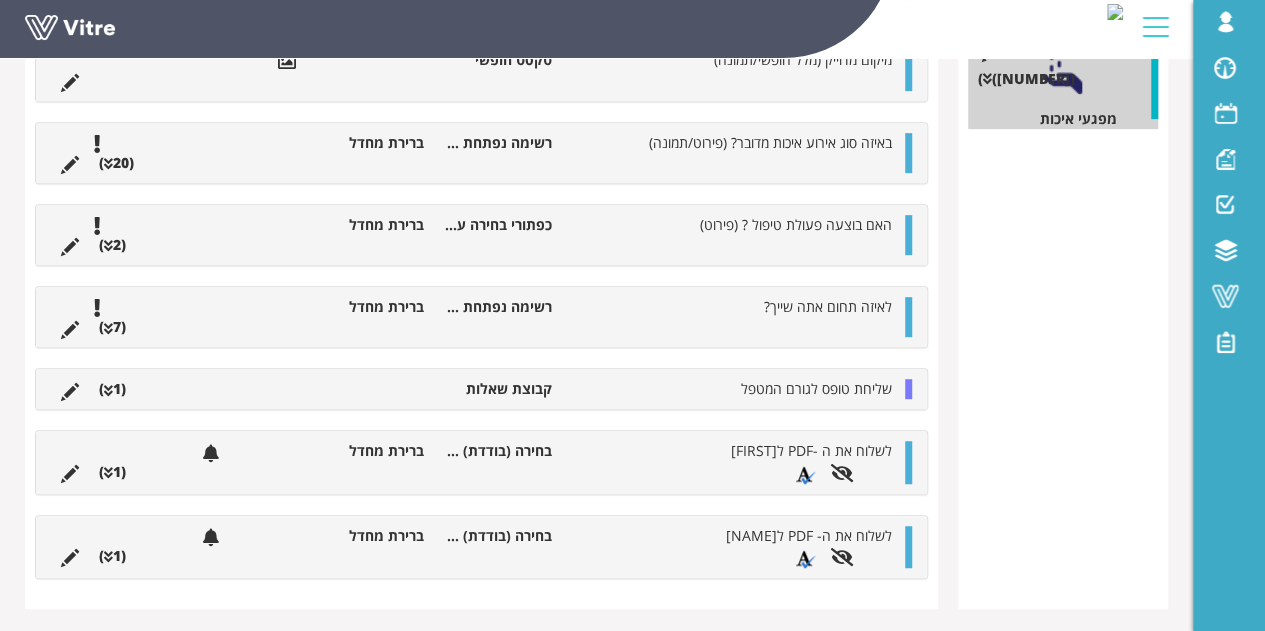 click at bounding box center [908, 462] 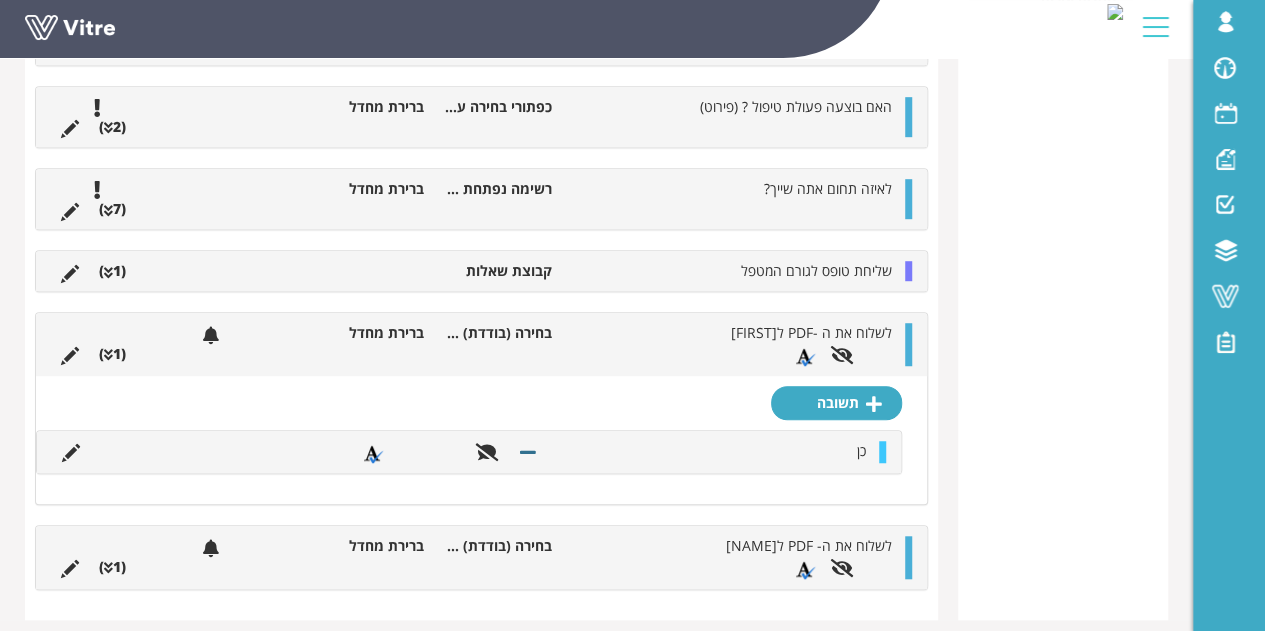 scroll, scrollTop: 556, scrollLeft: 0, axis: vertical 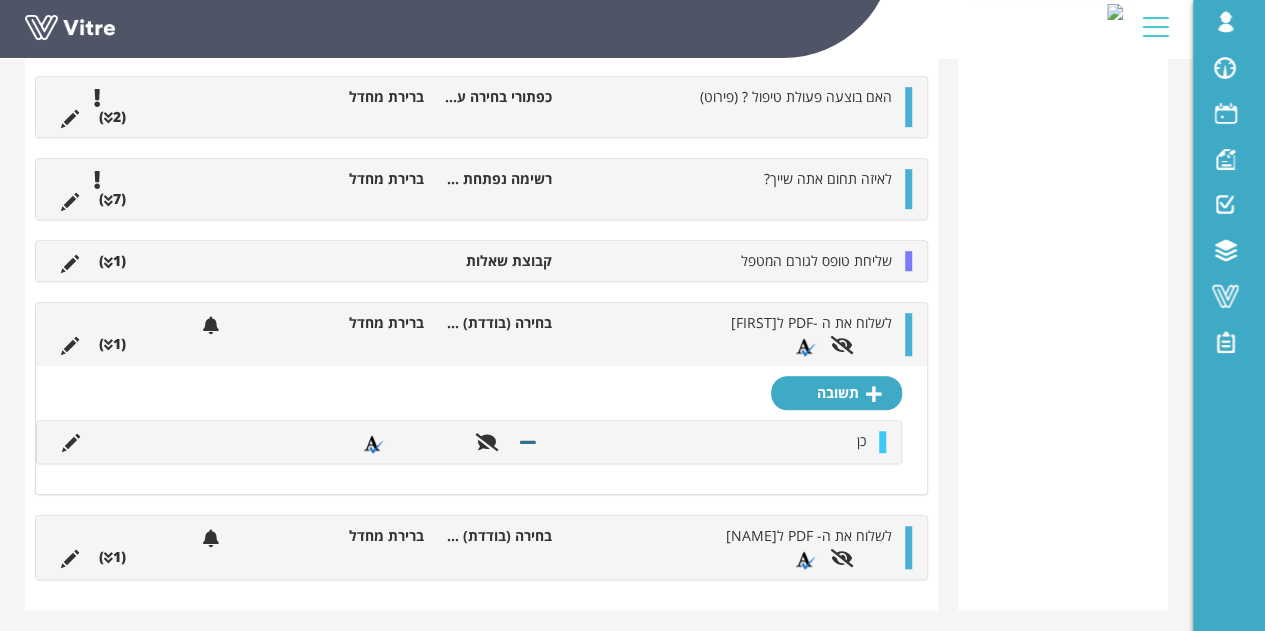 click on "לשלוח את ה- PDF לדורון בחירה (בודדת) מתוך רשימה ברירת מחדל               (1 )" at bounding box center (481, 547) 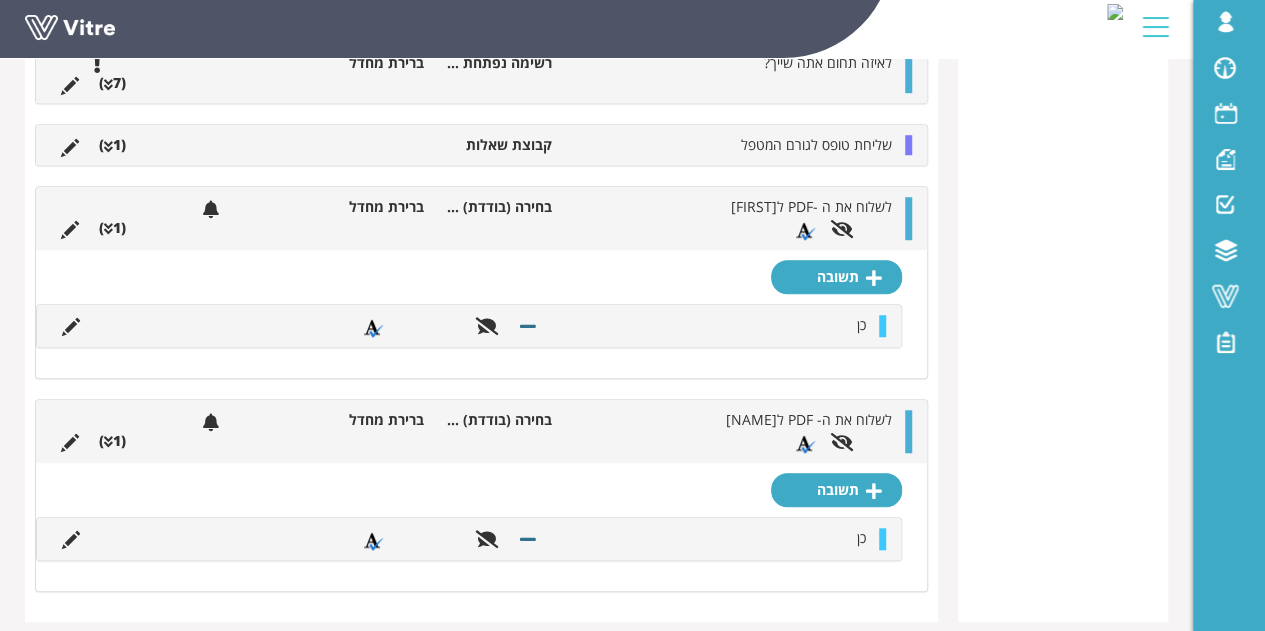 scroll, scrollTop: 683, scrollLeft: 0, axis: vertical 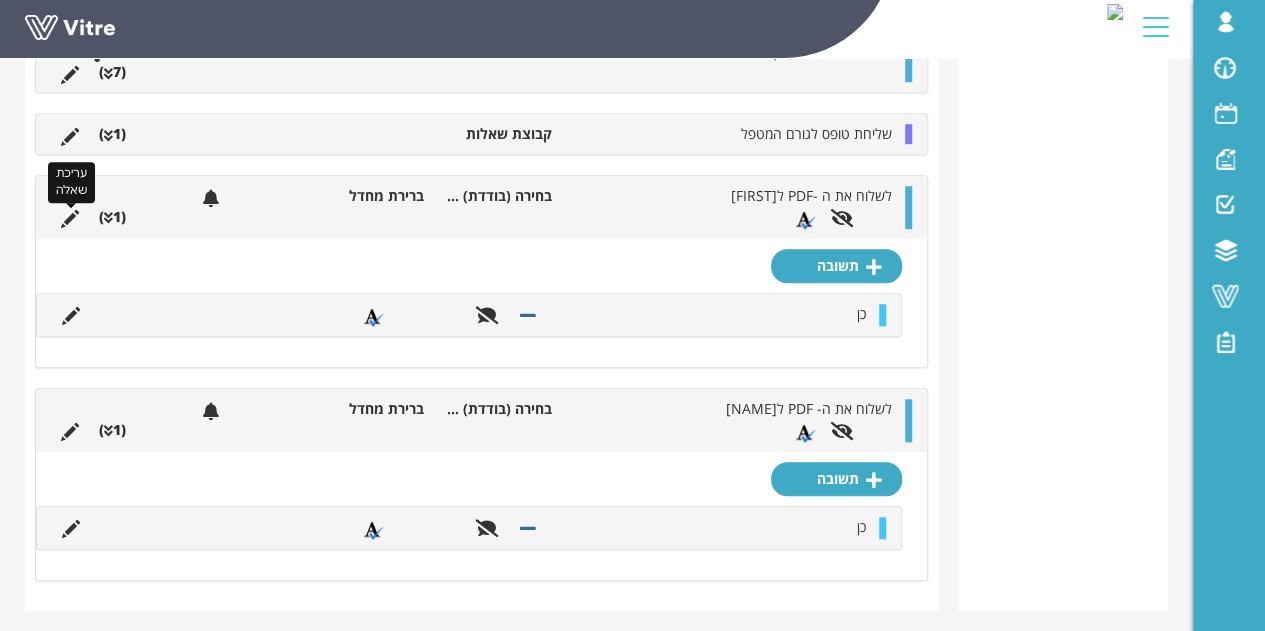 click at bounding box center (70, 219) 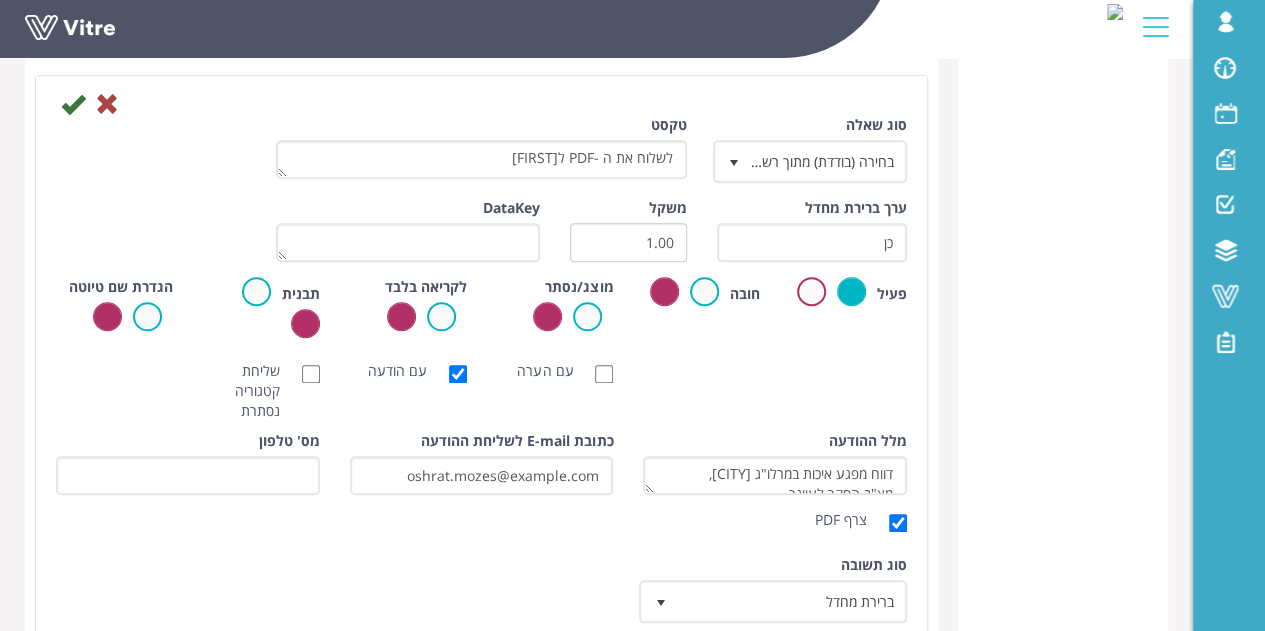 scroll, scrollTop: 883, scrollLeft: 0, axis: vertical 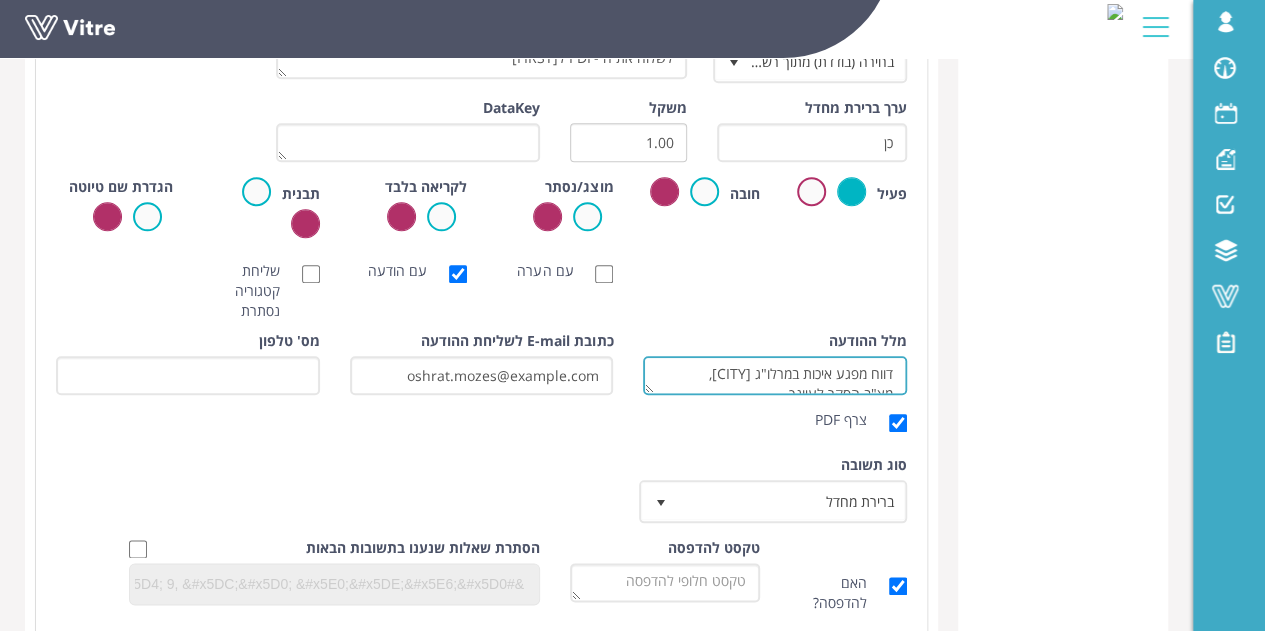 click on "דווח מפגע איכות במרלו"ג שוהם,
מצ"ב הסקר לעיונך." at bounding box center [775, 375] 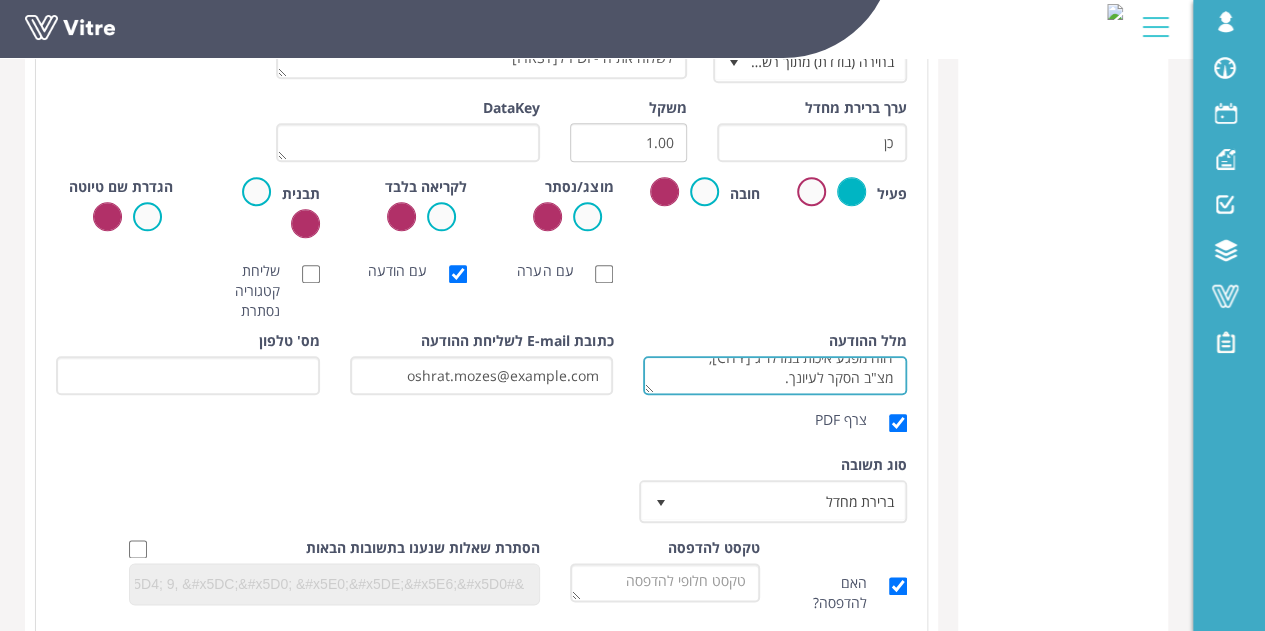 scroll, scrollTop: 0, scrollLeft: 0, axis: both 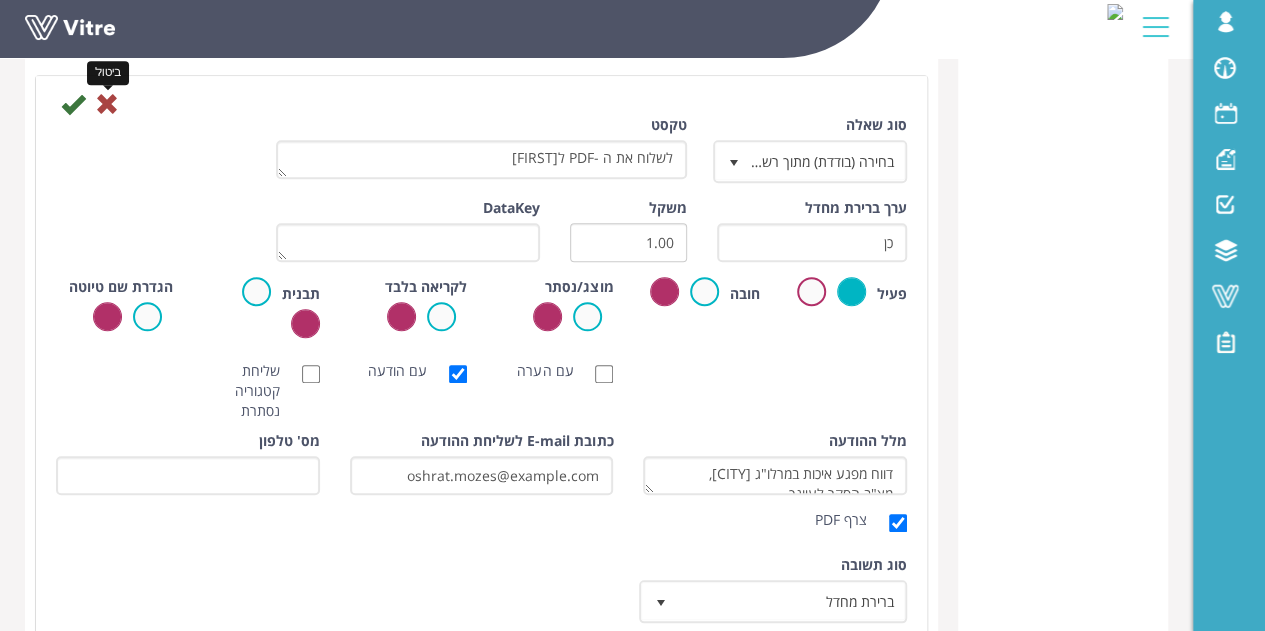 click at bounding box center (107, 104) 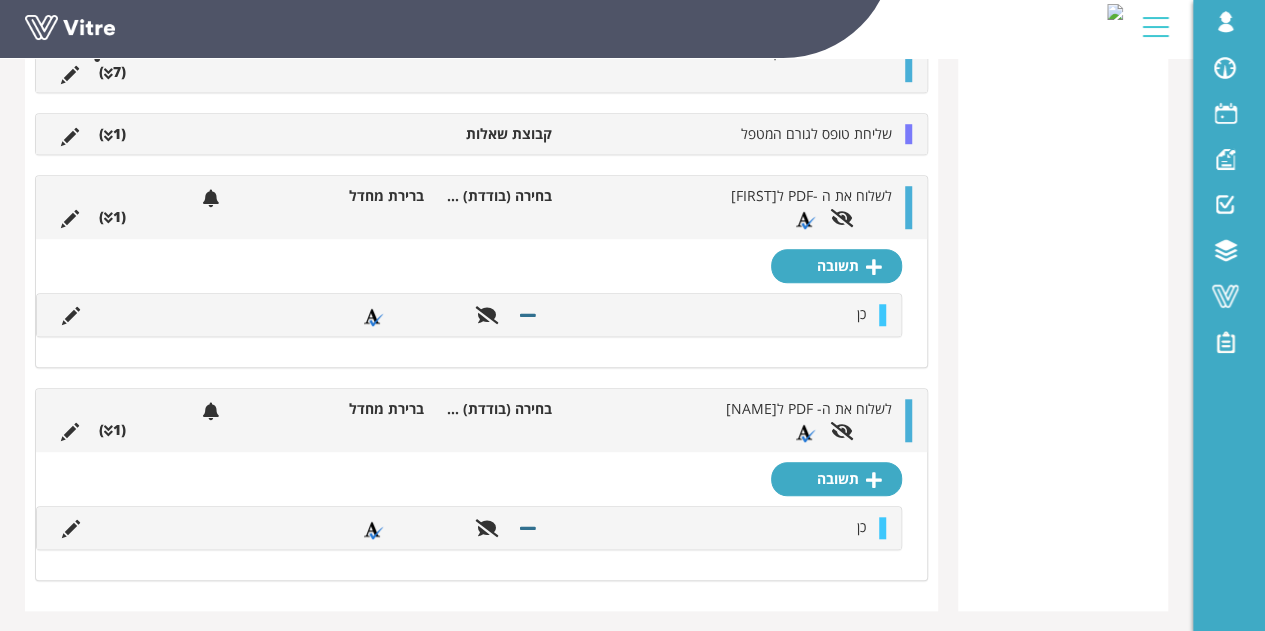 scroll, scrollTop: 483, scrollLeft: 0, axis: vertical 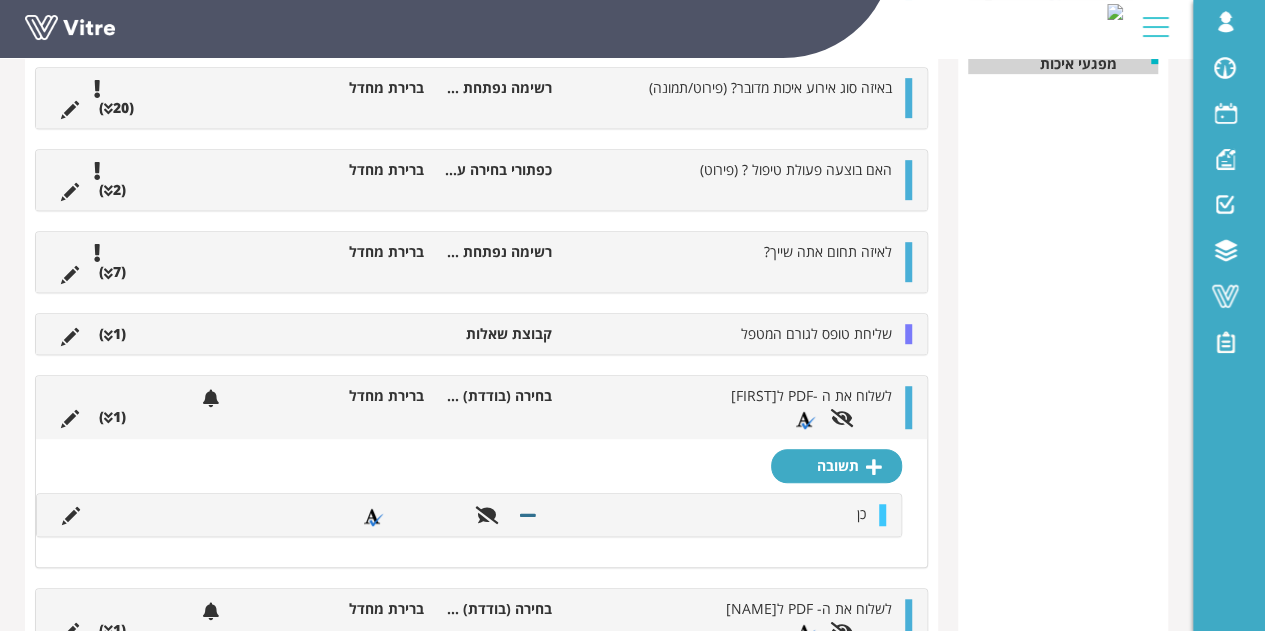 click on "טבלת סיכום
קטגוריה
(5 ) פרטי הסקר (16 ) מפגעי איכות" at bounding box center (1063, 288) 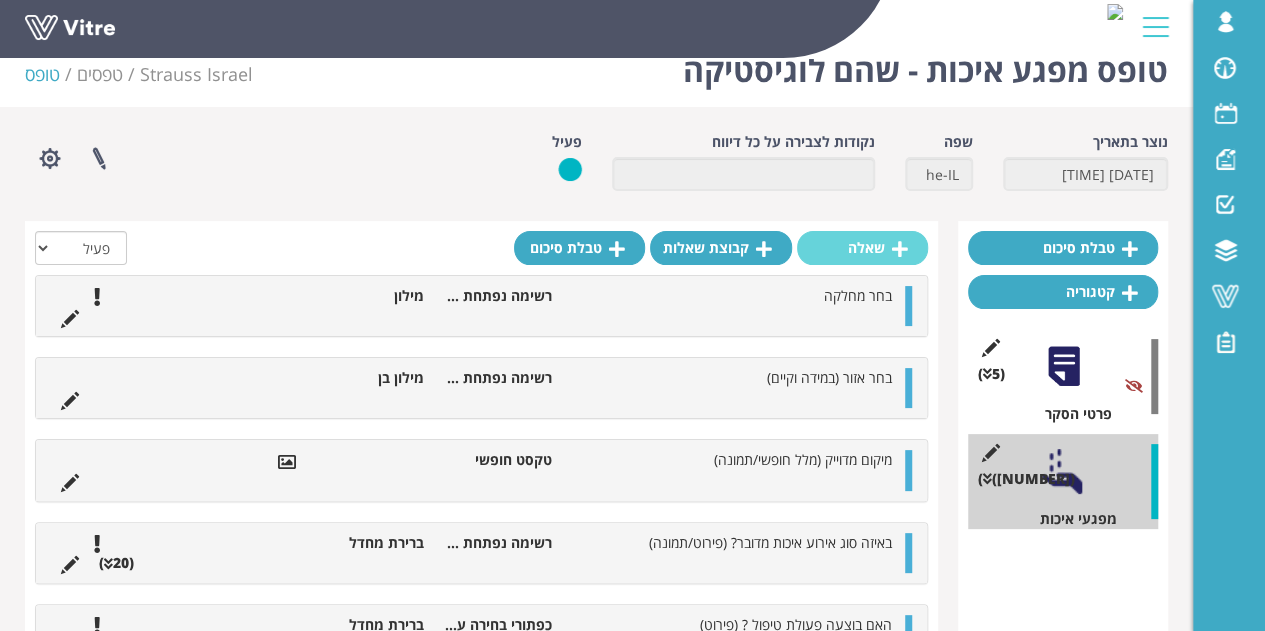 scroll, scrollTop: 0, scrollLeft: 0, axis: both 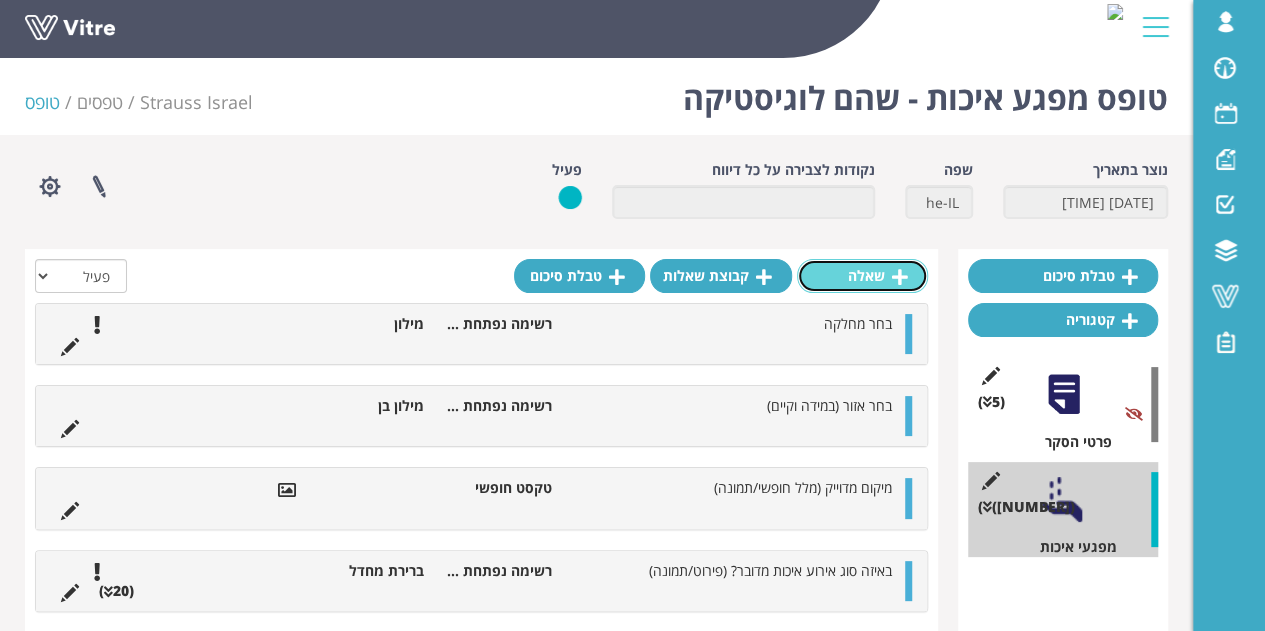 click at bounding box center [900, 277] 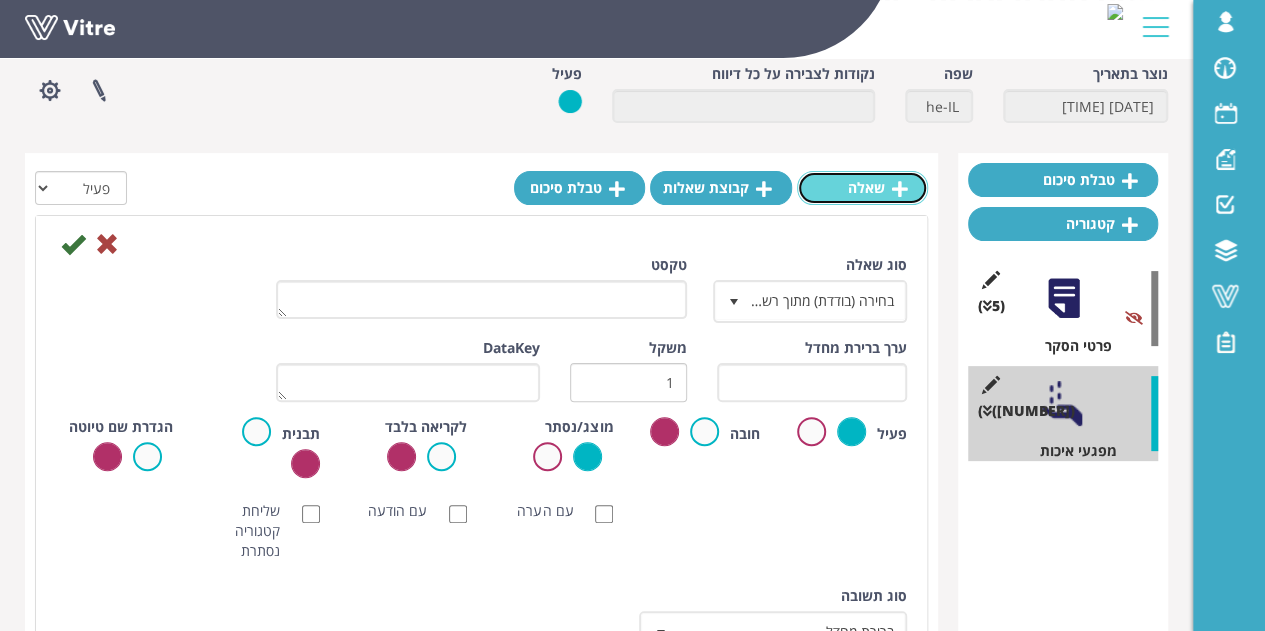 scroll, scrollTop: 0, scrollLeft: 0, axis: both 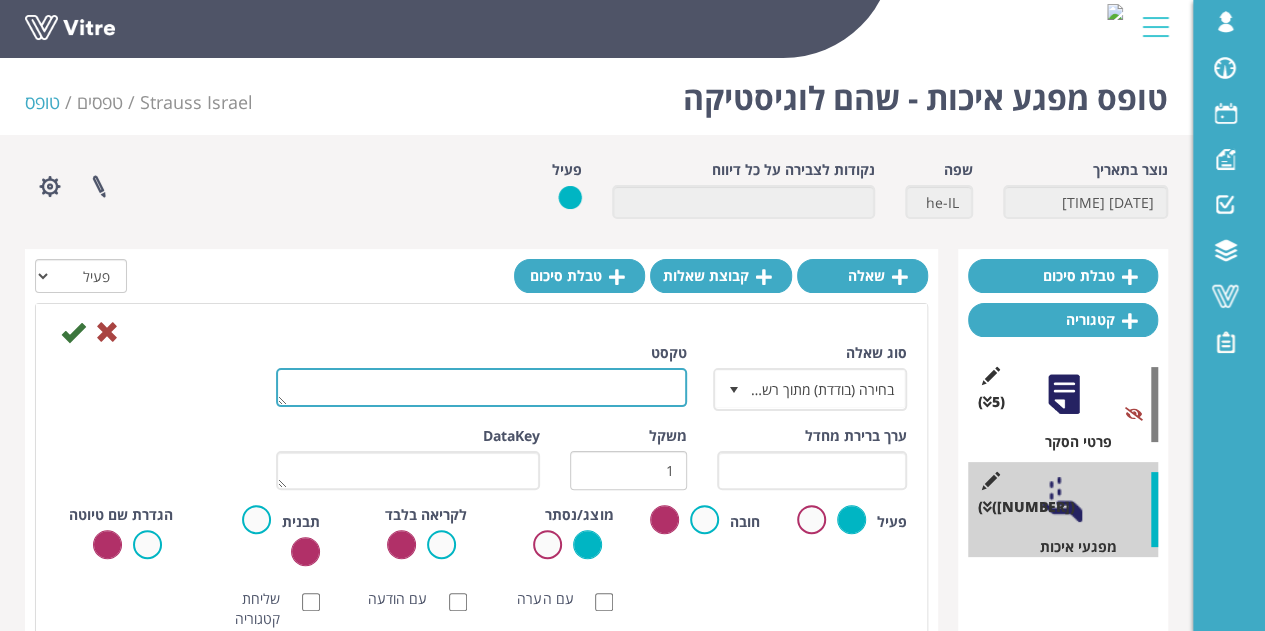 click on "טקסט" at bounding box center [481, 387] 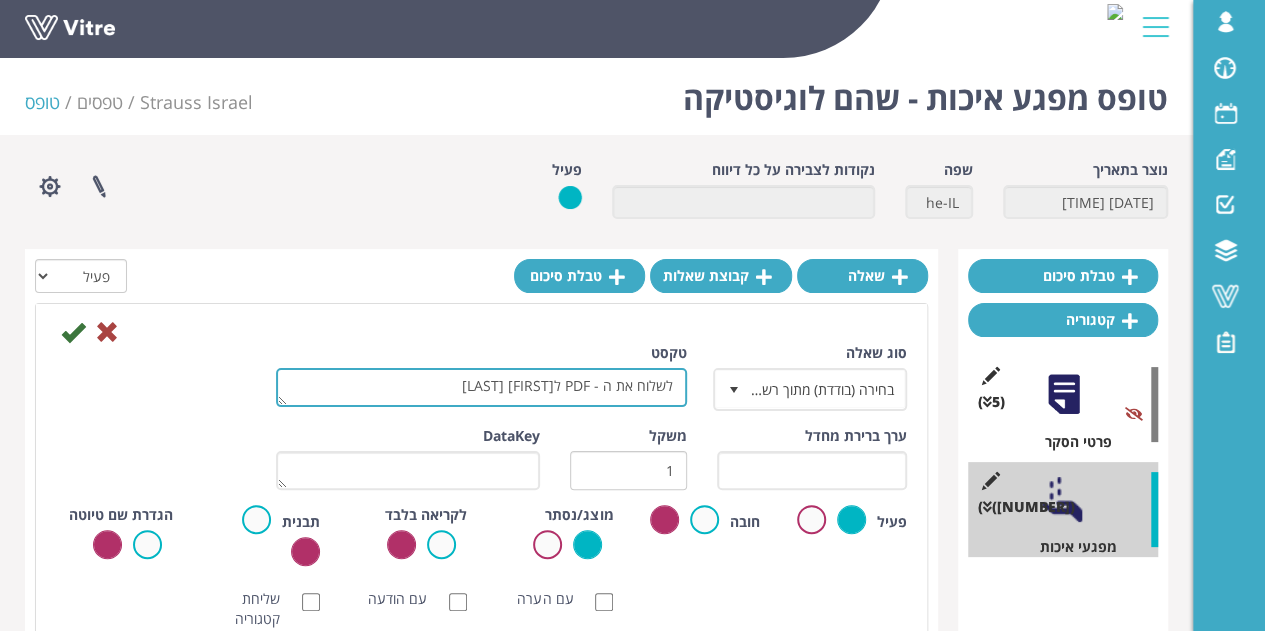 type on "לשלוח את ה - PDF למרינה" 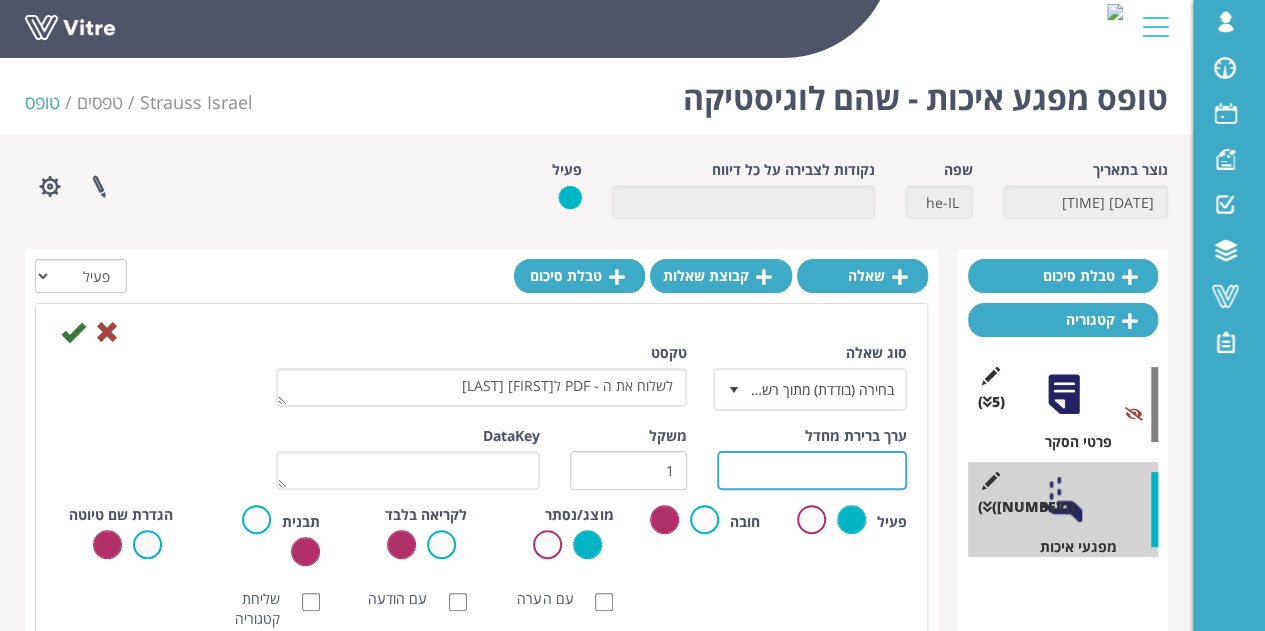 click at bounding box center (812, 470) 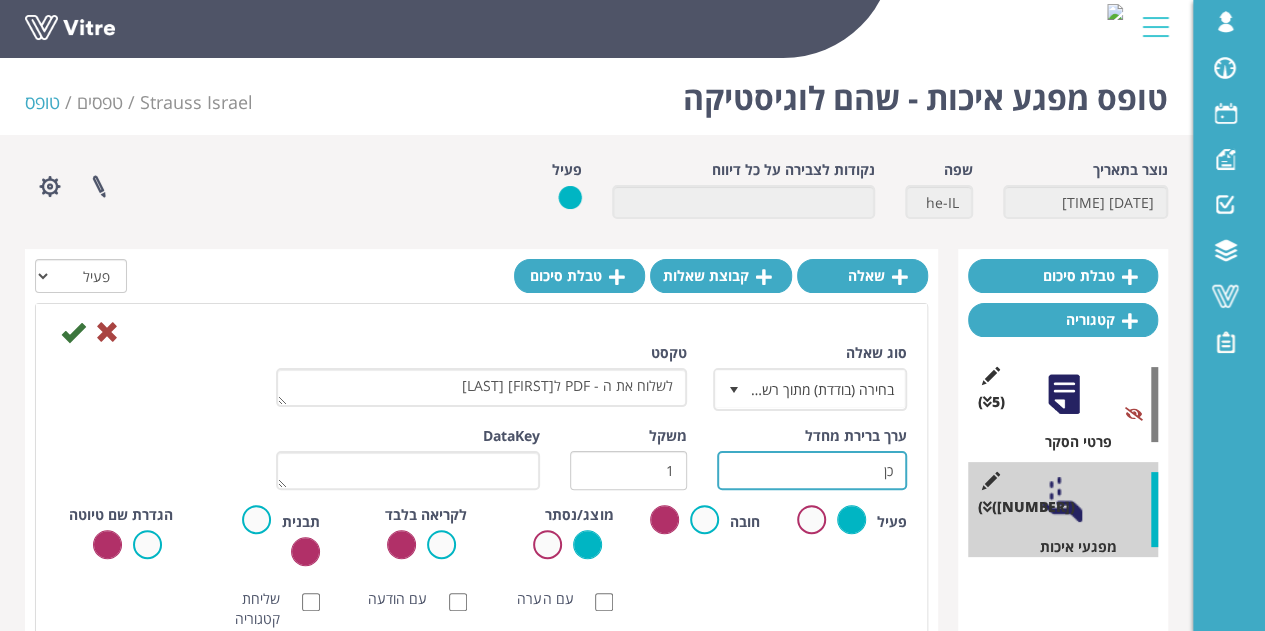 type on "כן" 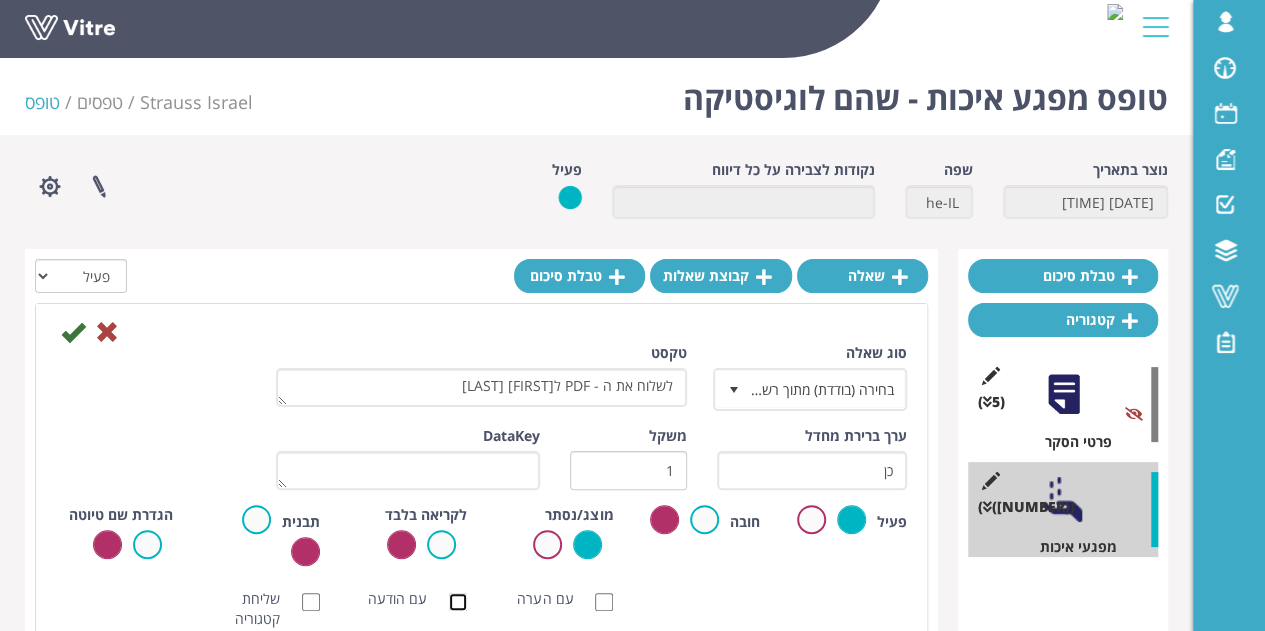 click on "עם הודעה" at bounding box center [458, 602] 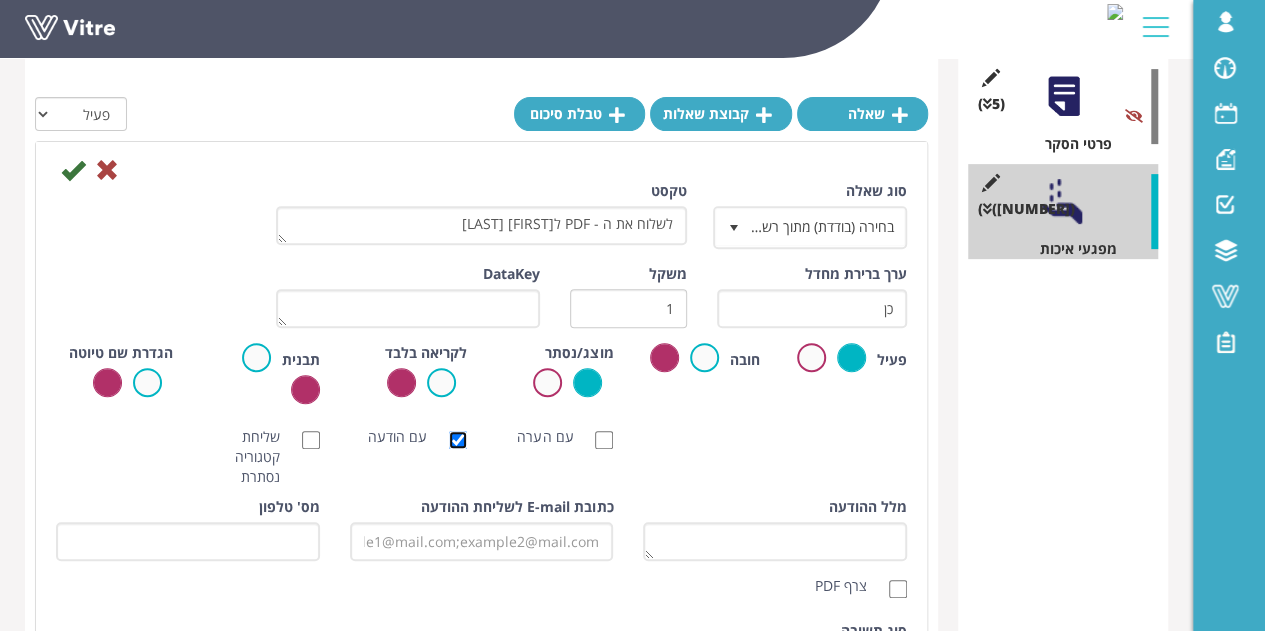 scroll, scrollTop: 300, scrollLeft: 0, axis: vertical 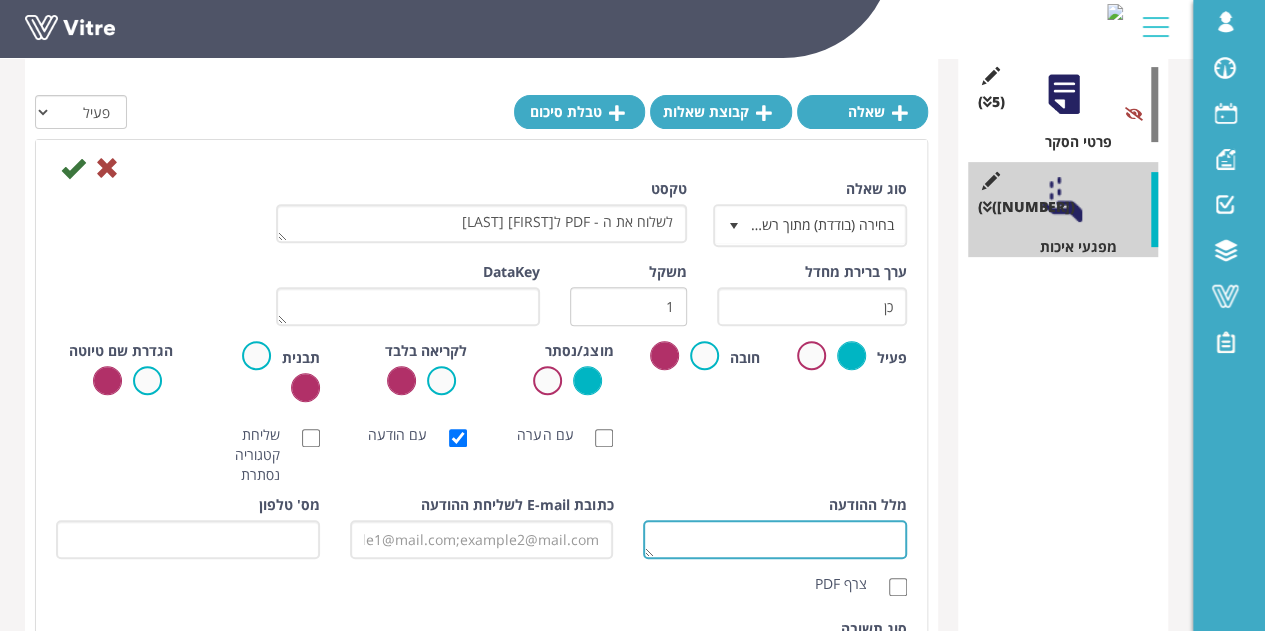 click on "מלל ההודעה" at bounding box center [775, 539] 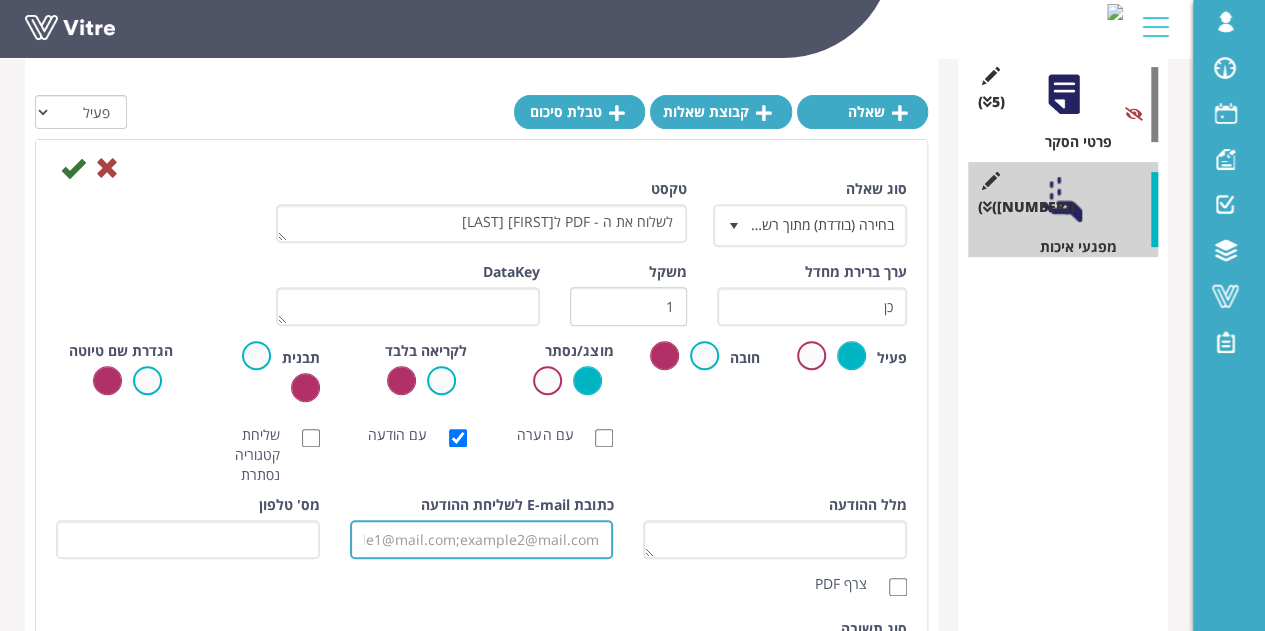 click on "כתובת E-mail לשליחת ההודעה" at bounding box center [482, 539] 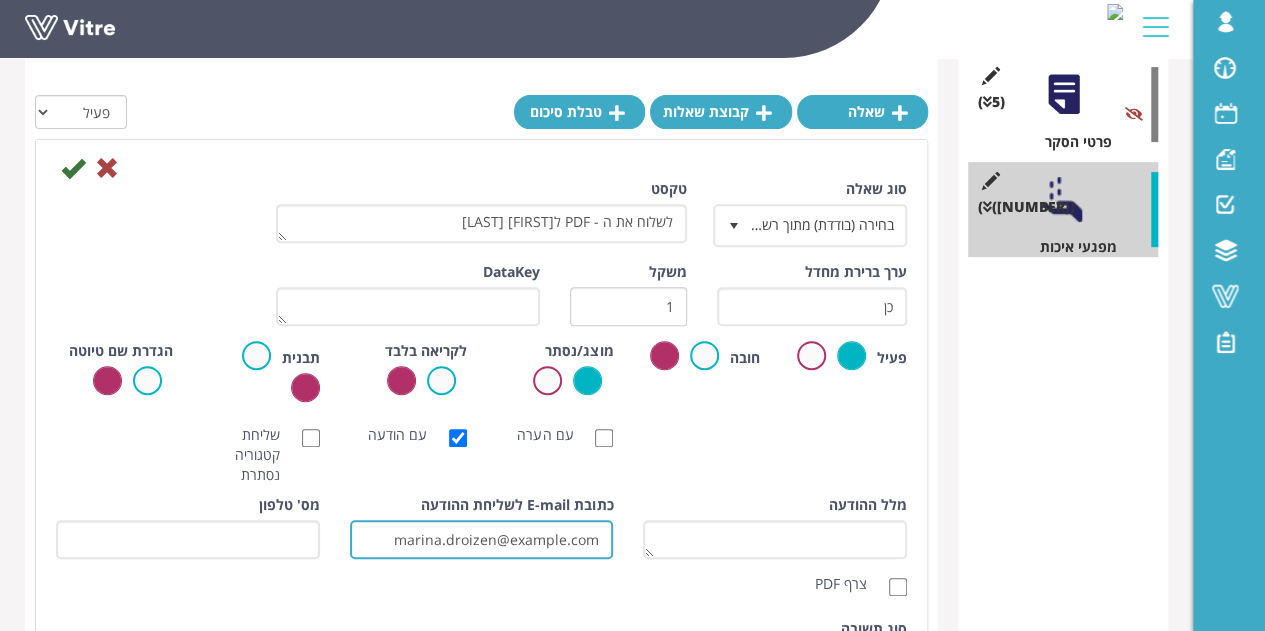 type on "[EMAIL]" 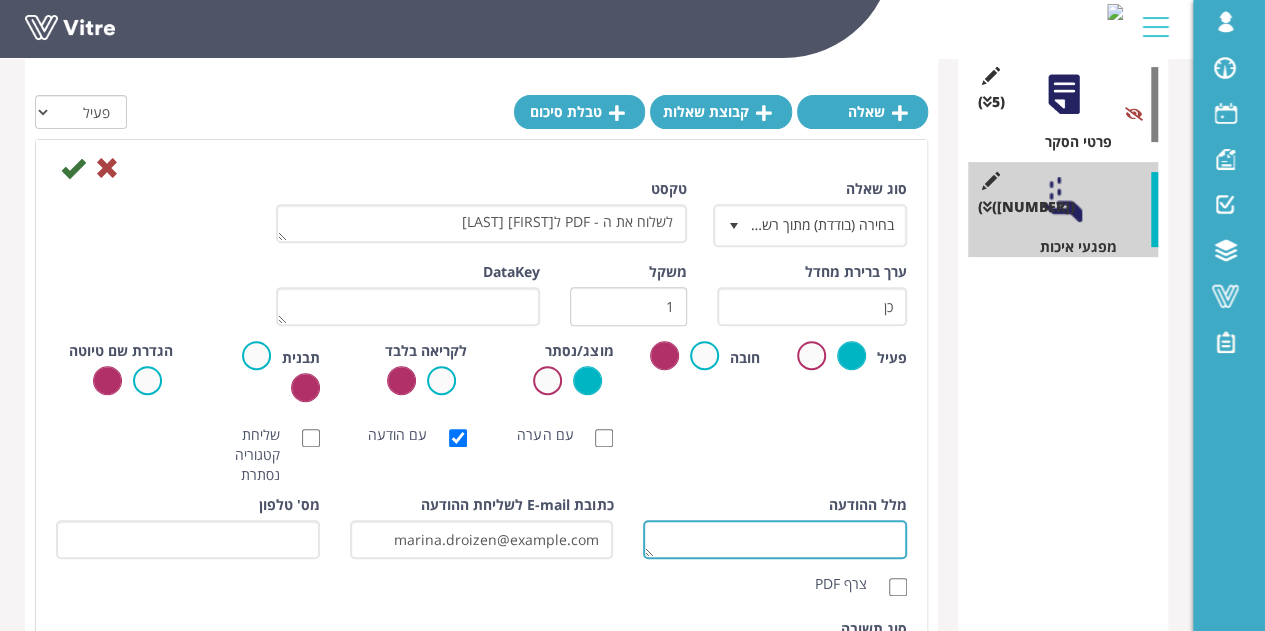 click on "מלל ההודעה" at bounding box center (775, 539) 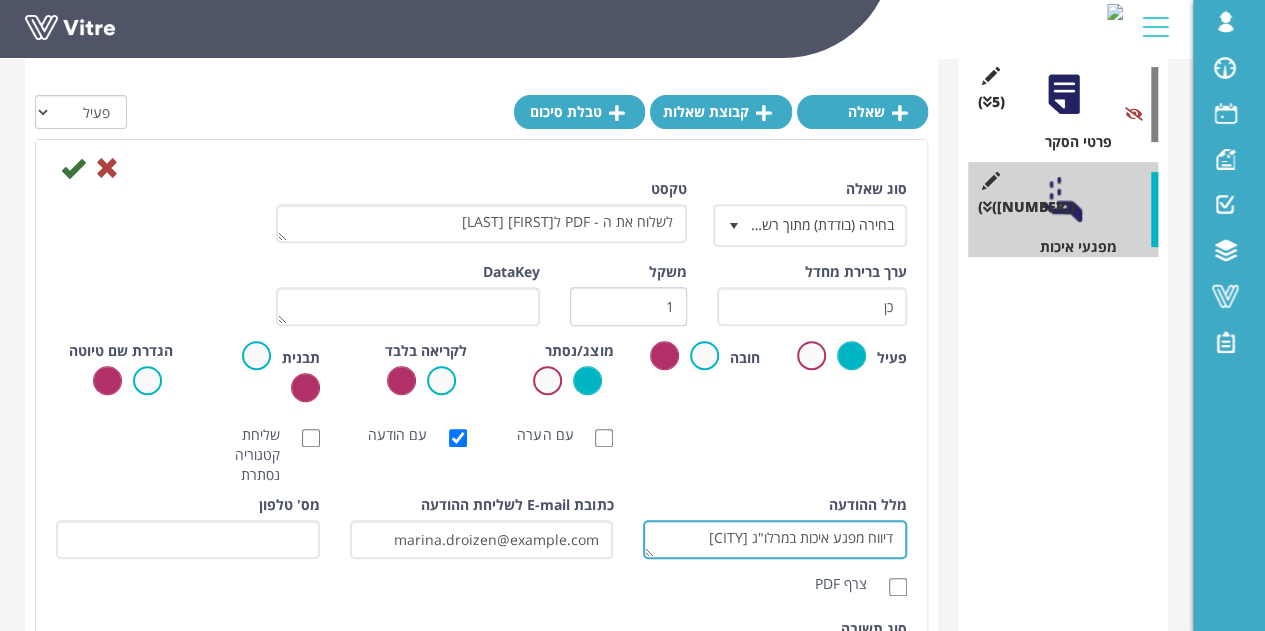 type on "דיווח מפגע איכות במרלו"ג שוהם" 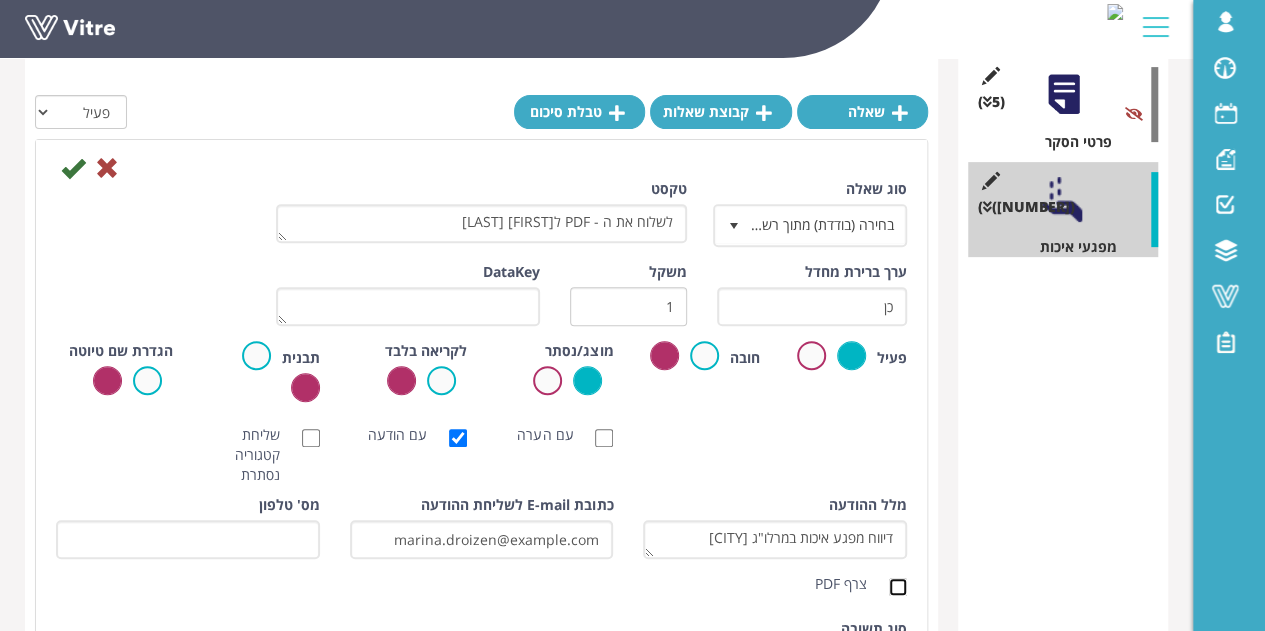 click on "צרף PDF" at bounding box center [898, 587] 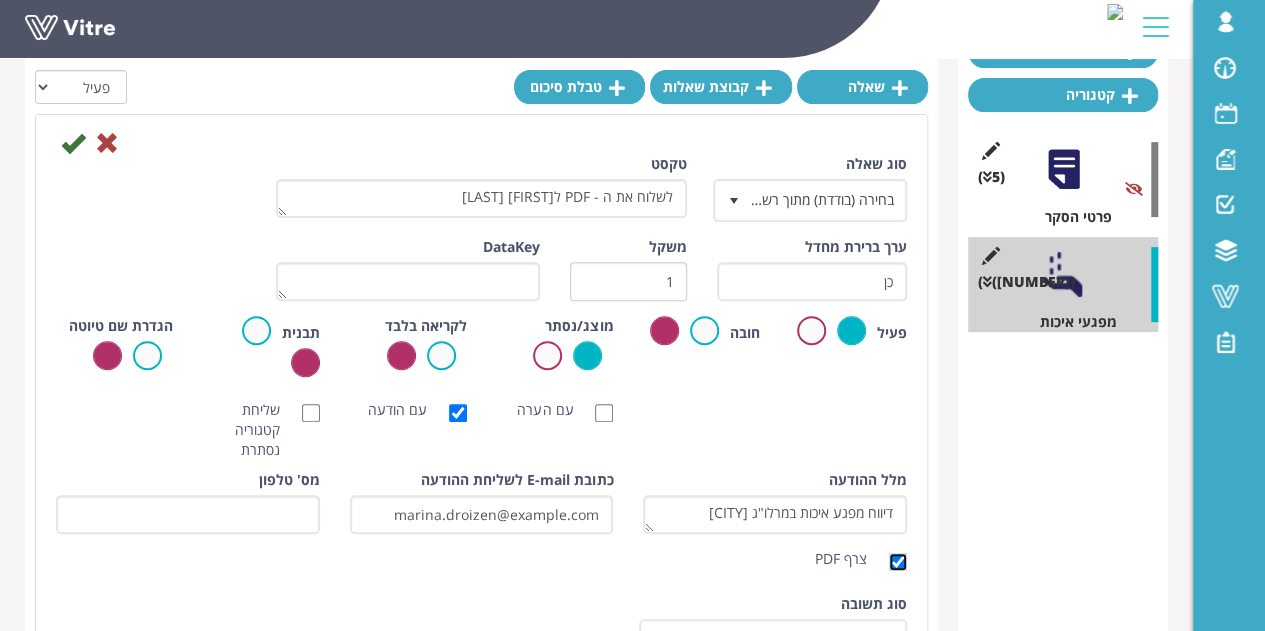scroll, scrollTop: 200, scrollLeft: 0, axis: vertical 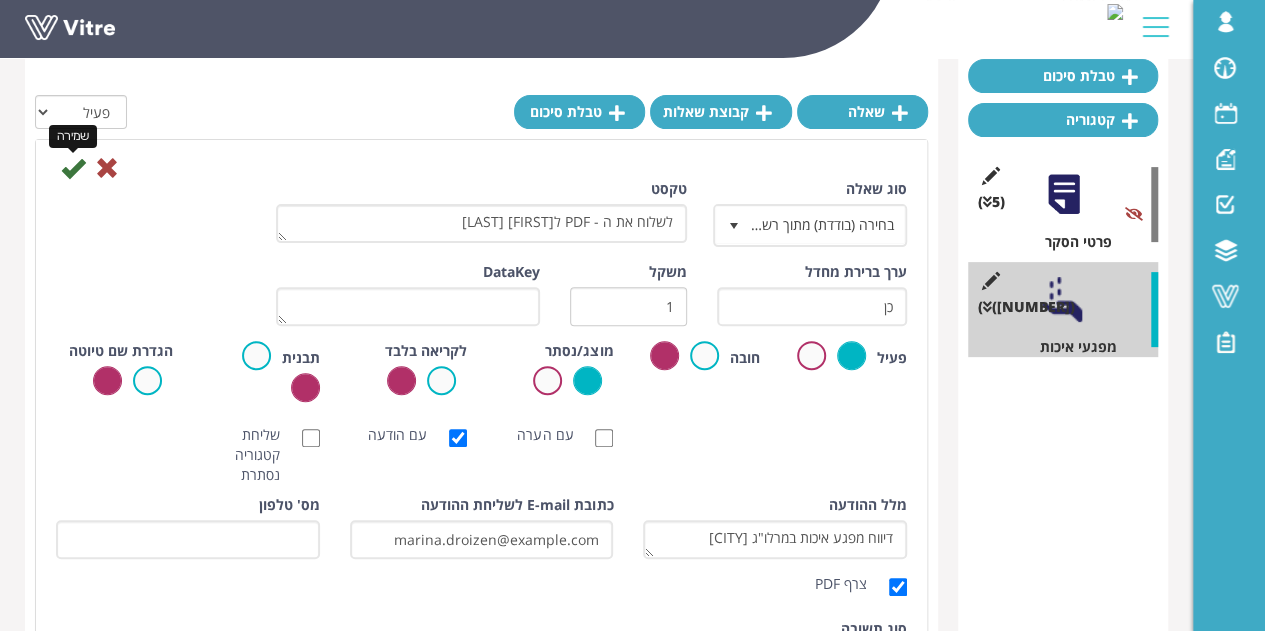 click at bounding box center (73, 168) 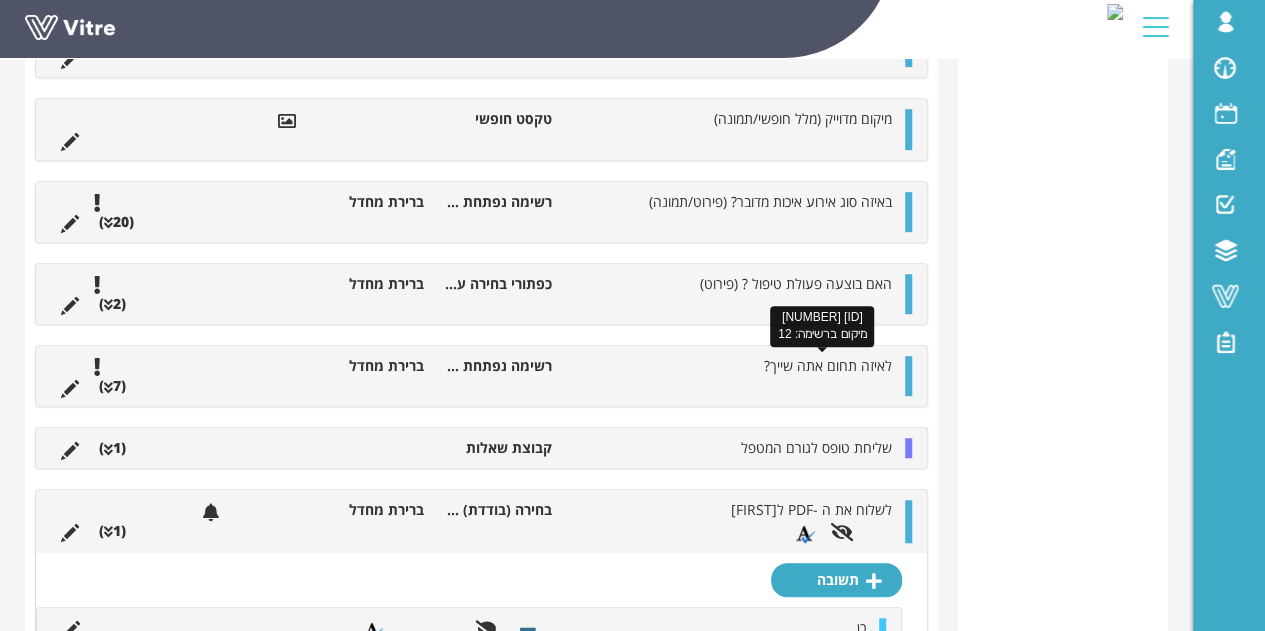 scroll, scrollTop: 938, scrollLeft: 0, axis: vertical 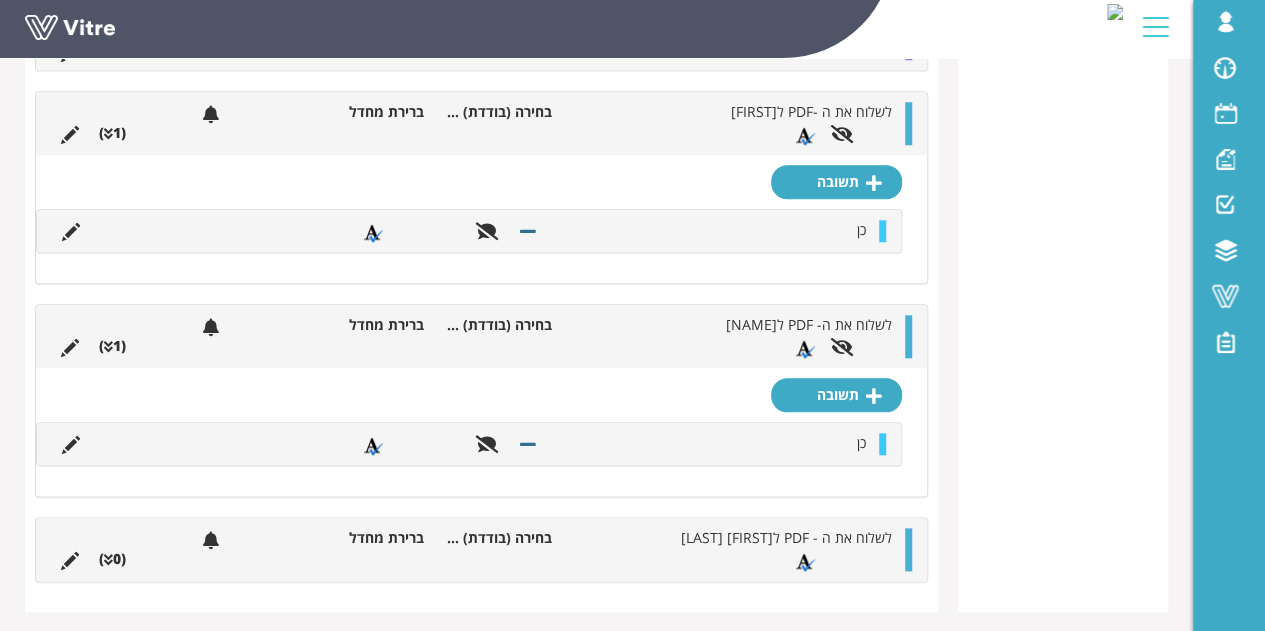 click at bounding box center [908, 549] 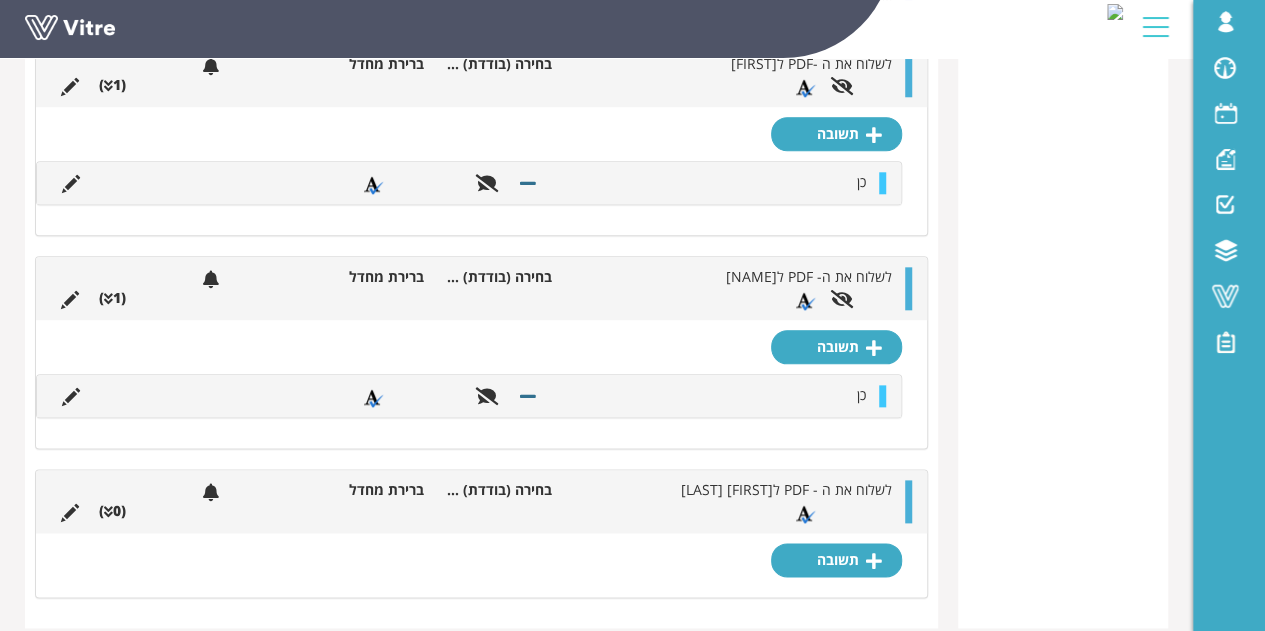 scroll, scrollTop: 1002, scrollLeft: 0, axis: vertical 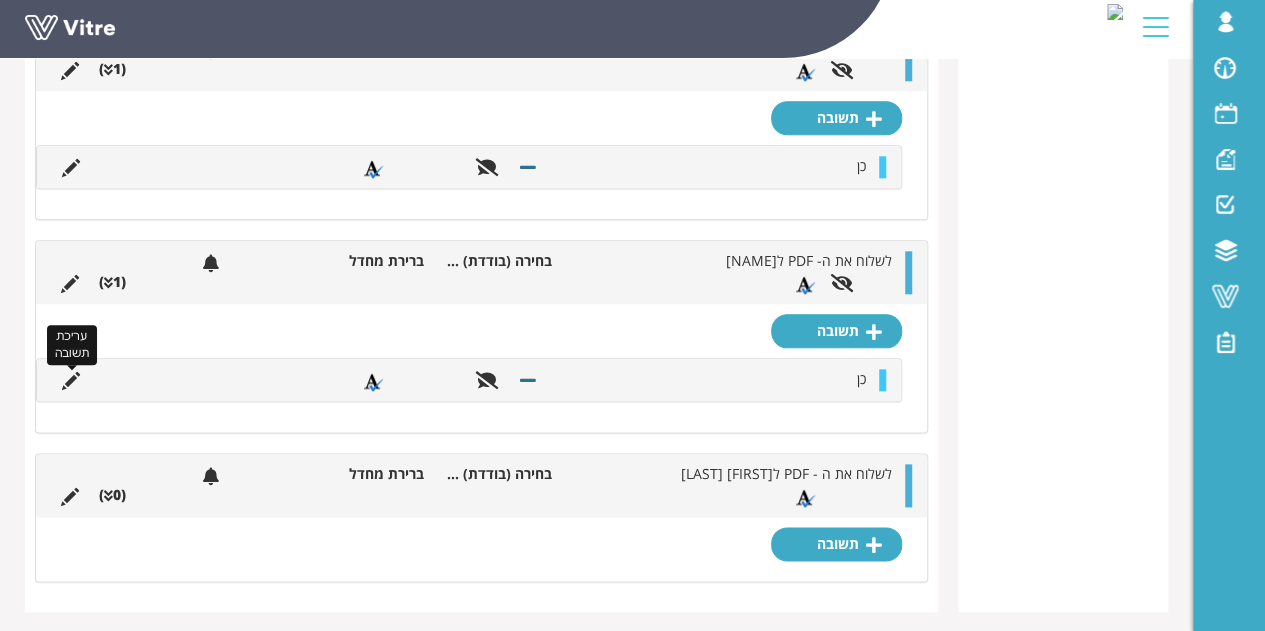 click at bounding box center (71, 381) 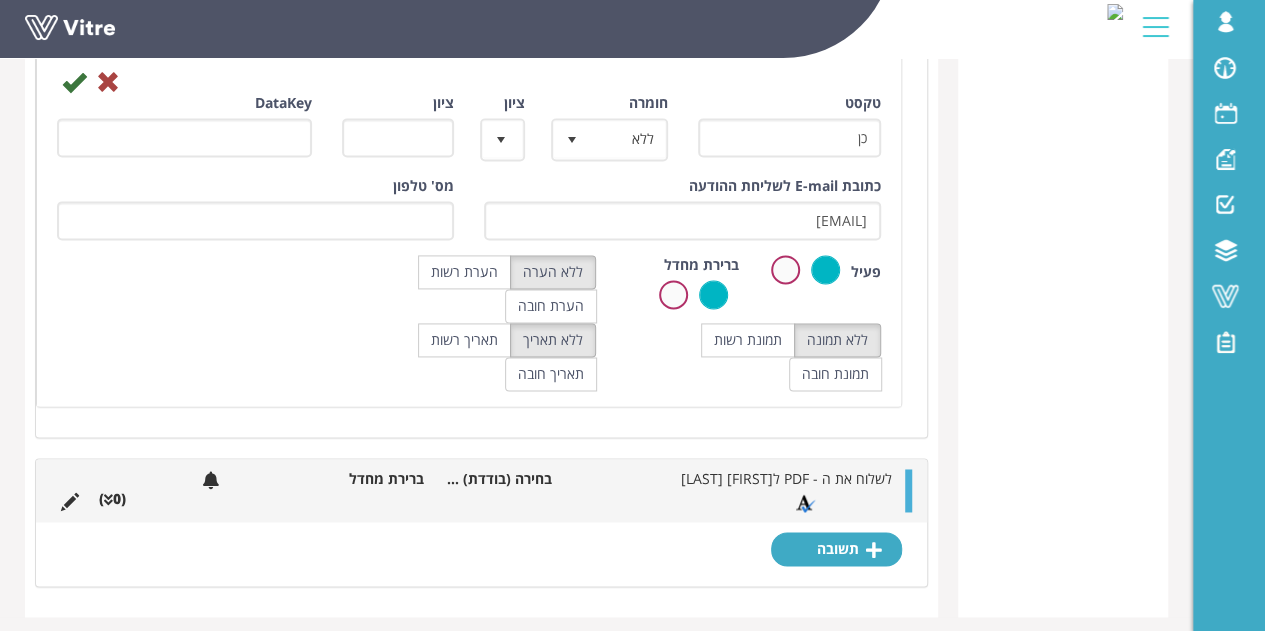 scroll, scrollTop: 1309, scrollLeft: 0, axis: vertical 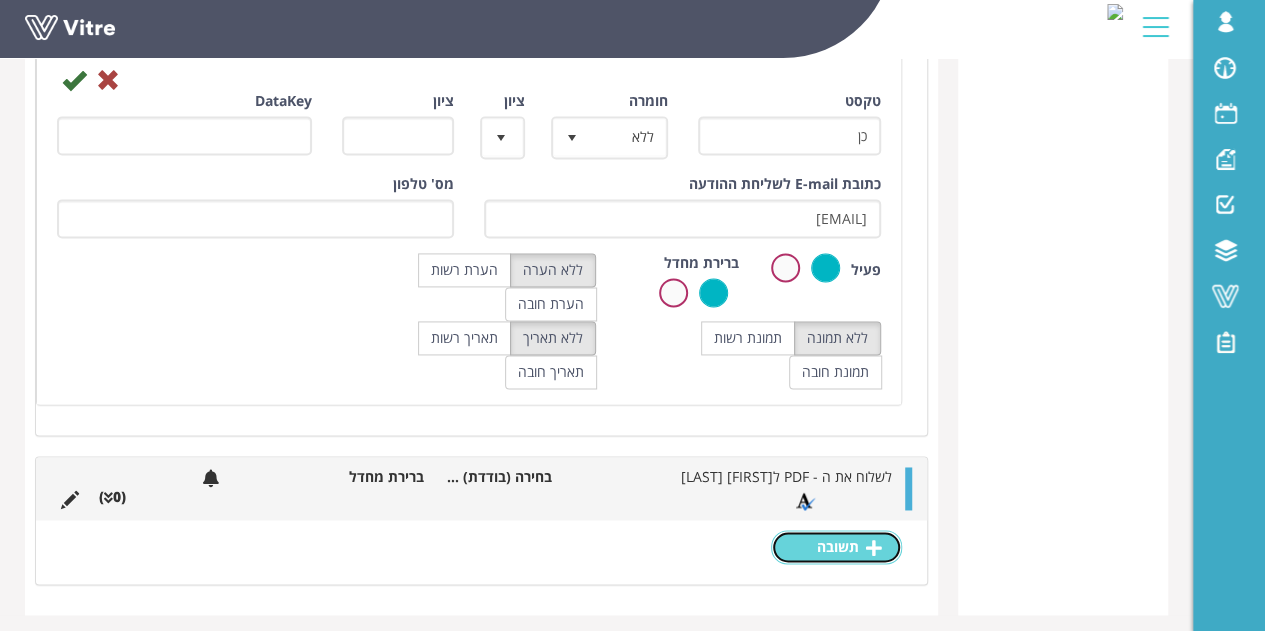 click on "תשובה" at bounding box center (836, 547) 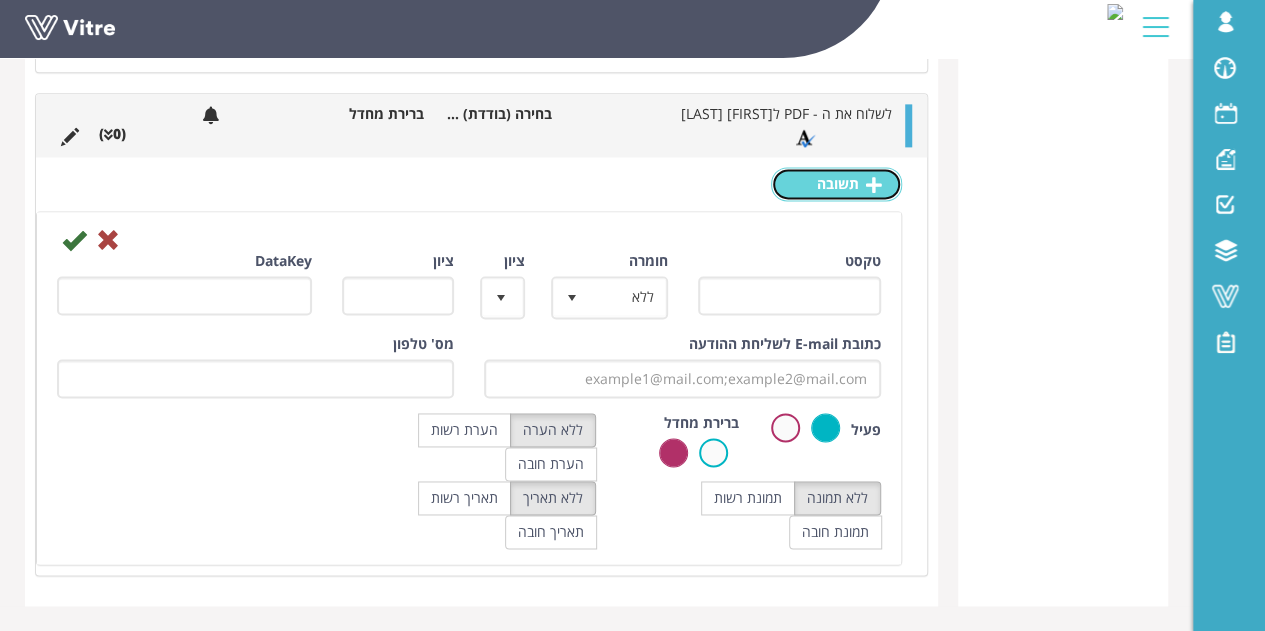 scroll, scrollTop: 1289, scrollLeft: 0, axis: vertical 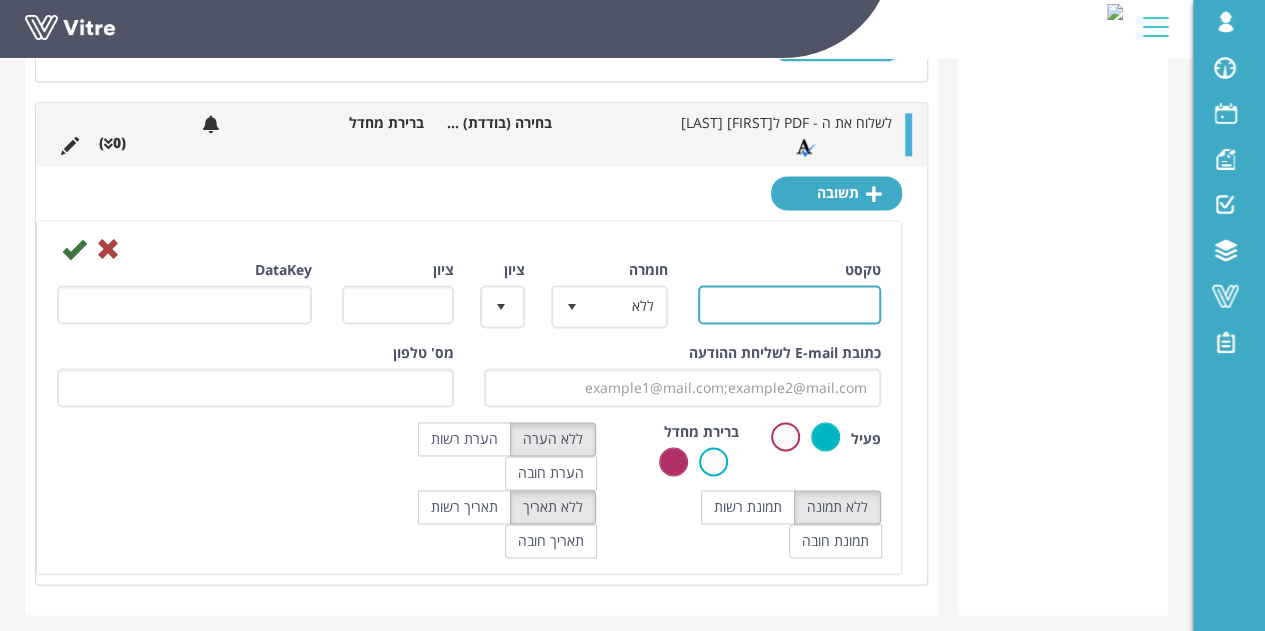 click on "טקסט" at bounding box center (790, 304) 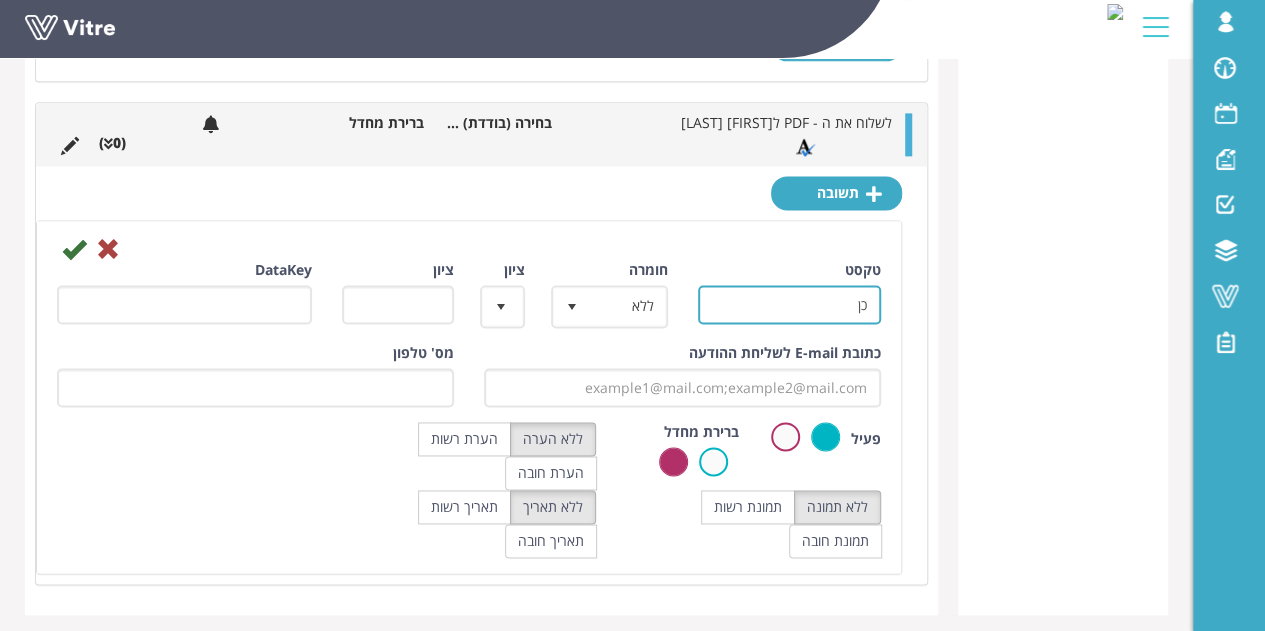 type on "כן" 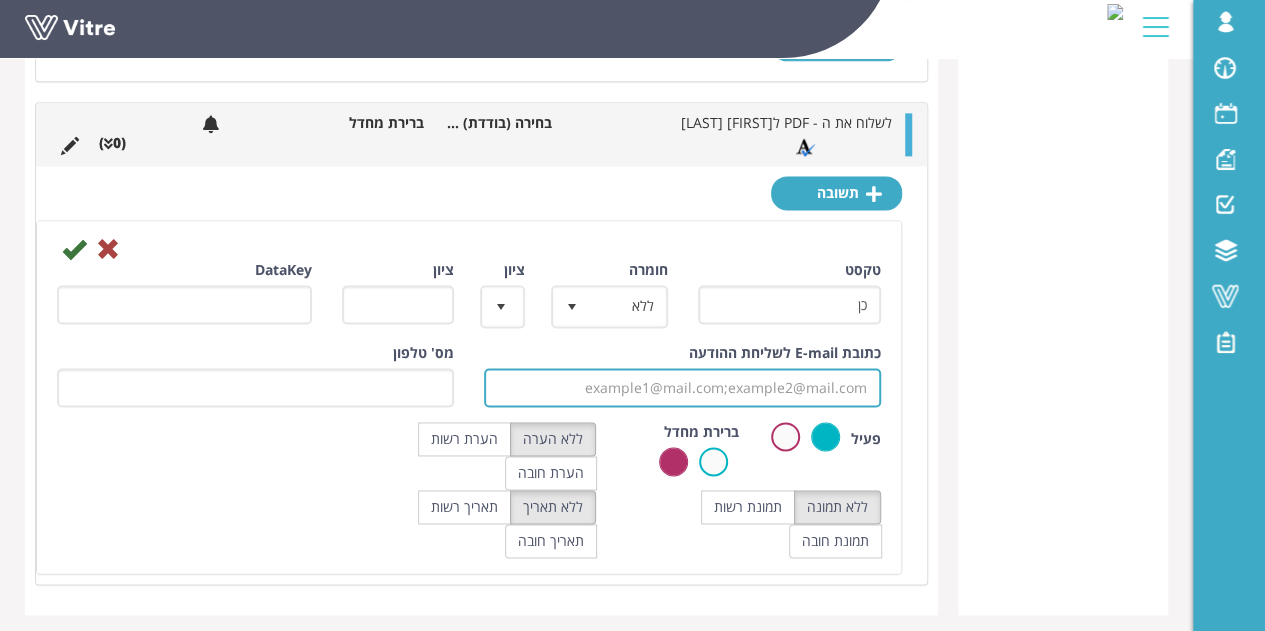 click on "כתובת E-mail לשליחת ההודעה" at bounding box center (682, 387) 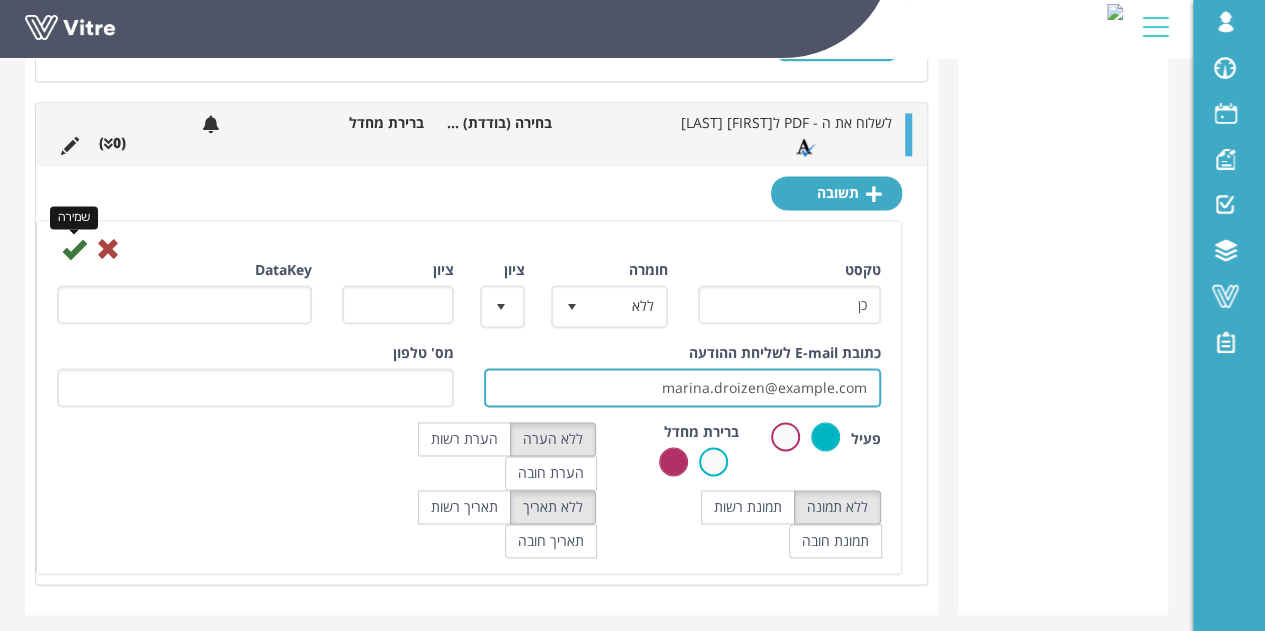 type on "[EMAIL]" 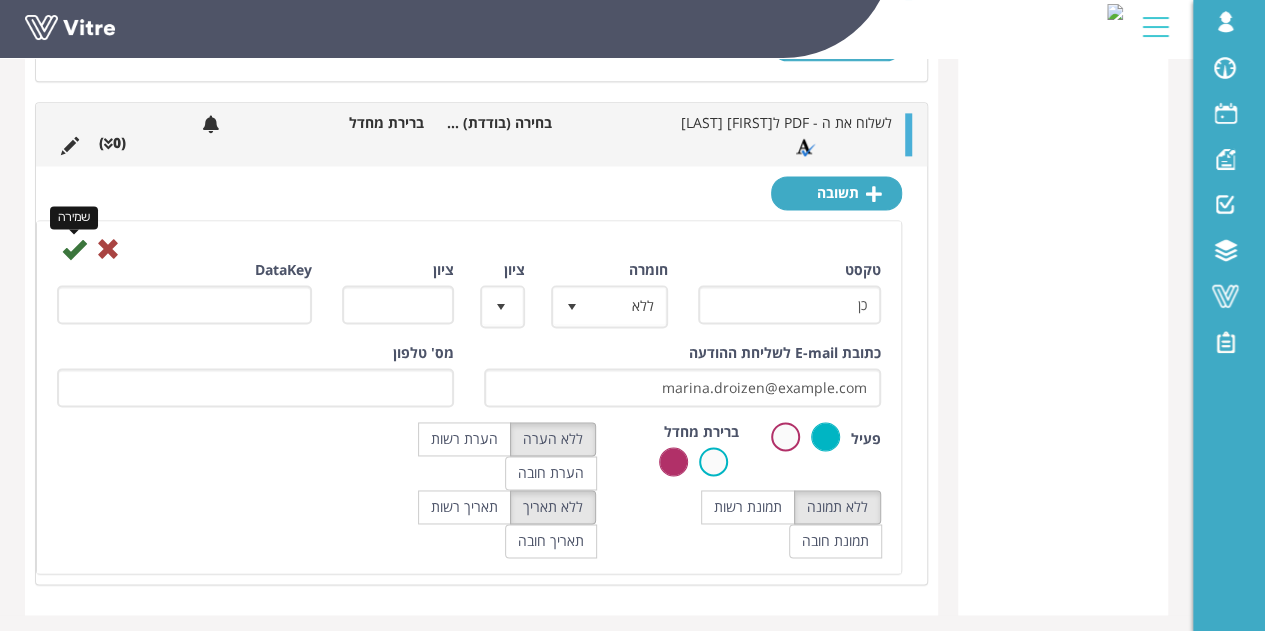 click at bounding box center [74, 249] 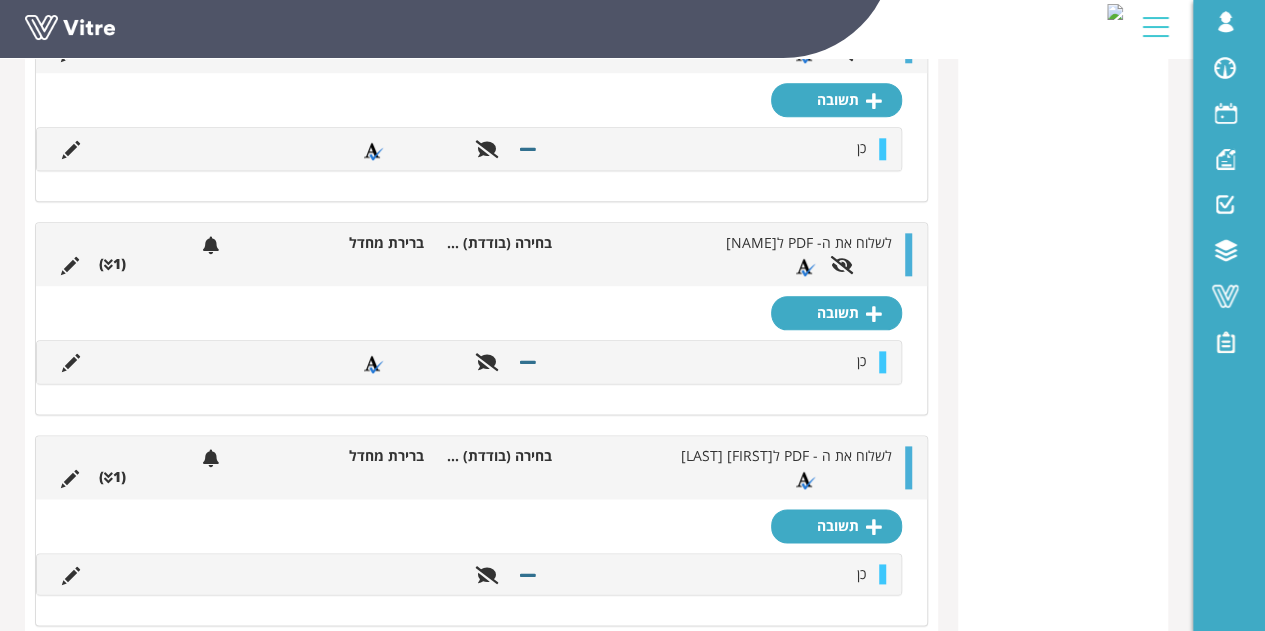 scroll, scrollTop: 1100, scrollLeft: 0, axis: vertical 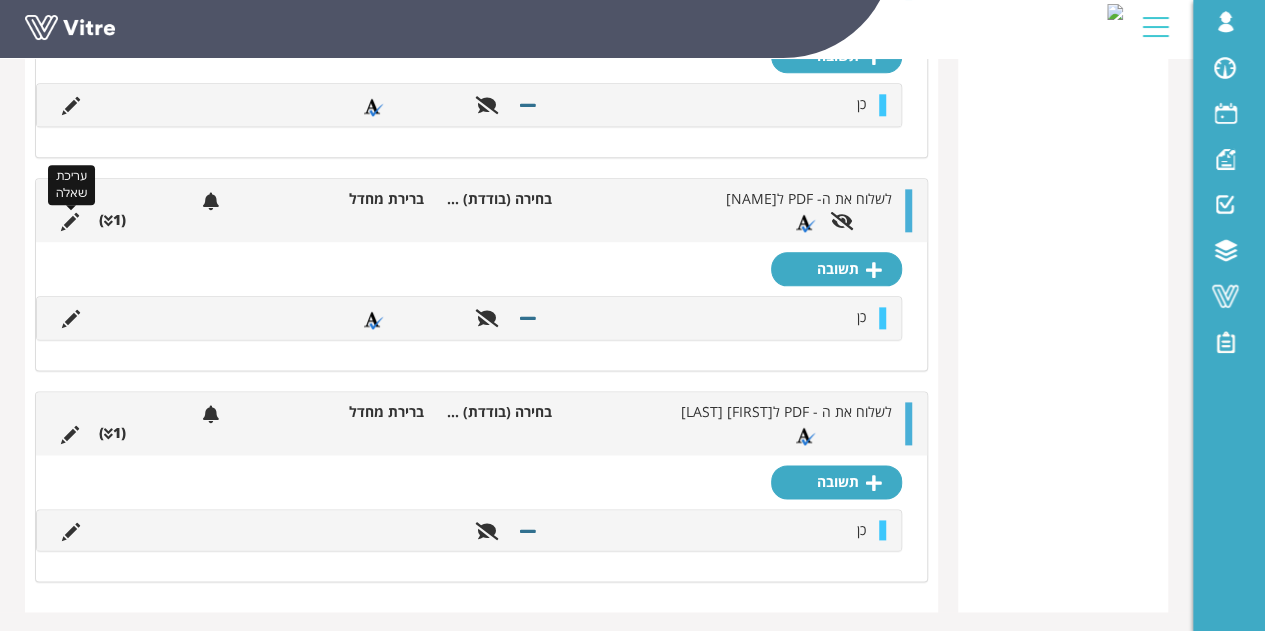 click at bounding box center (70, 222) 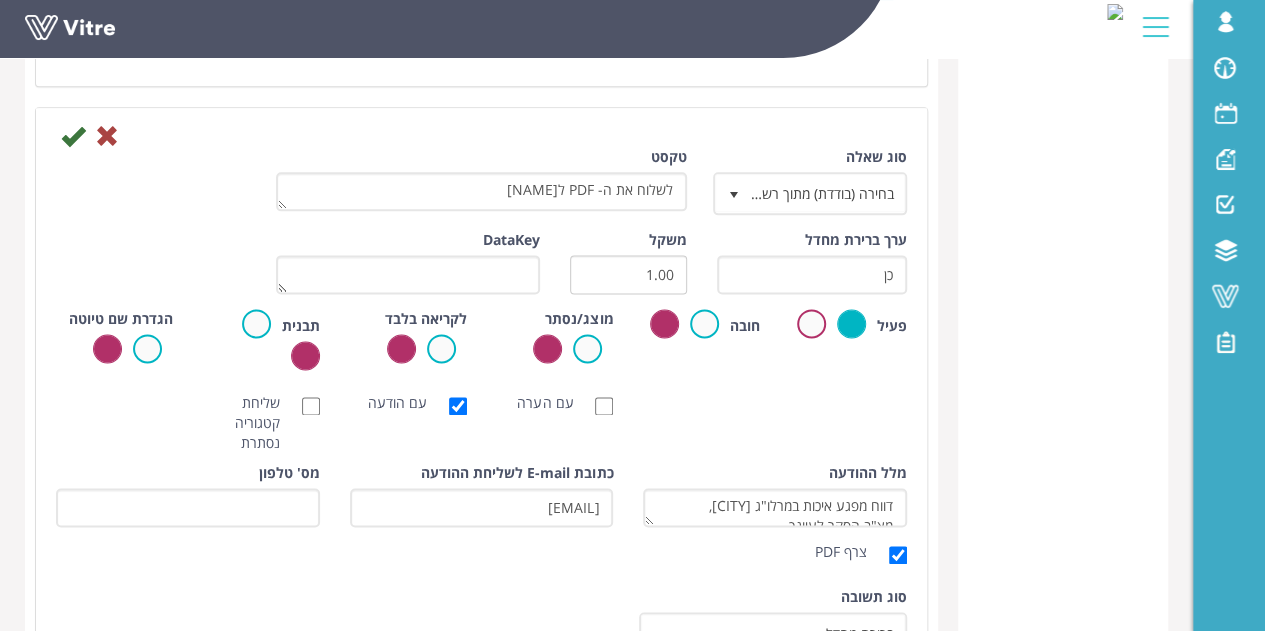 scroll, scrollTop: 1200, scrollLeft: 0, axis: vertical 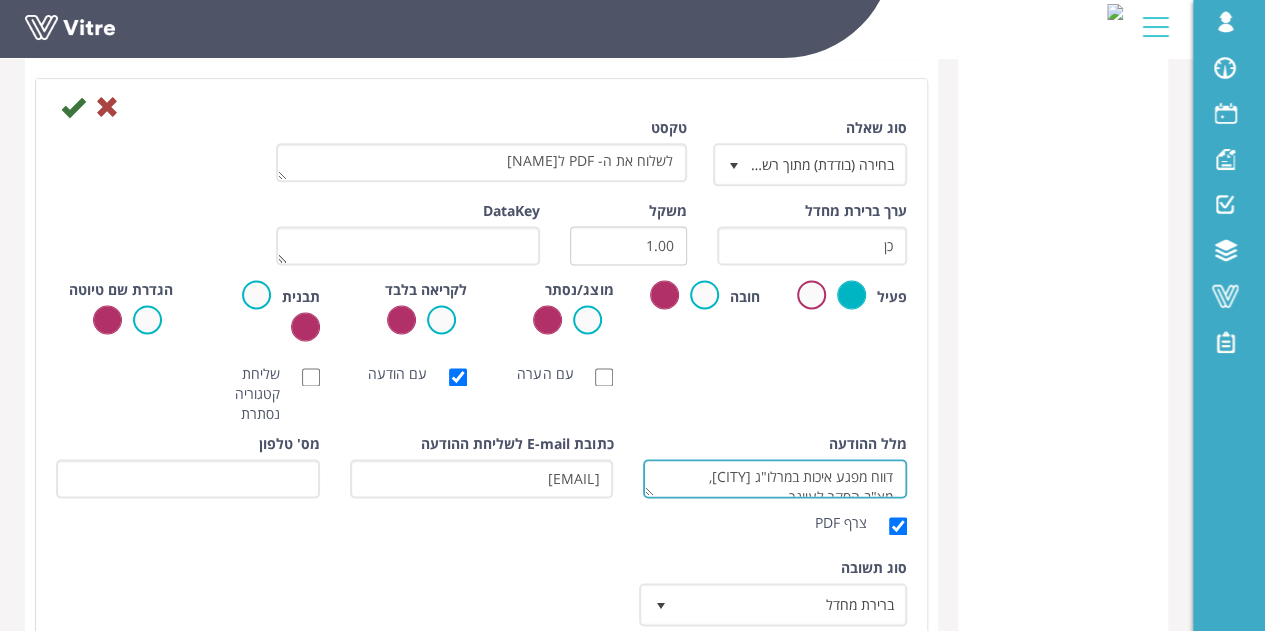 click on "דווח מפגע איכות במרלו"ג שוהם,
מצ"ב הסקר לעיונך." at bounding box center [775, 478] 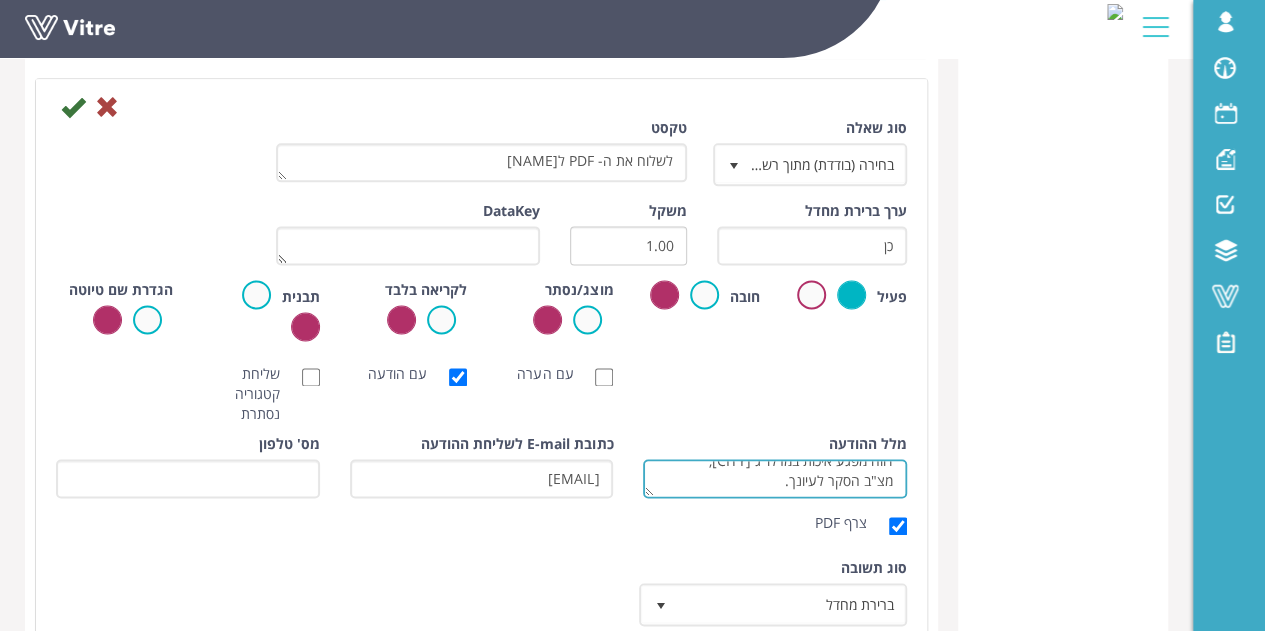 scroll, scrollTop: 0, scrollLeft: 0, axis: both 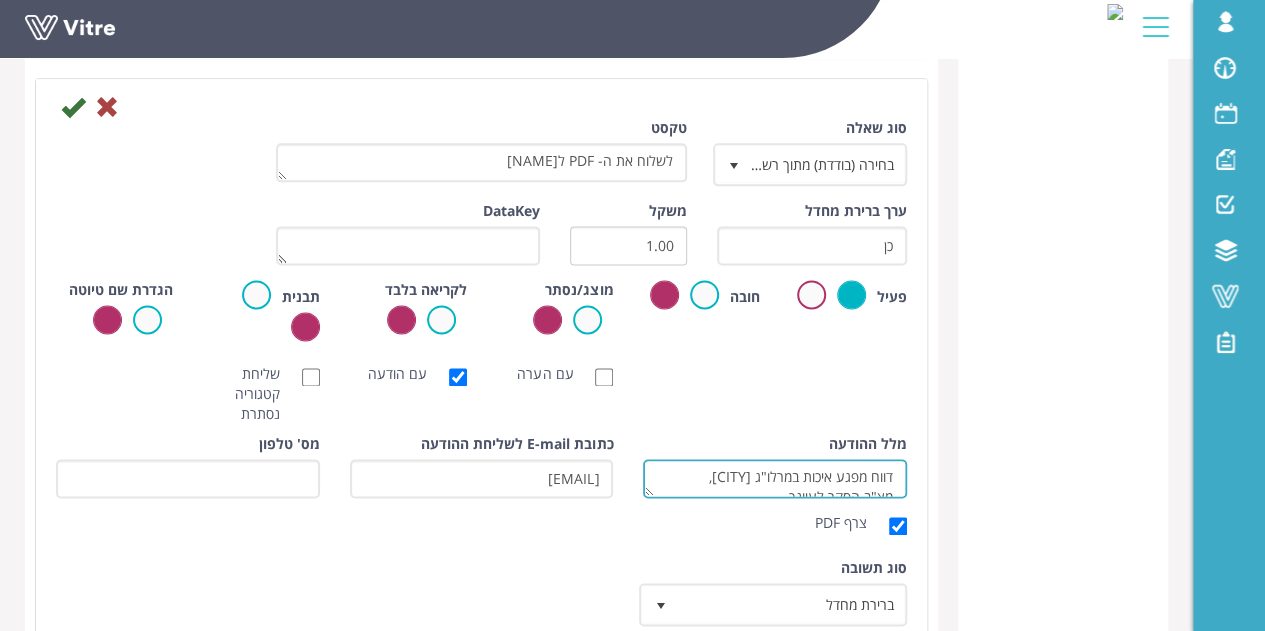 drag, startPoint x: 759, startPoint y: 473, endPoint x: 900, endPoint y: 457, distance: 141.90489 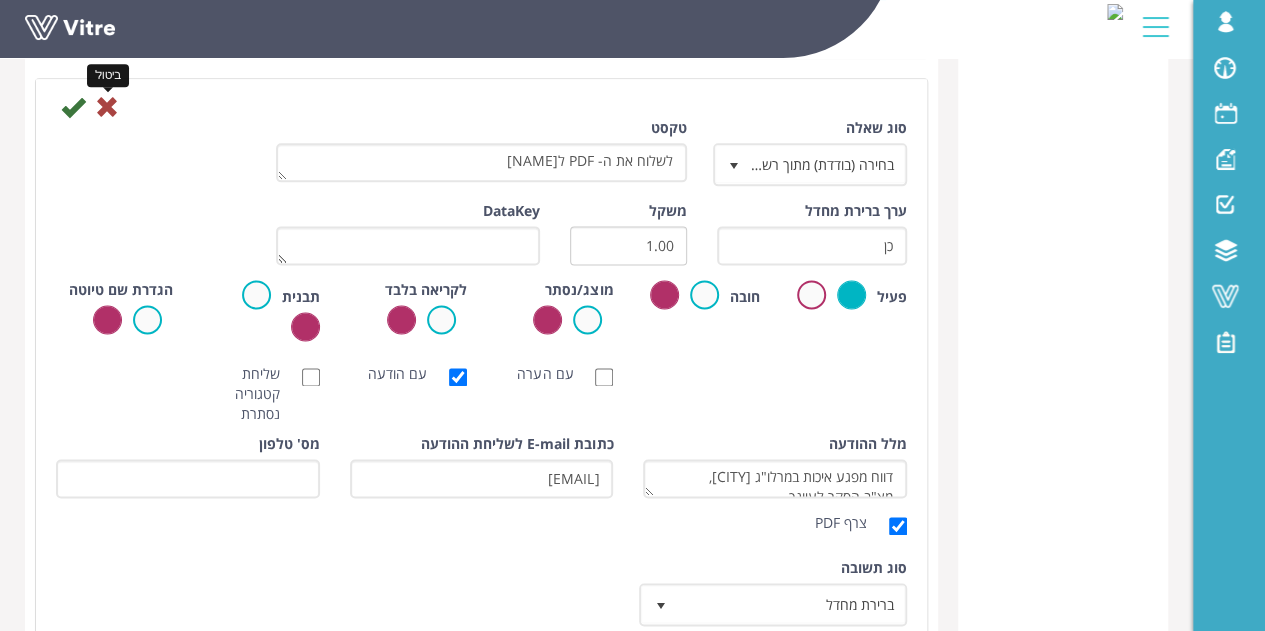 click at bounding box center (107, 107) 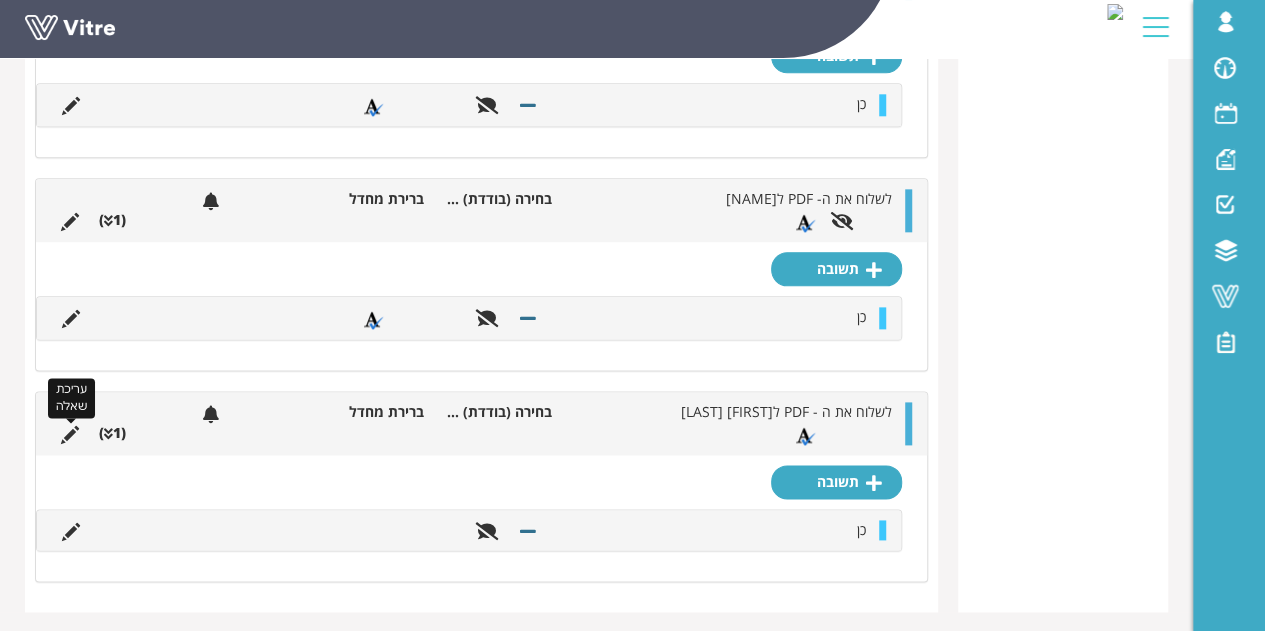 click at bounding box center (70, 435) 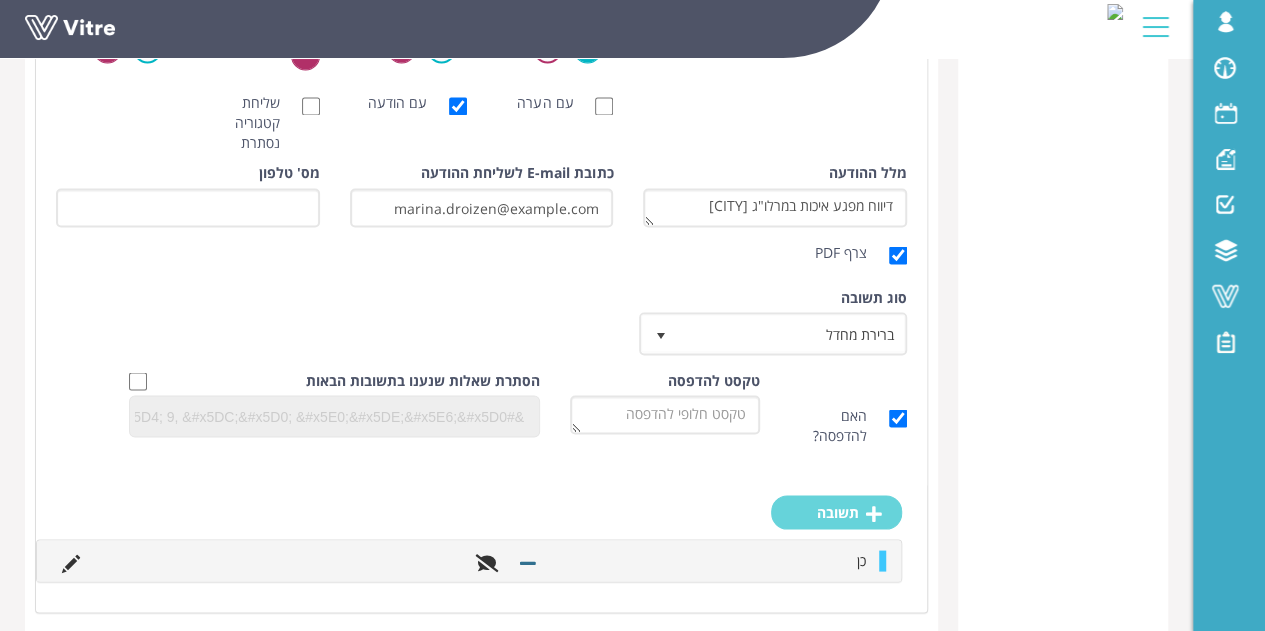scroll, scrollTop: 1700, scrollLeft: 0, axis: vertical 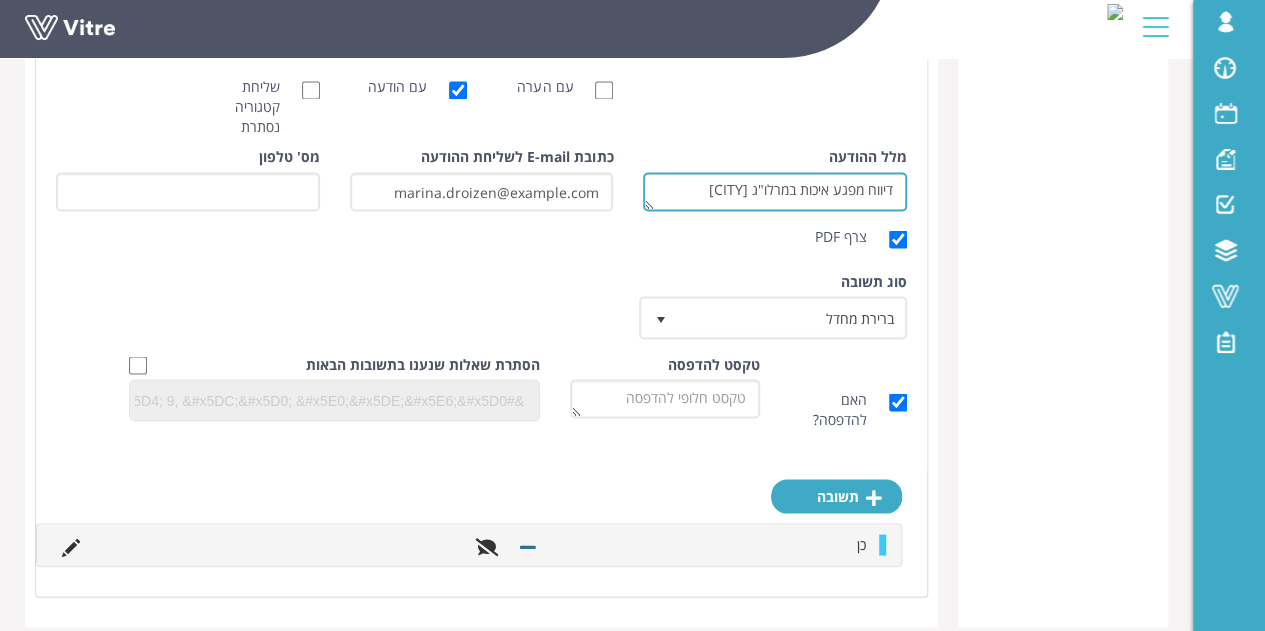drag, startPoint x: 697, startPoint y: 179, endPoint x: 911, endPoint y: 184, distance: 214.05841 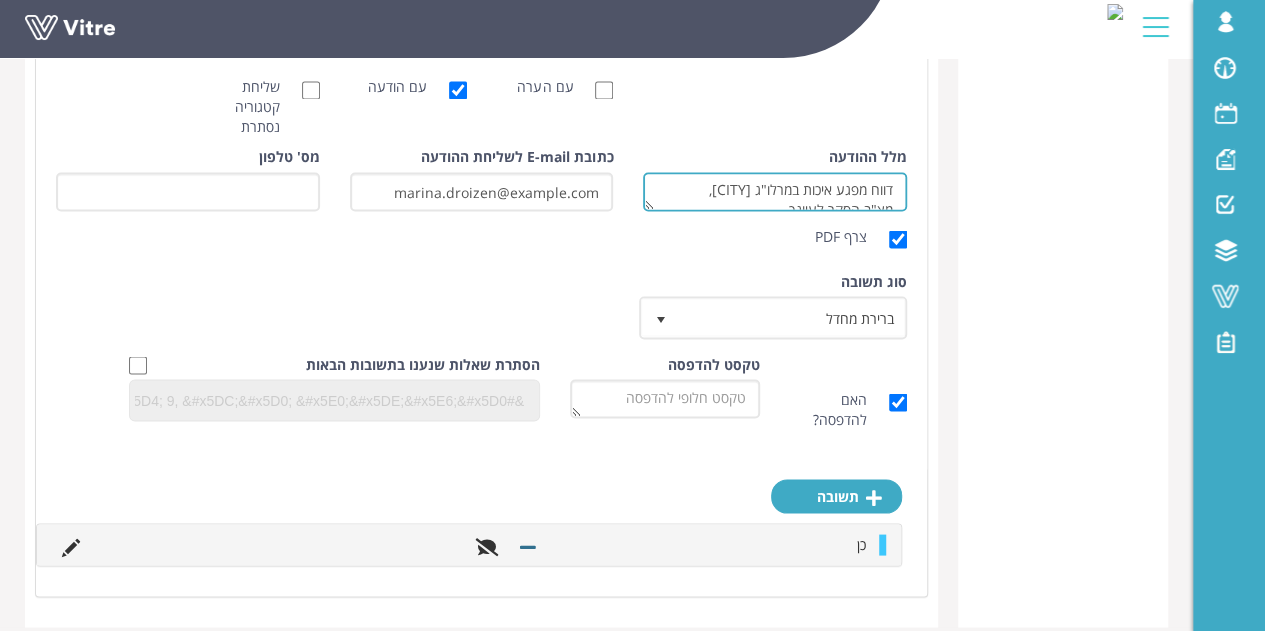 scroll, scrollTop: 10, scrollLeft: 0, axis: vertical 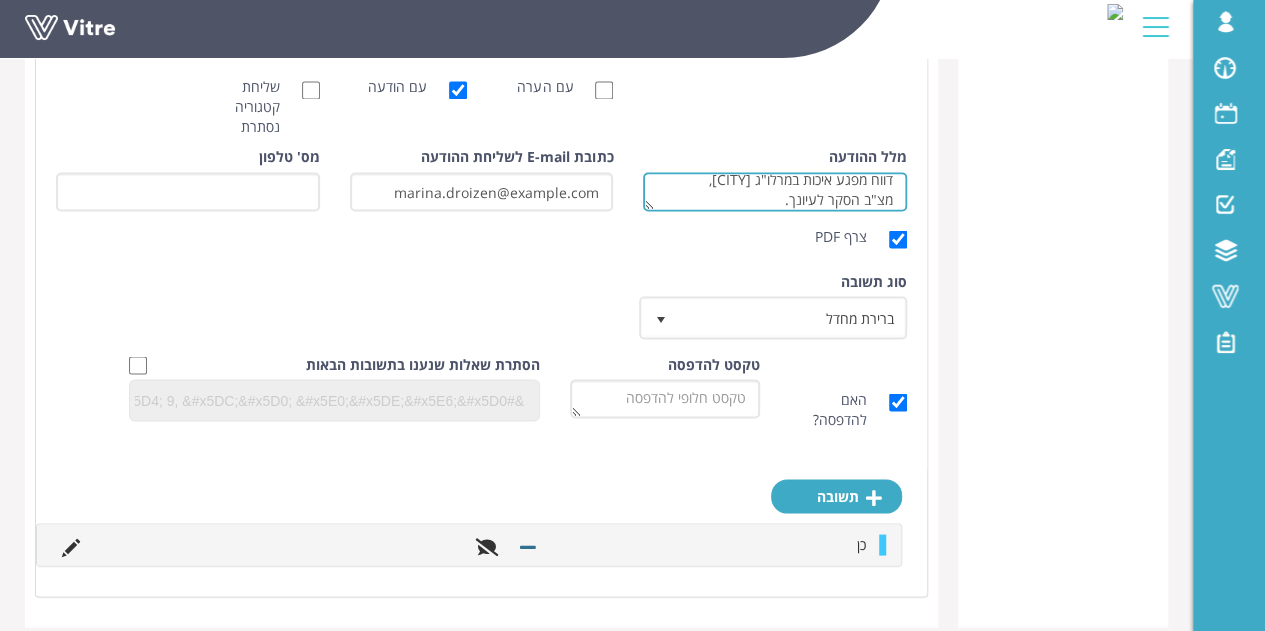 type on "report incident quality in [PRODUCT] [CITY],
attached survey for your review." 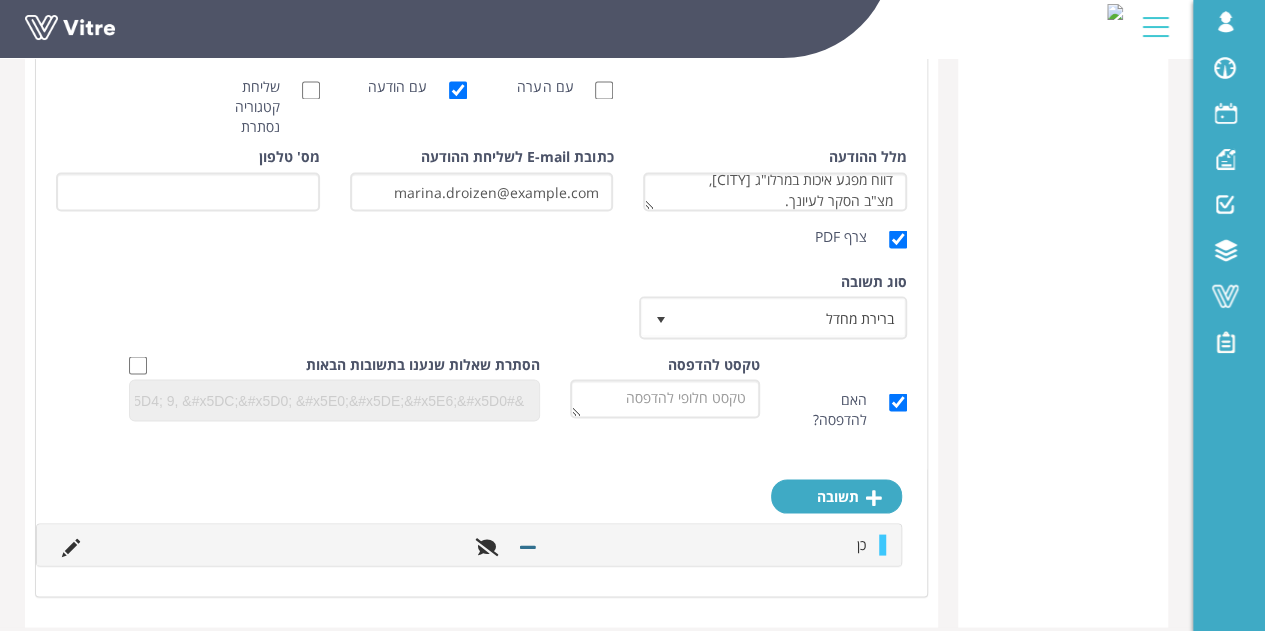 click on "סוג תשובה ברירת מחדל 0
סוג תשובה ברירת מחדל 0
מודול בחירה
שאלה זו תקבע את נושא הטופס (מוגבלת לאחת בטופס)
סוג תשובה תמונה 33
סוג תשובה ברירת מחדל 0
מילון בחירה
שאלת אב בחירה
נוסחה
קישור
בחר יישות בחירה
מאפיין
שם השדה
מאפיין בחירה" at bounding box center (481, 312) 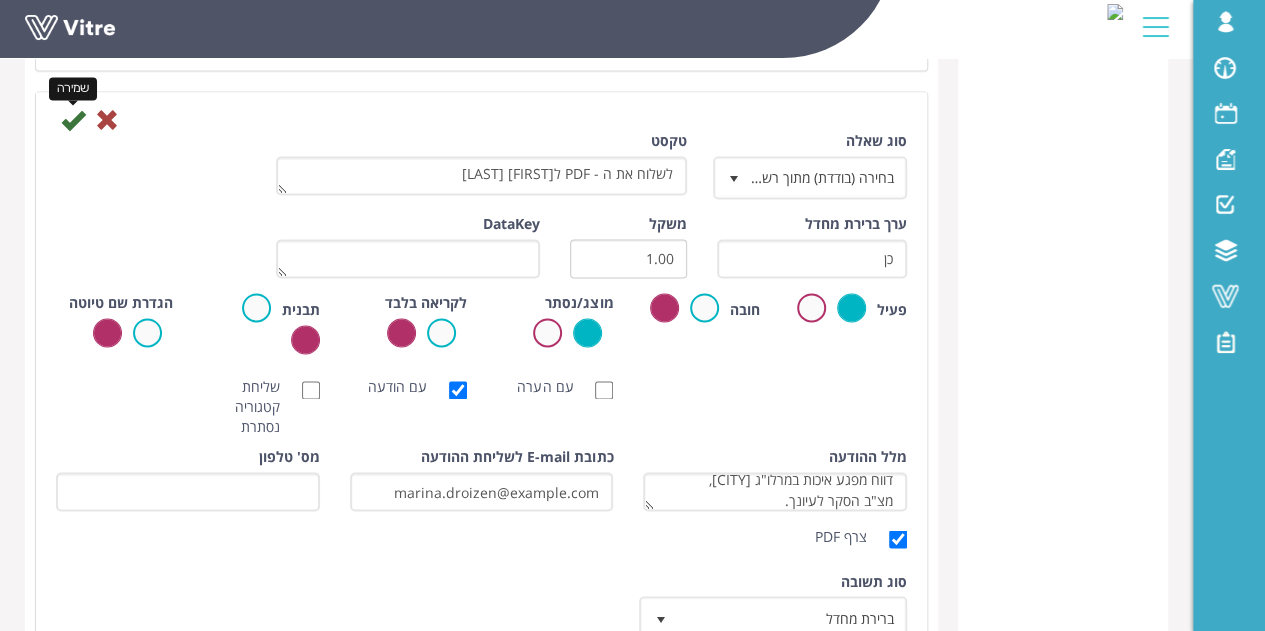 click at bounding box center (73, 120) 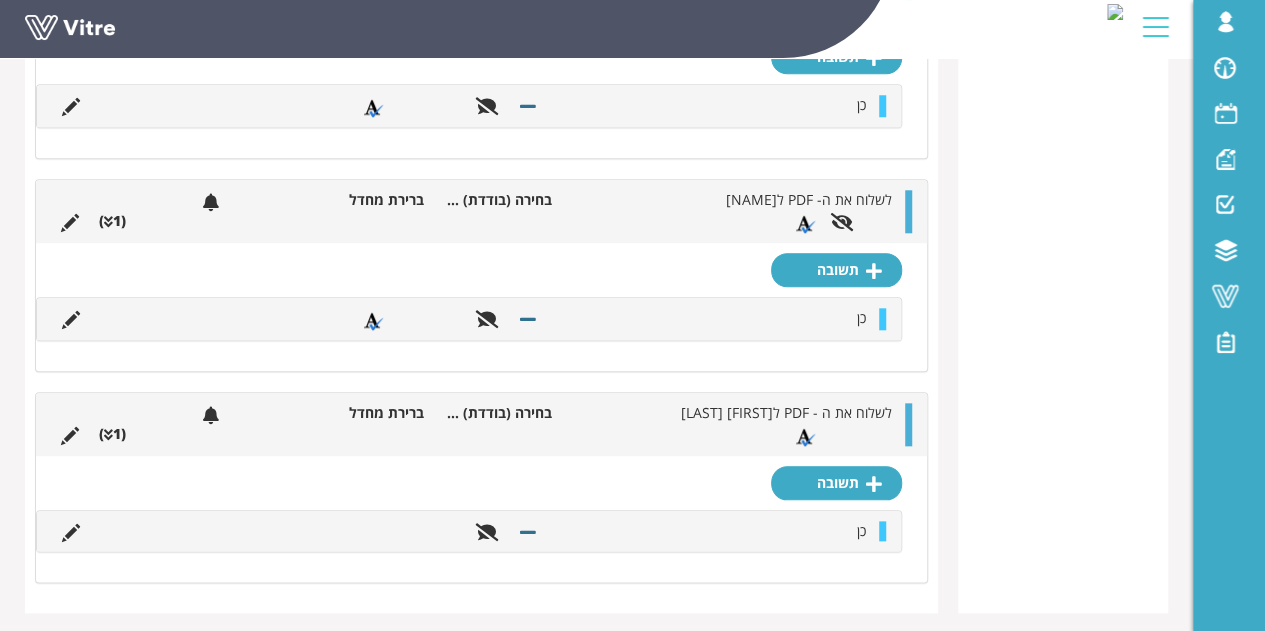 scroll, scrollTop: 894, scrollLeft: 0, axis: vertical 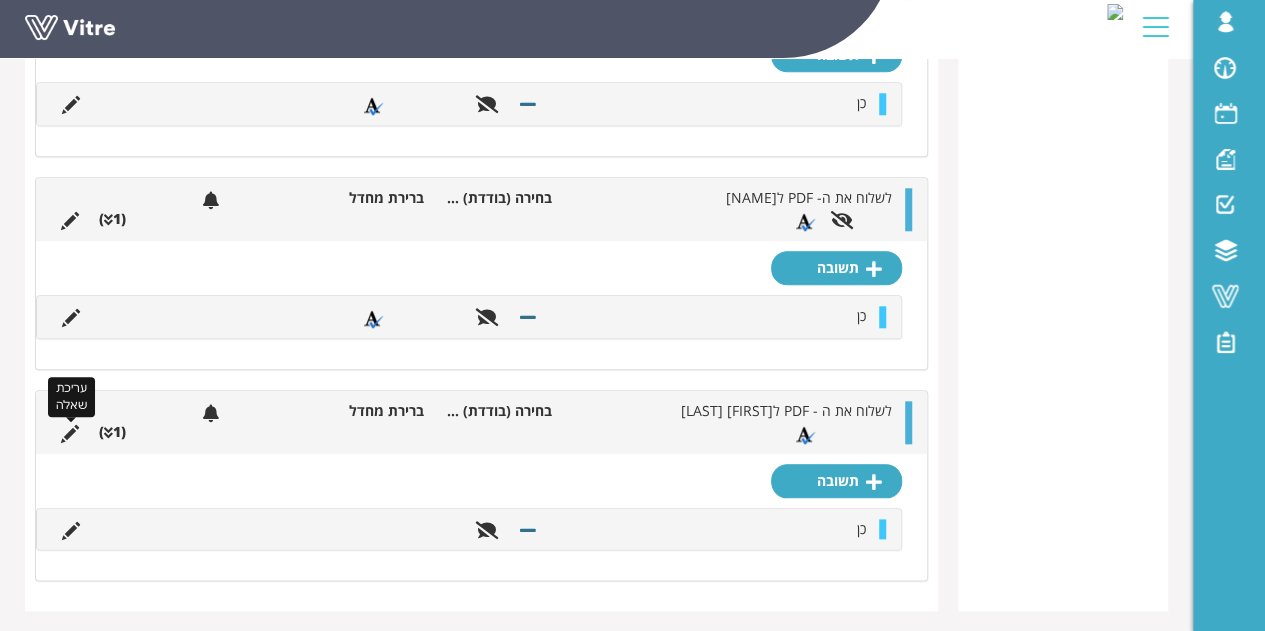 click at bounding box center [70, 434] 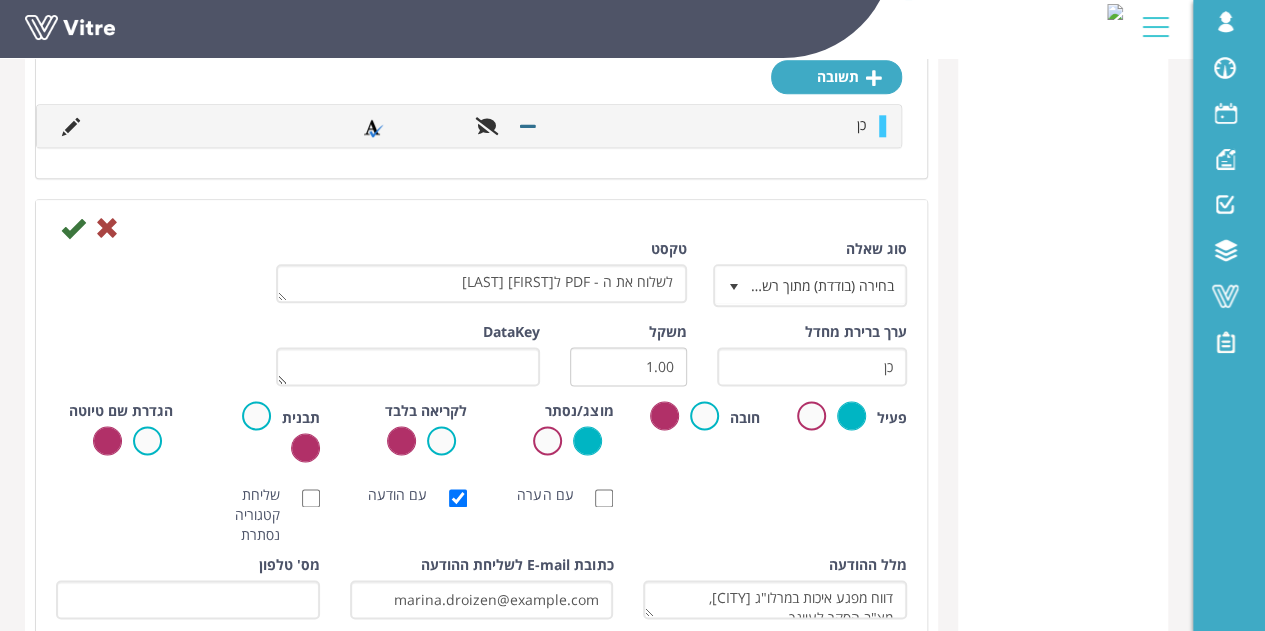 scroll, scrollTop: 1094, scrollLeft: 0, axis: vertical 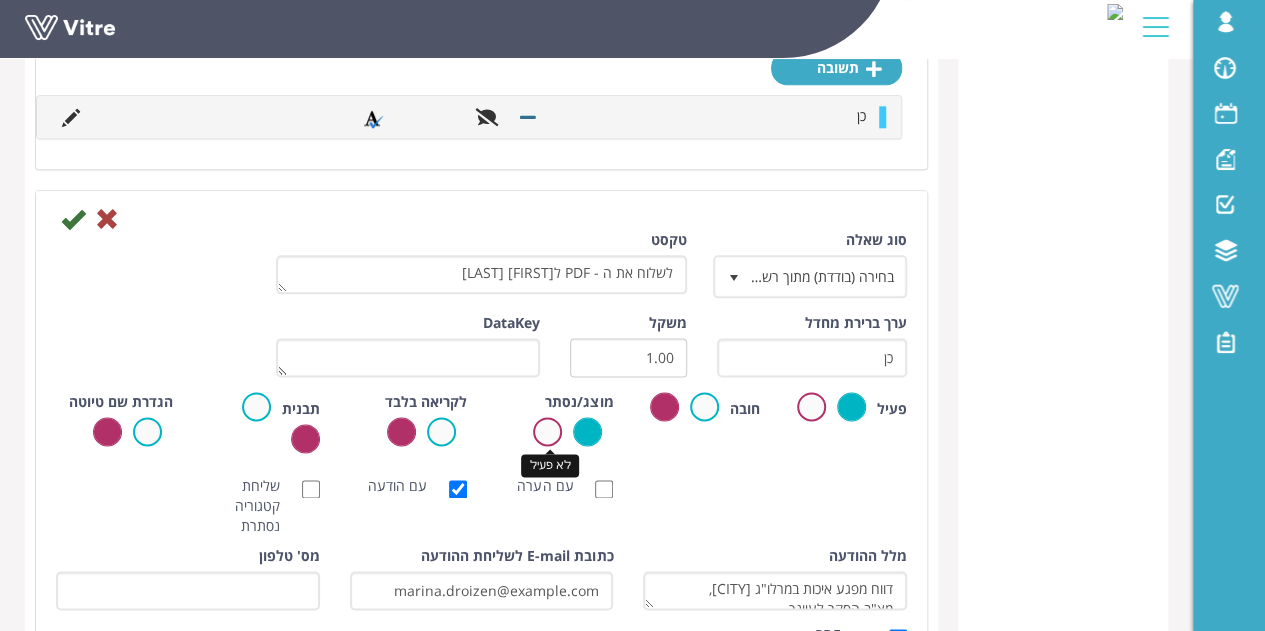 click at bounding box center (547, 431) 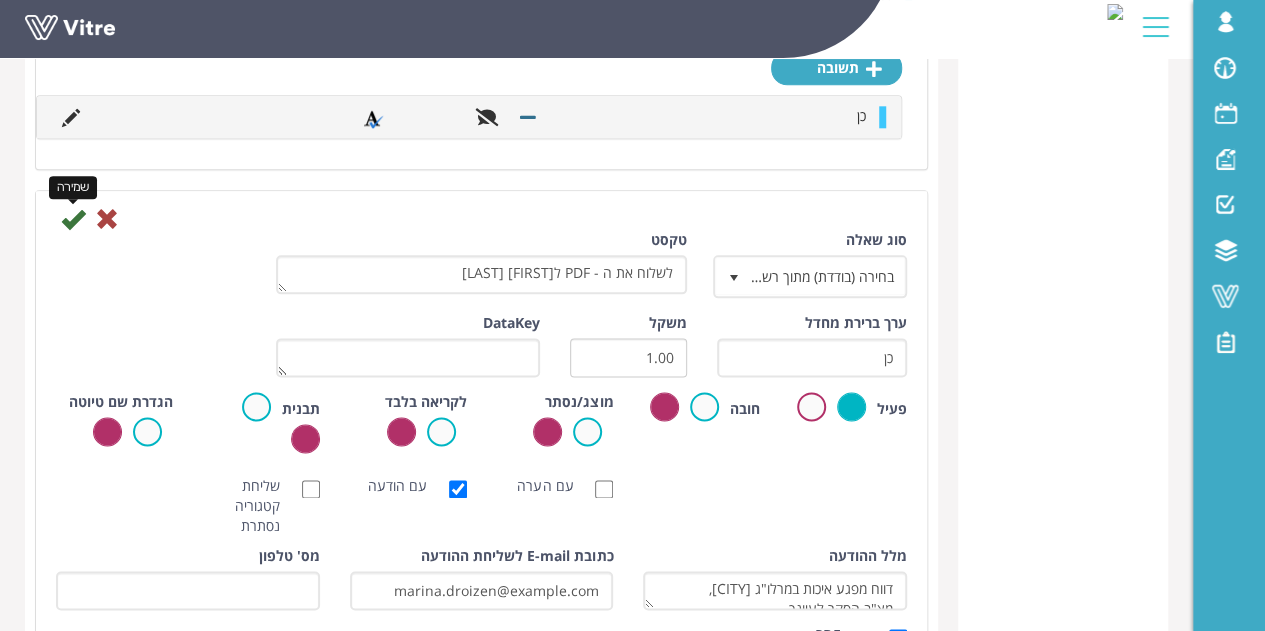 click at bounding box center [73, 219] 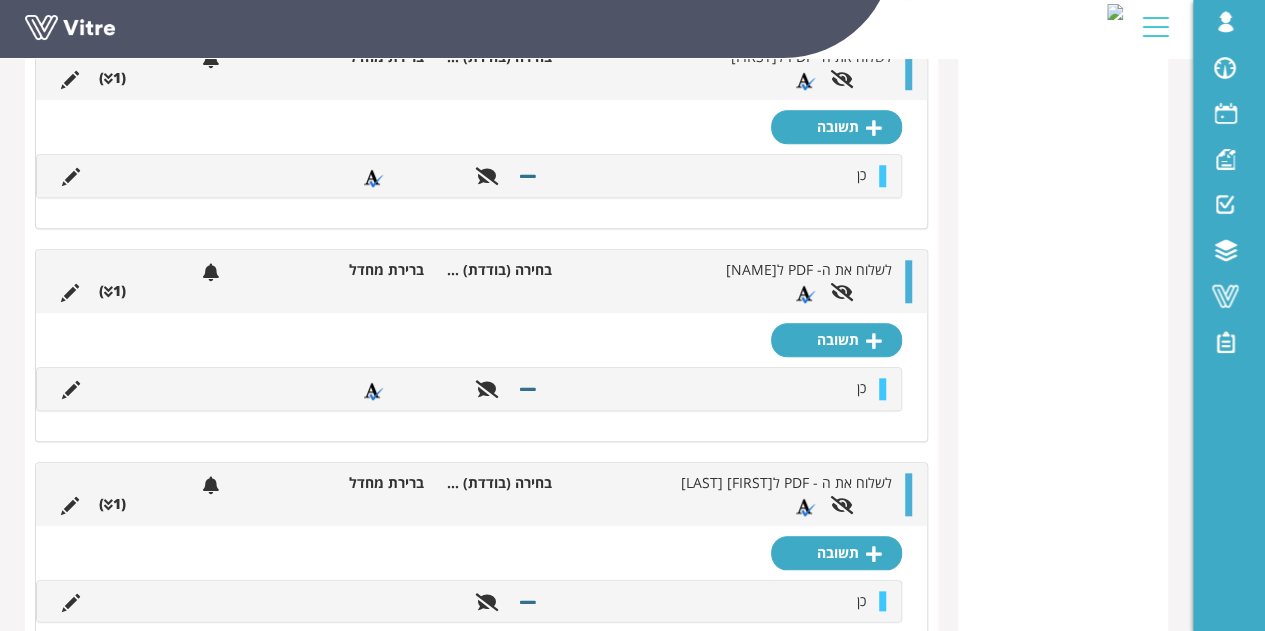 scroll, scrollTop: 894, scrollLeft: 0, axis: vertical 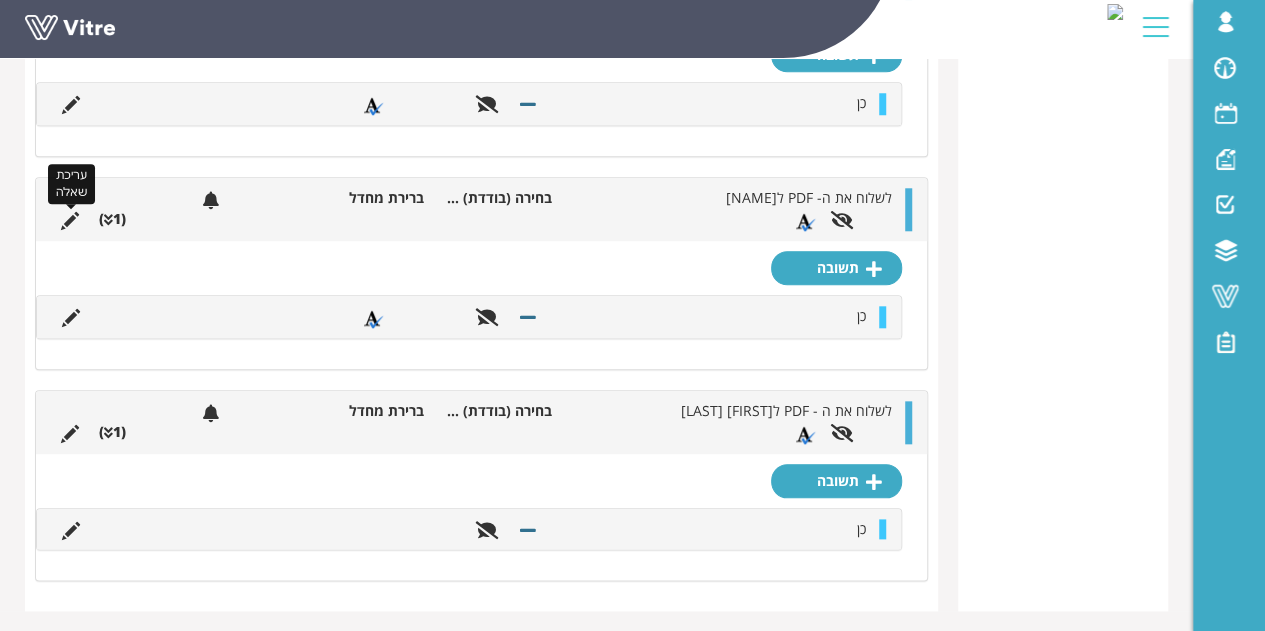click at bounding box center (70, 221) 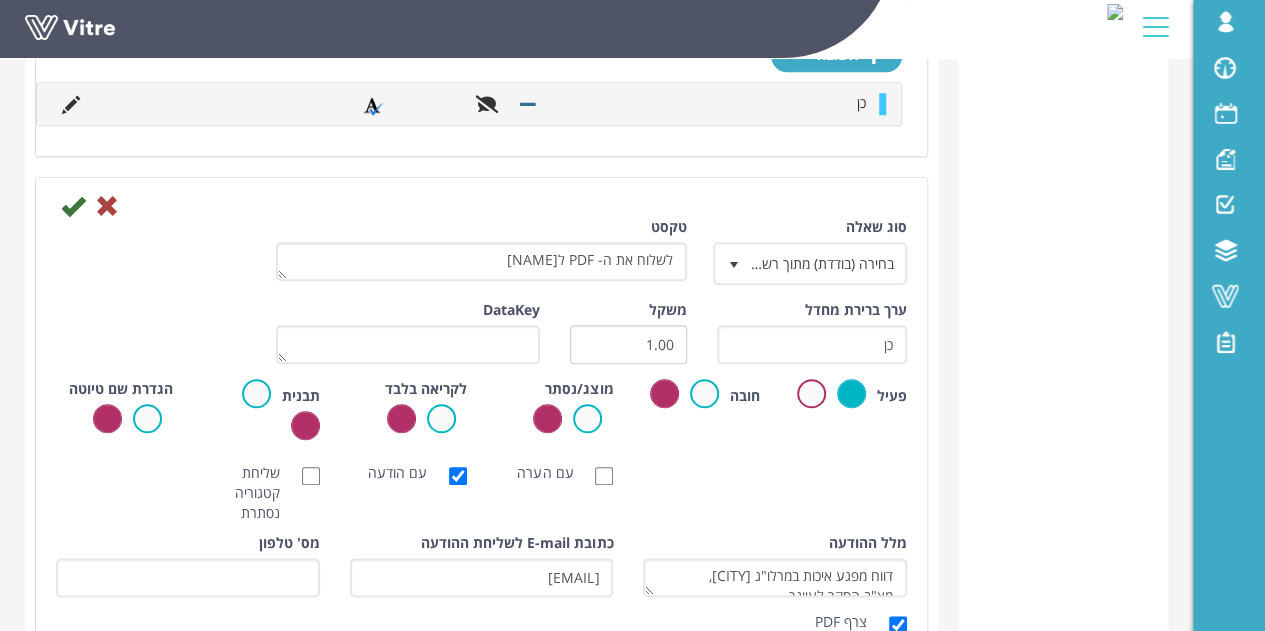 scroll, scrollTop: 994, scrollLeft: 0, axis: vertical 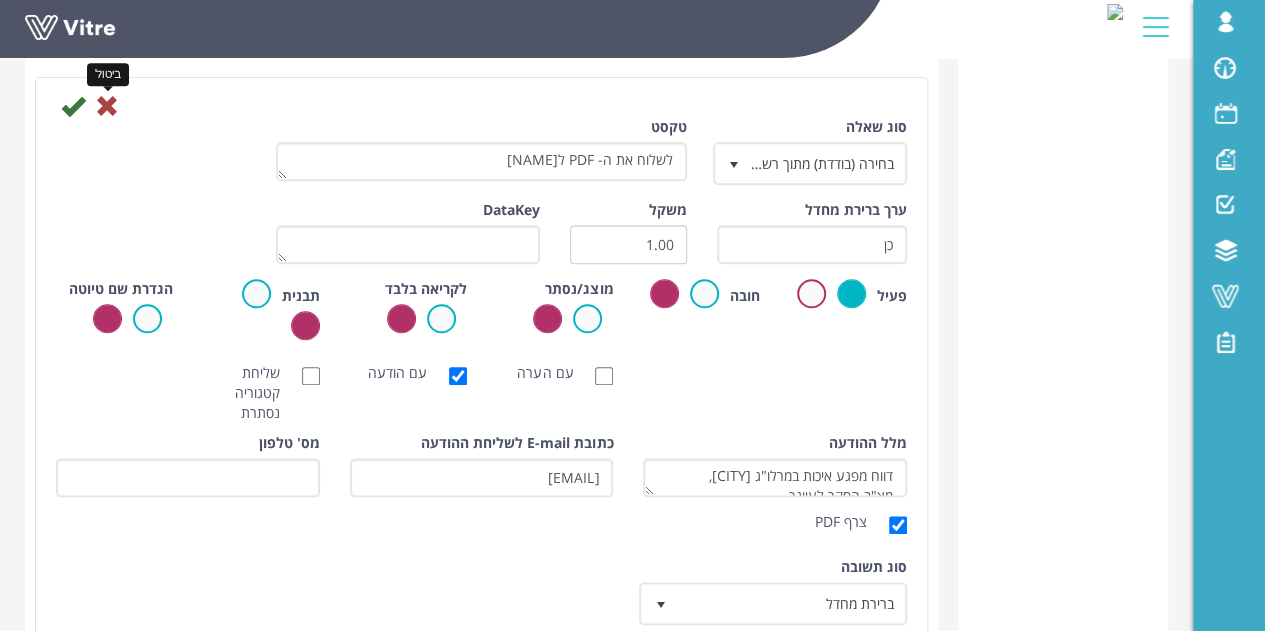 click at bounding box center [107, 106] 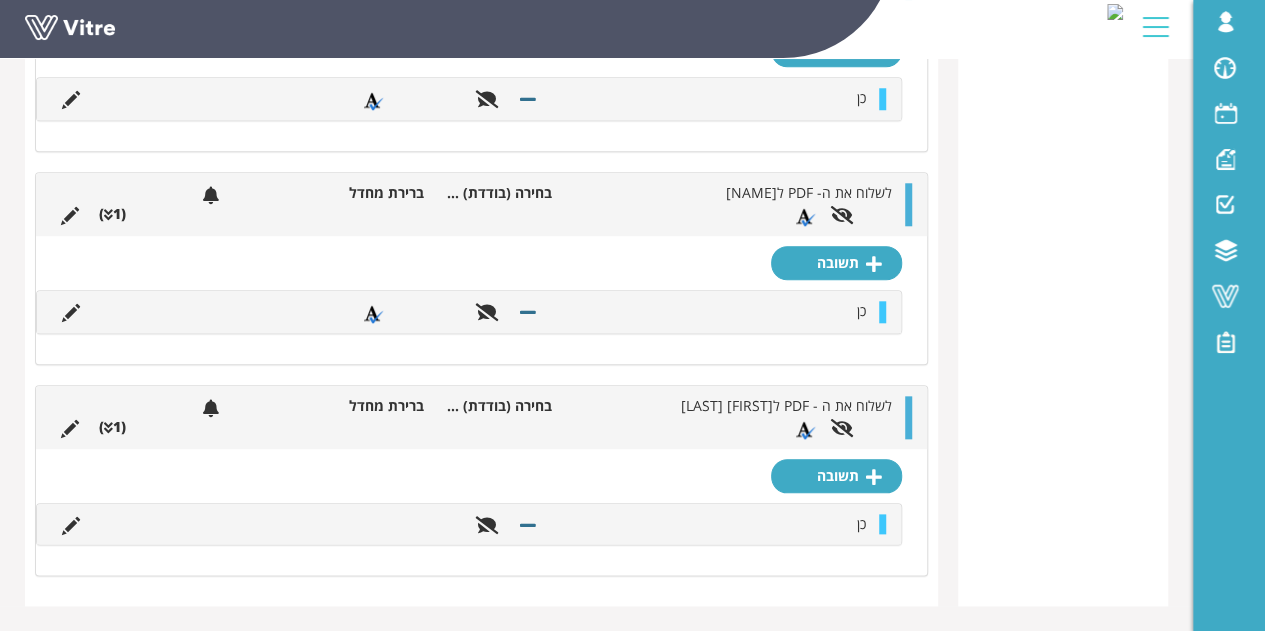 scroll, scrollTop: 894, scrollLeft: 0, axis: vertical 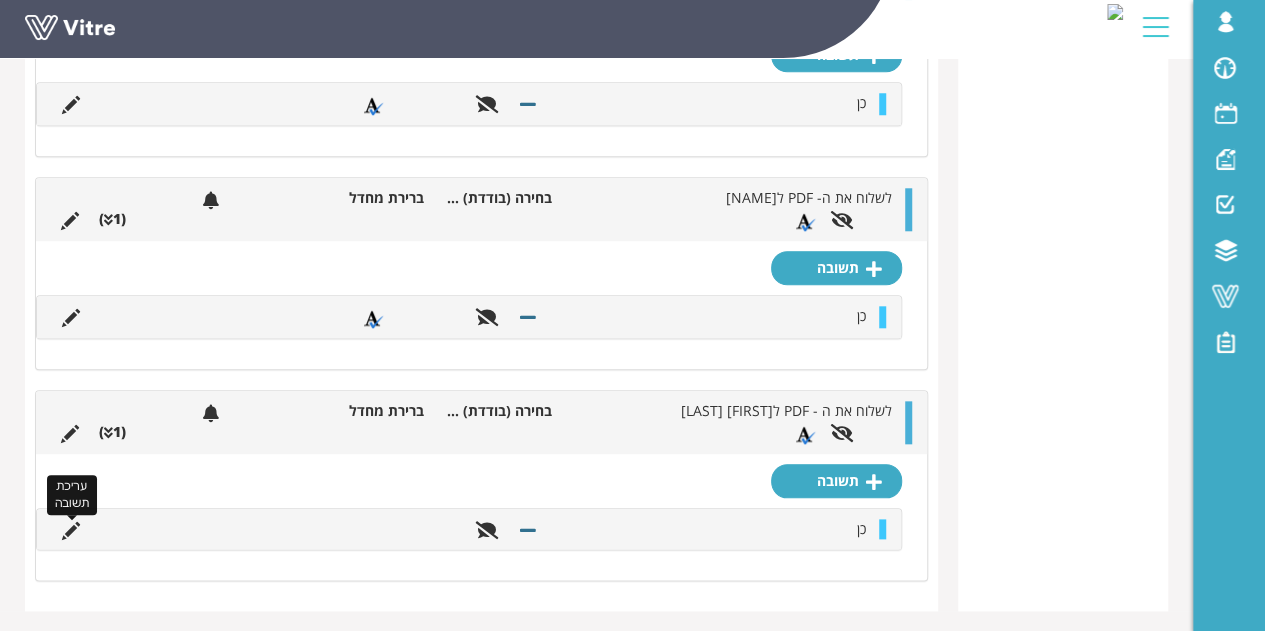 click at bounding box center [71, 531] 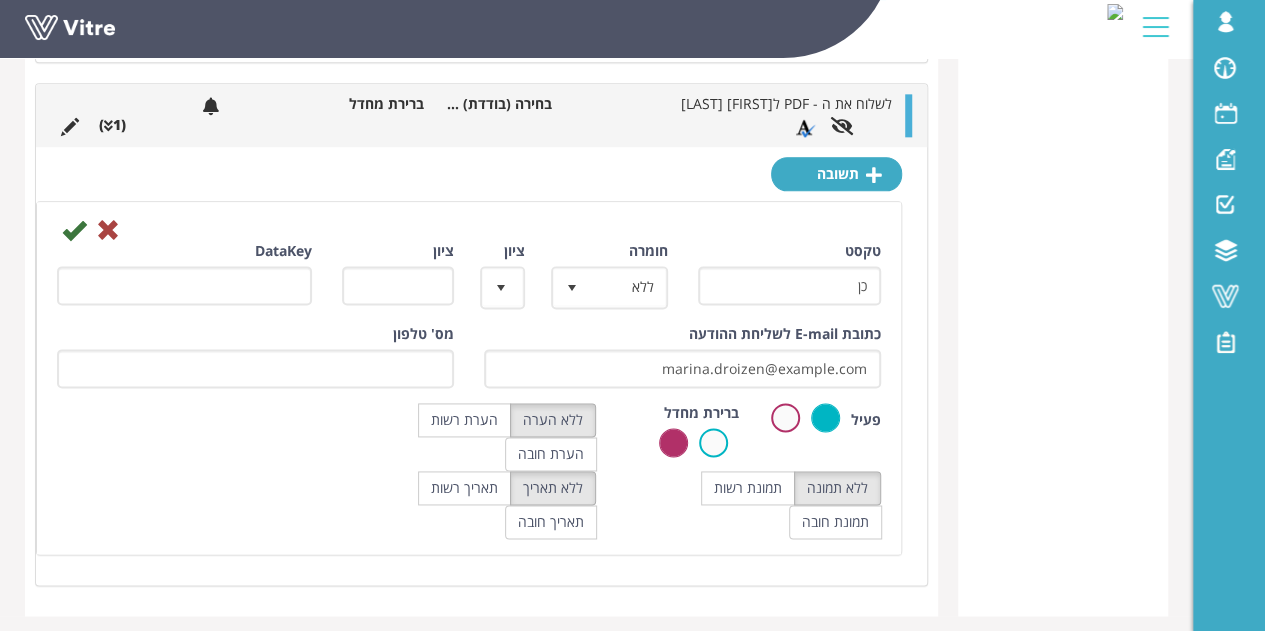 scroll, scrollTop: 1202, scrollLeft: 0, axis: vertical 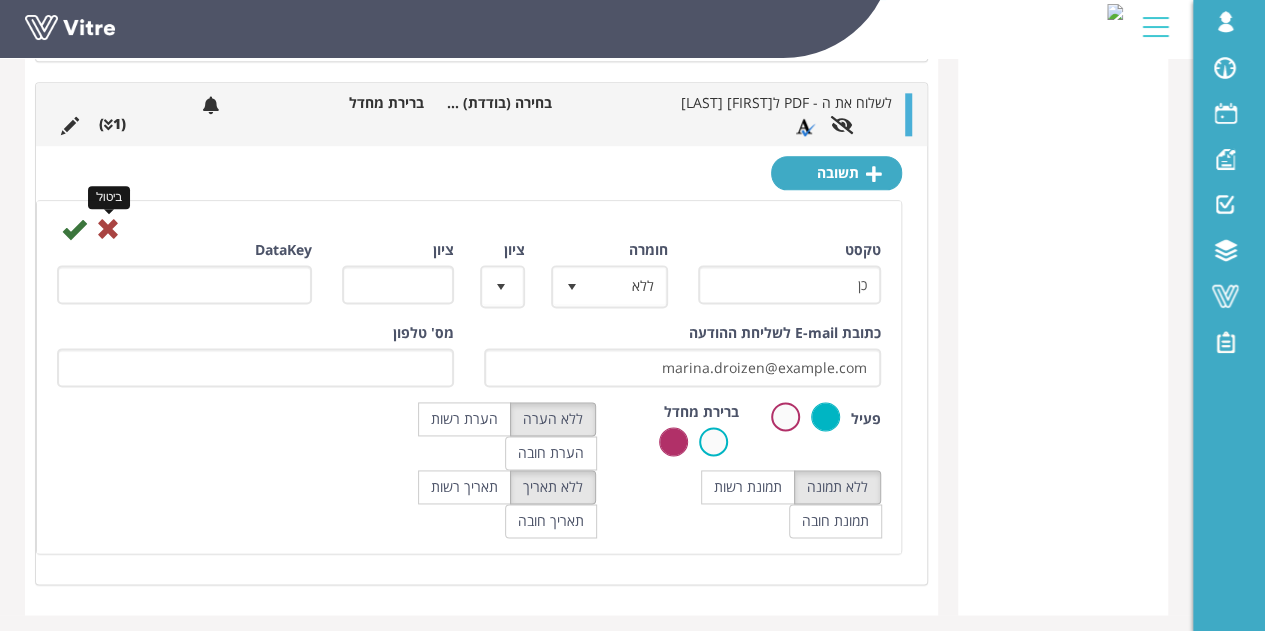 click at bounding box center (108, 229) 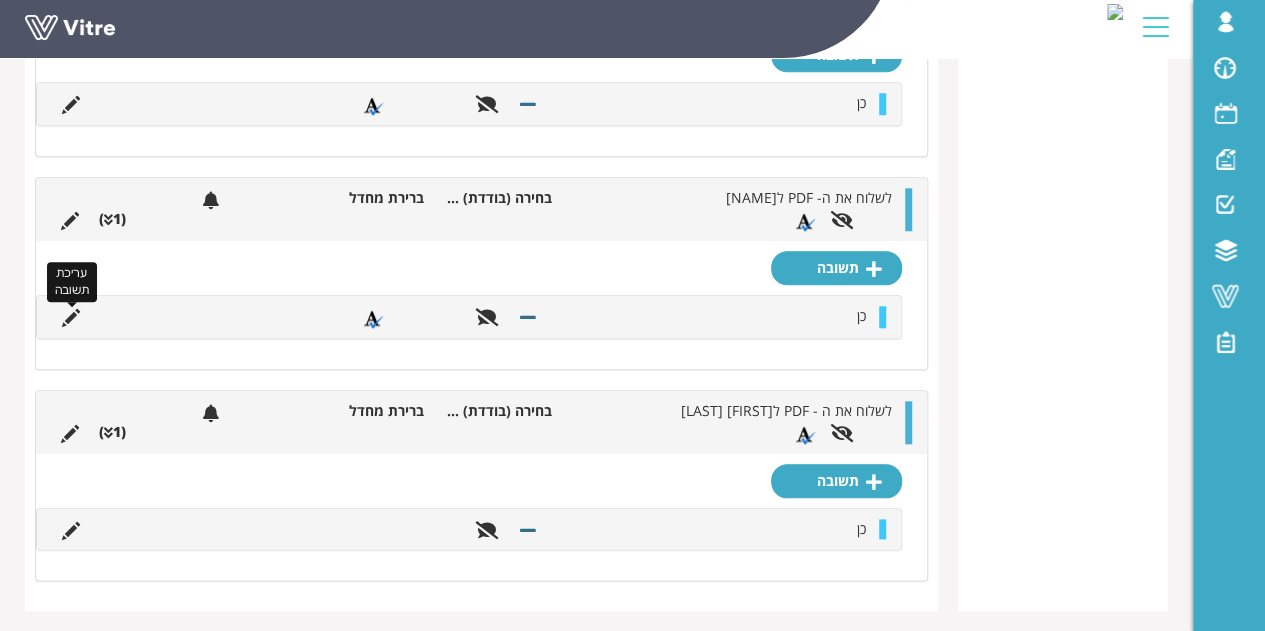click at bounding box center (71, 318) 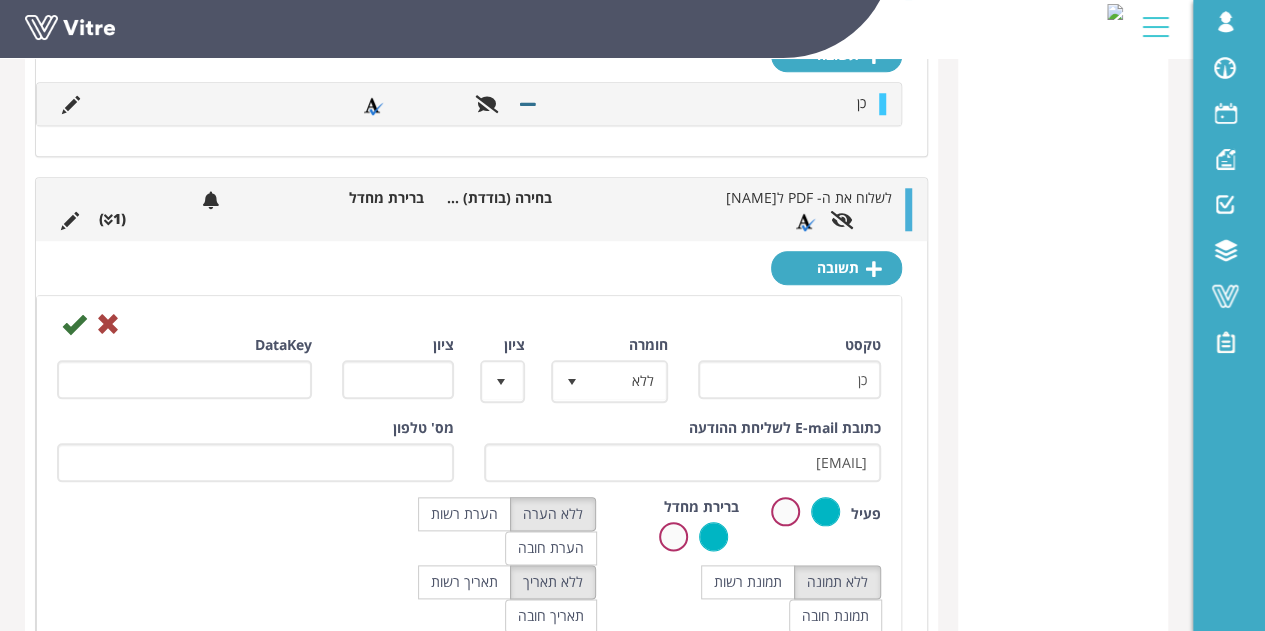 scroll, scrollTop: 1200, scrollLeft: 0, axis: vertical 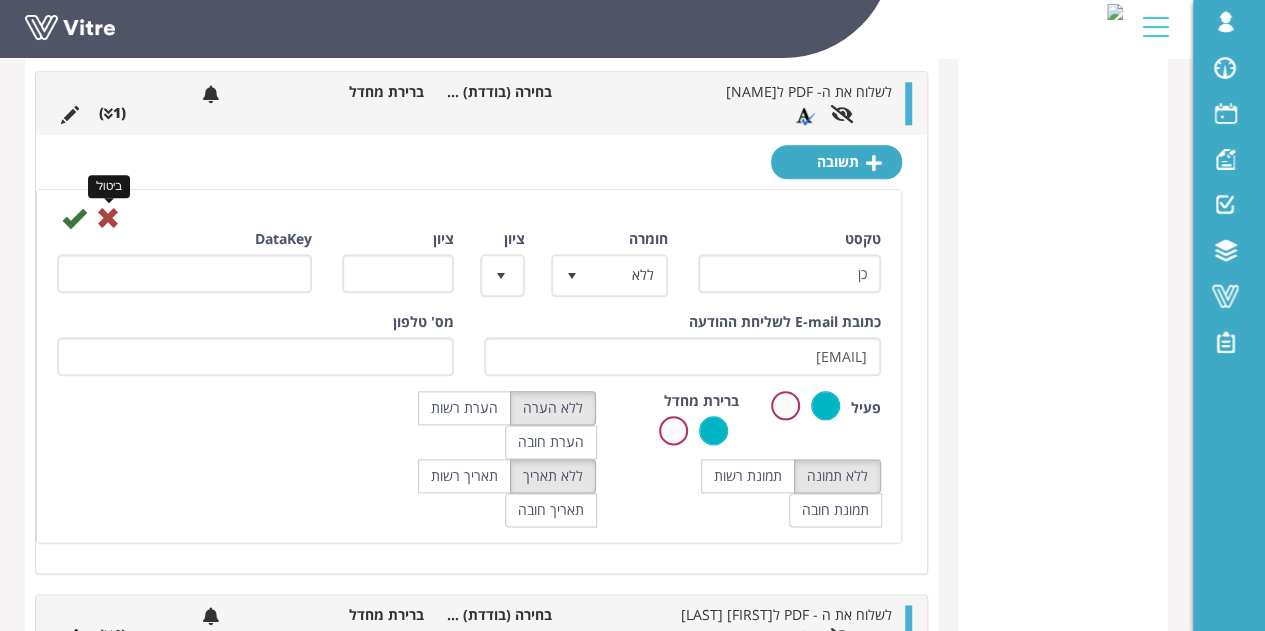 click at bounding box center (108, 218) 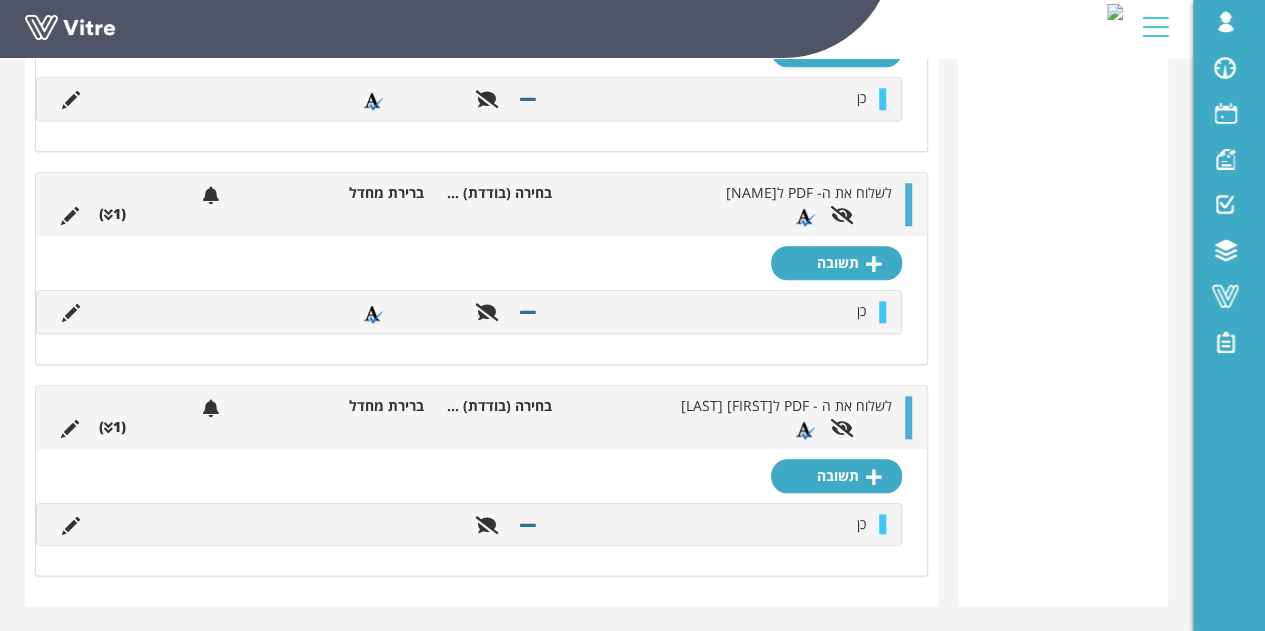 scroll, scrollTop: 894, scrollLeft: 0, axis: vertical 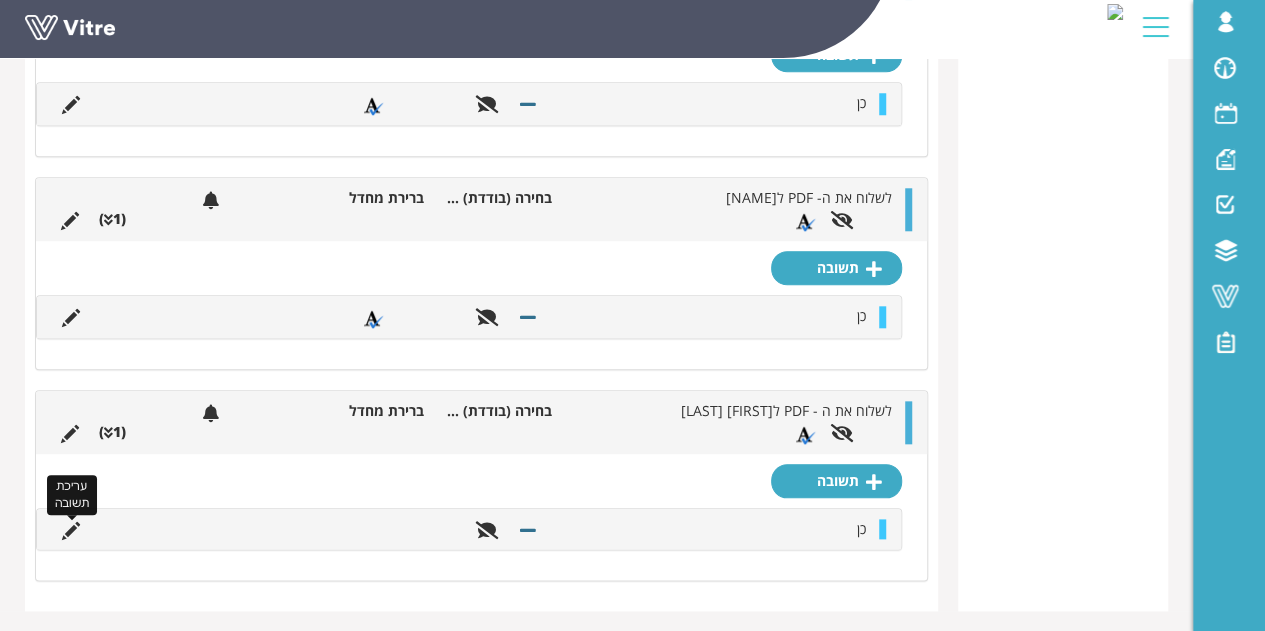 click at bounding box center (71, 531) 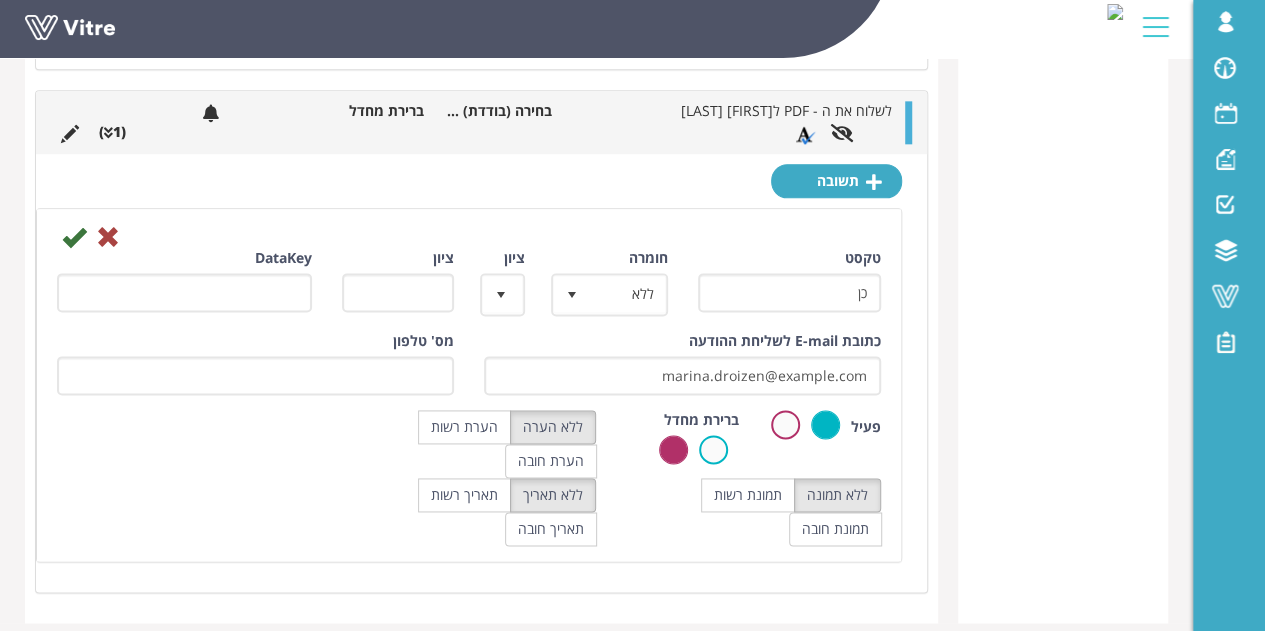 scroll, scrollTop: 1200, scrollLeft: 0, axis: vertical 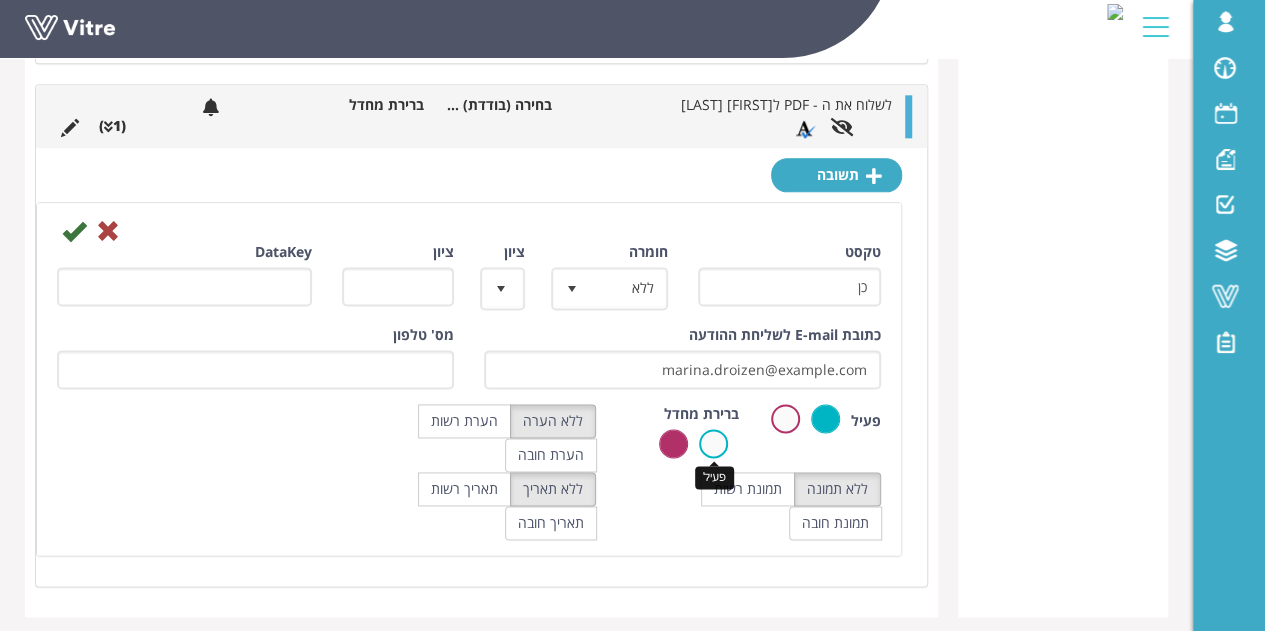 click at bounding box center [713, 443] 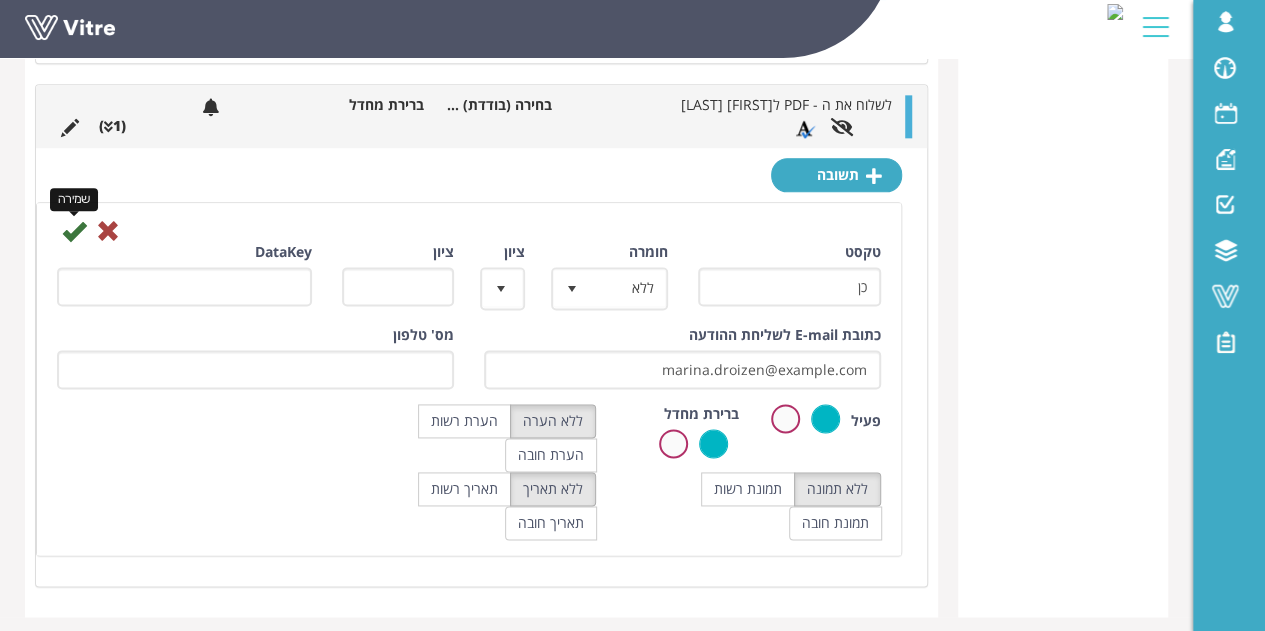 click at bounding box center (74, 231) 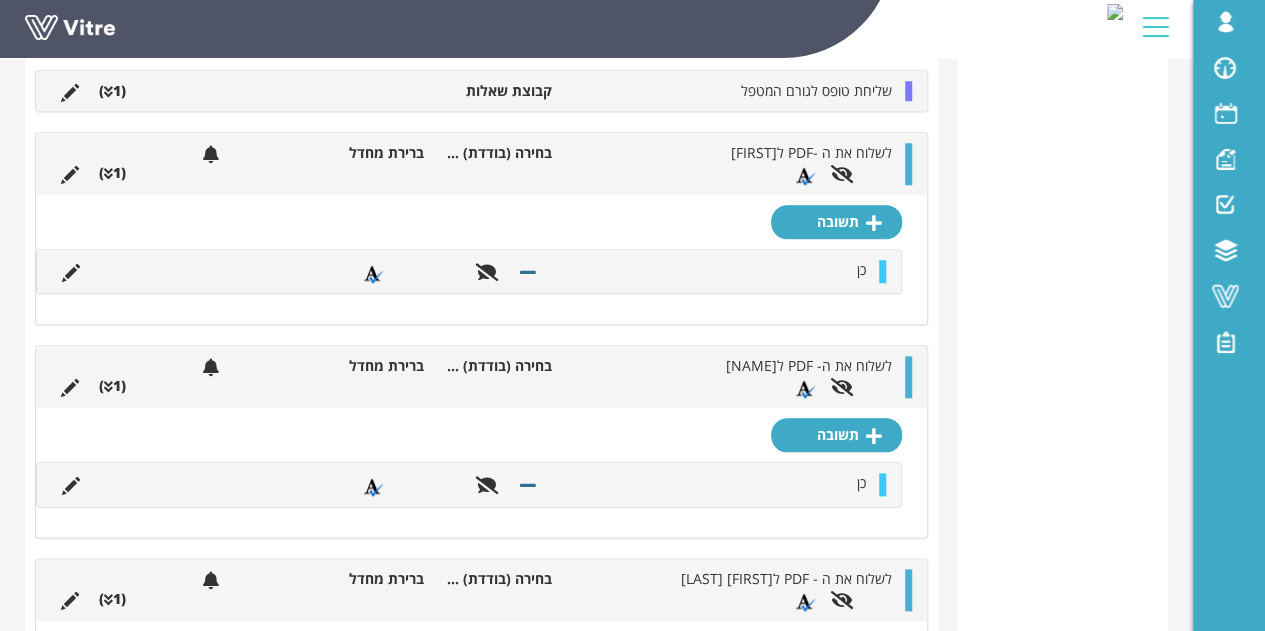 scroll, scrollTop: 898, scrollLeft: 0, axis: vertical 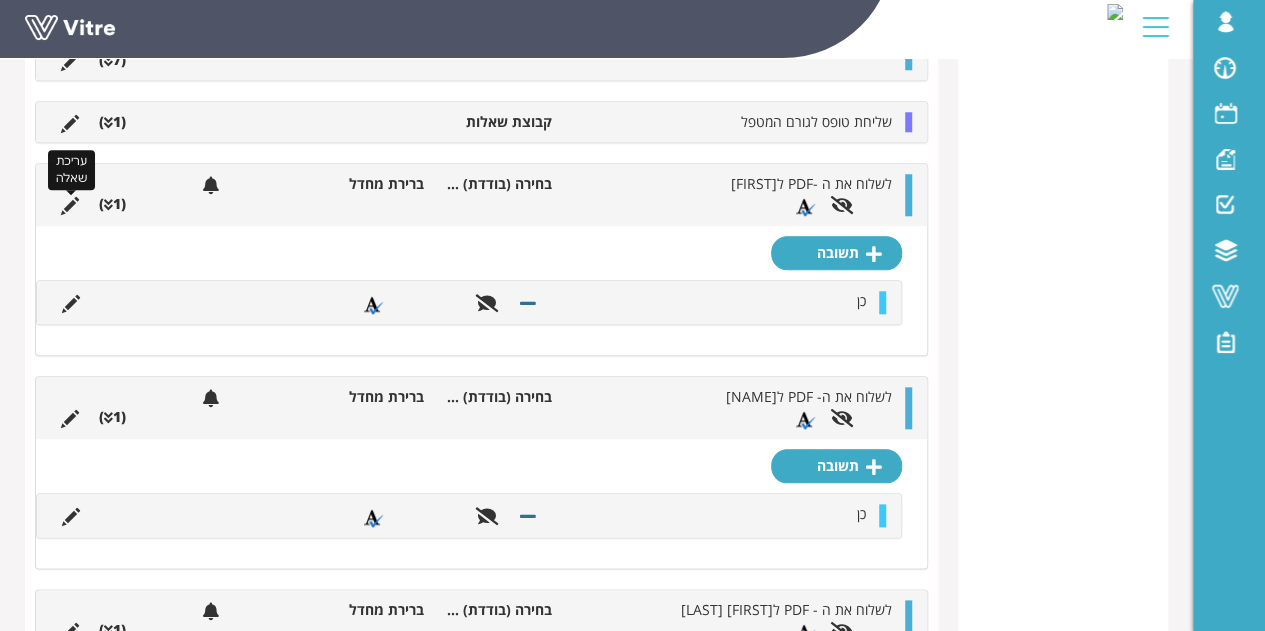 click at bounding box center [70, 206] 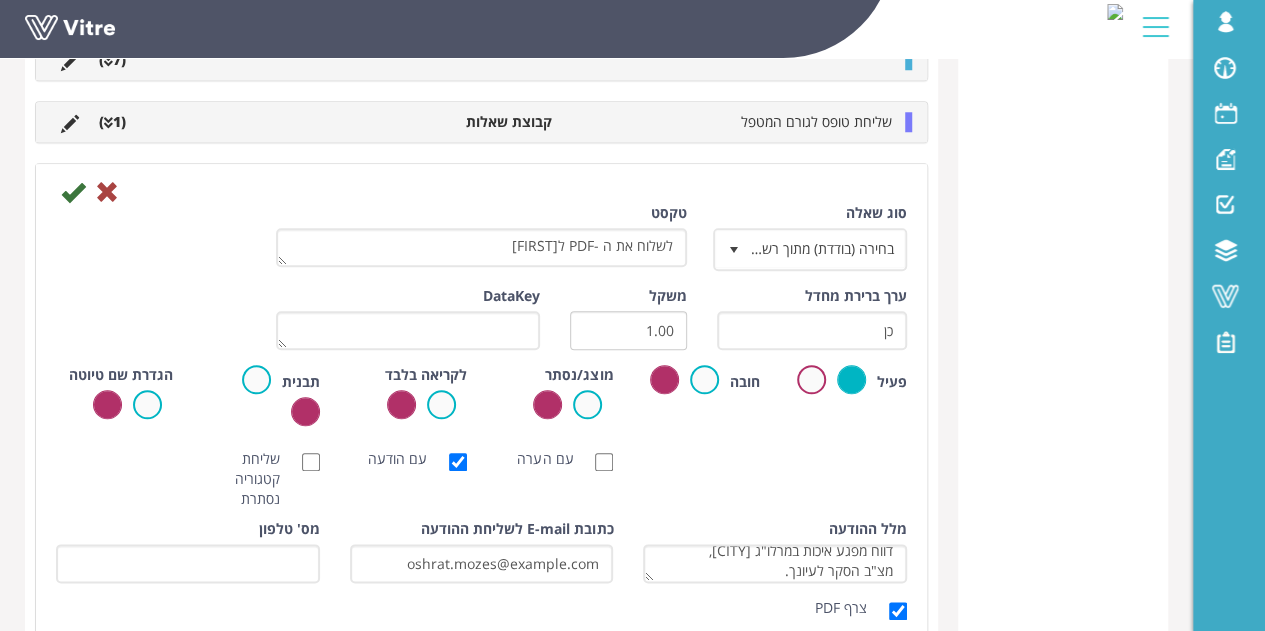scroll, scrollTop: 16, scrollLeft: 0, axis: vertical 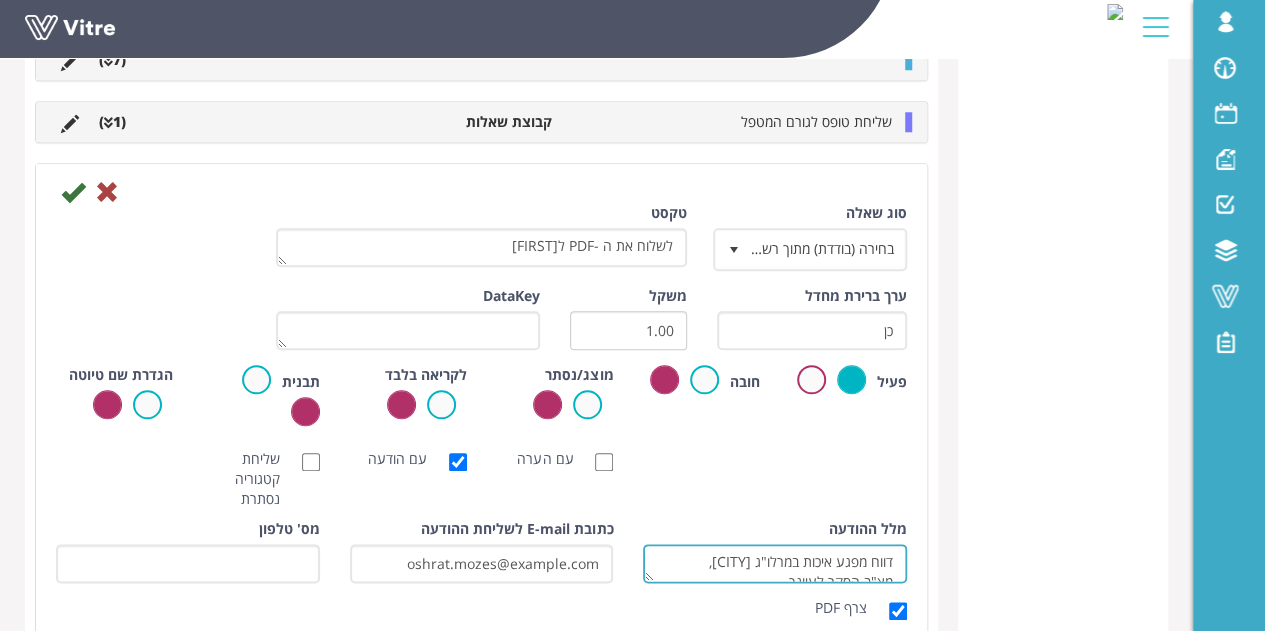 drag, startPoint x: 772, startPoint y: 561, endPoint x: 901, endPoint y: 534, distance: 131.7953 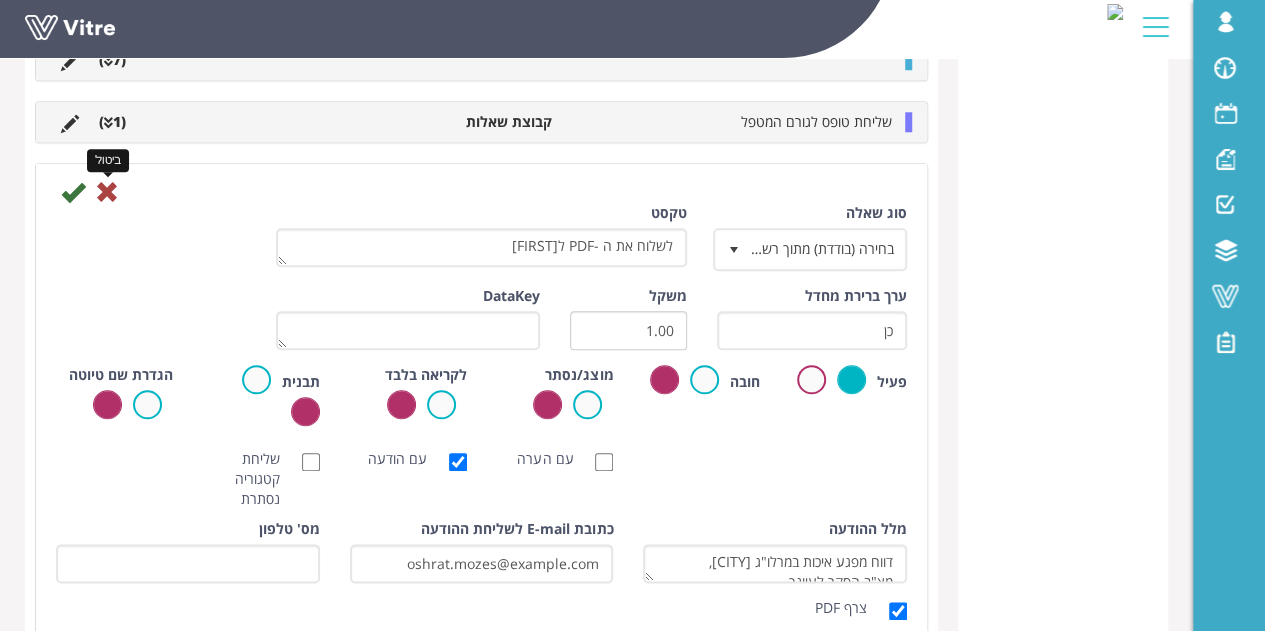 click at bounding box center (107, 192) 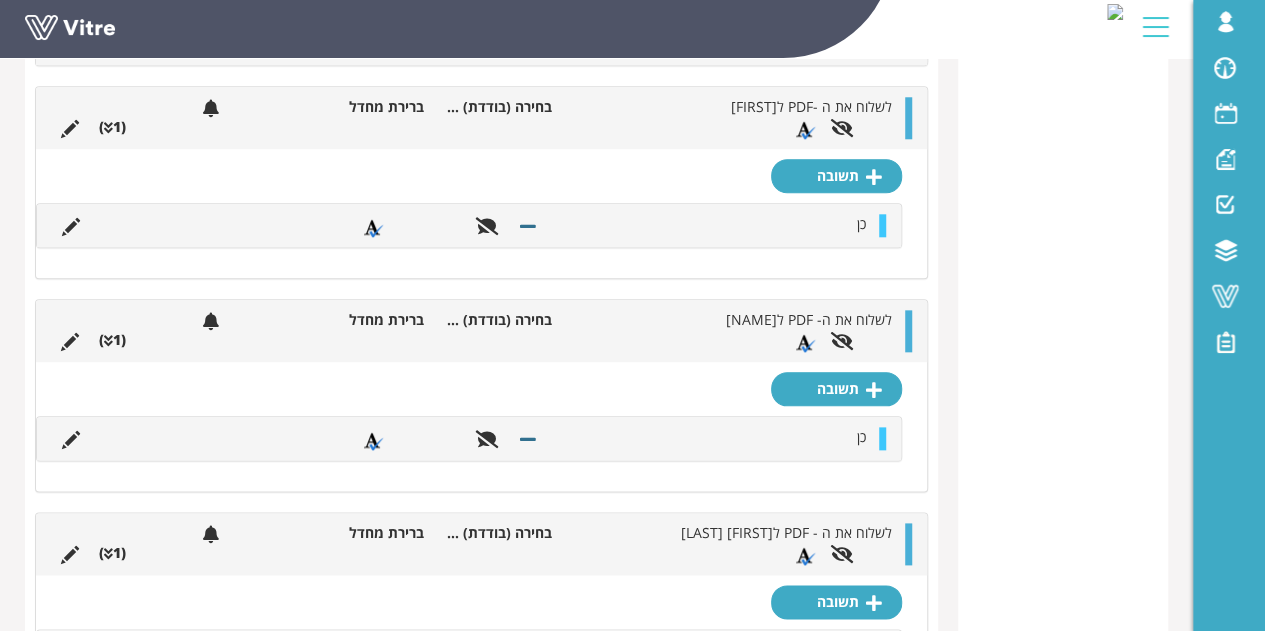 scroll, scrollTop: 1098, scrollLeft: 0, axis: vertical 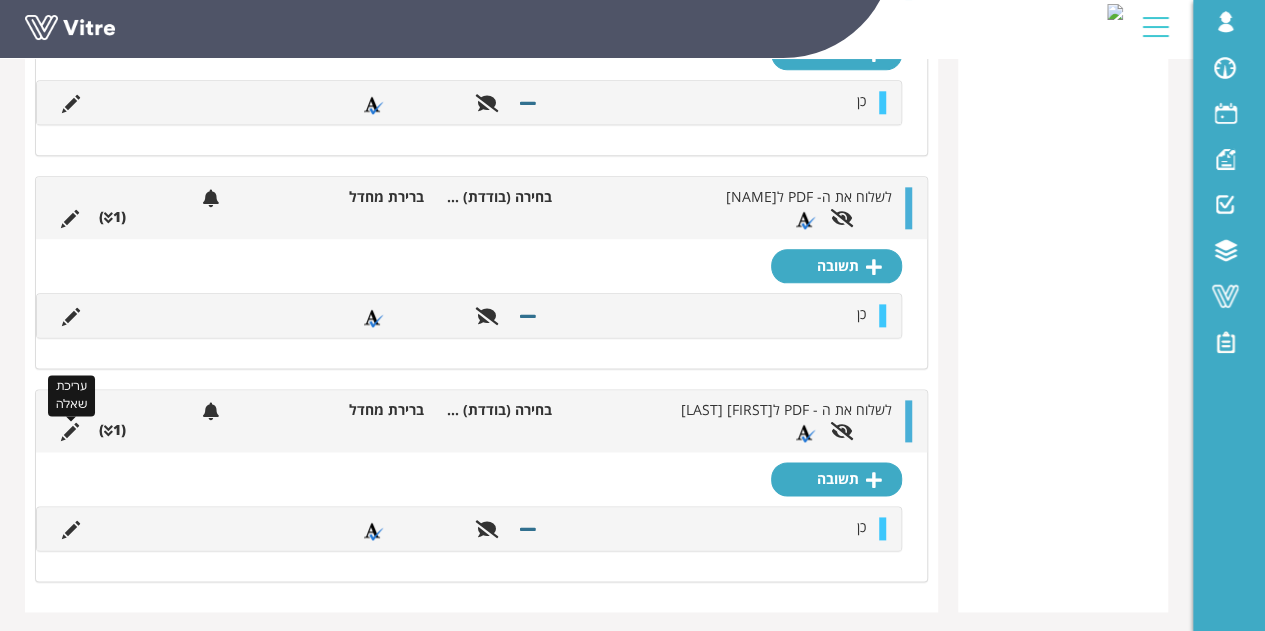 click at bounding box center [70, 432] 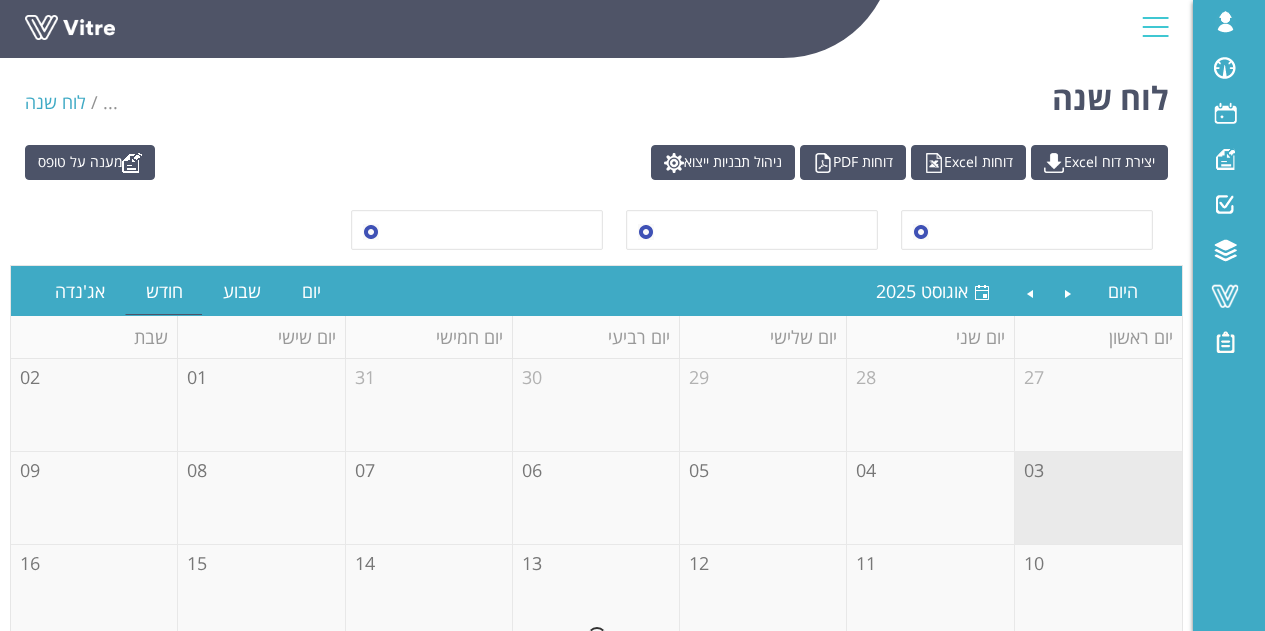 scroll, scrollTop: 0, scrollLeft: 0, axis: both 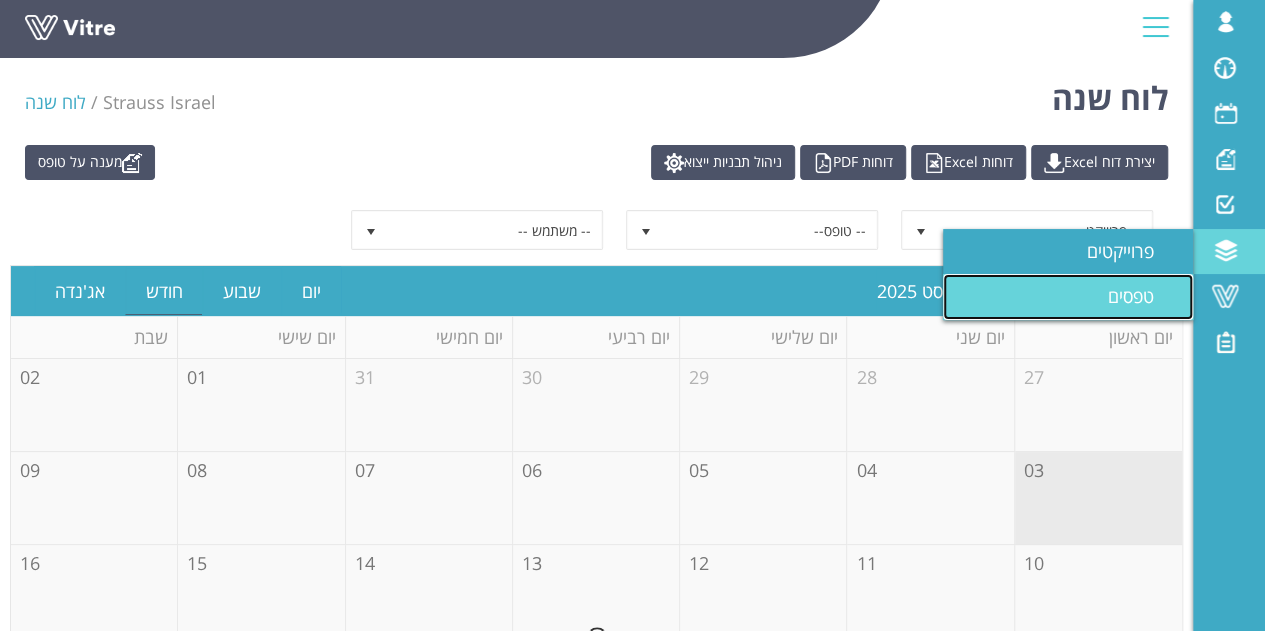 click on "טפסים" at bounding box center (1143, 296) 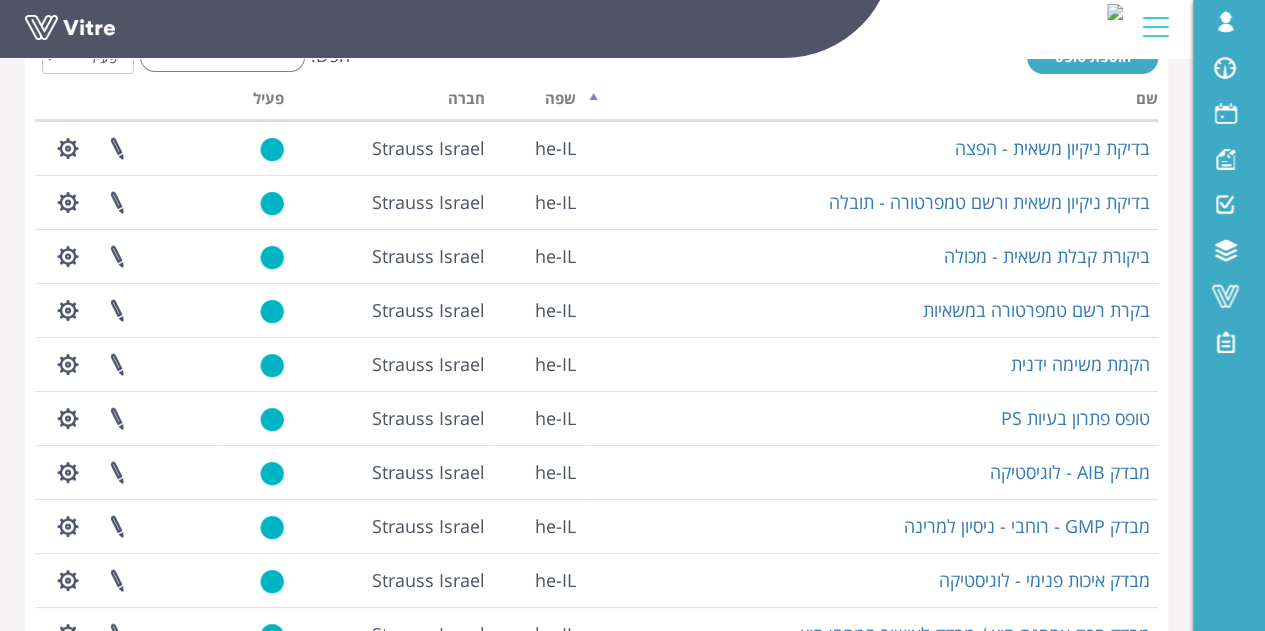 scroll, scrollTop: 500, scrollLeft: 0, axis: vertical 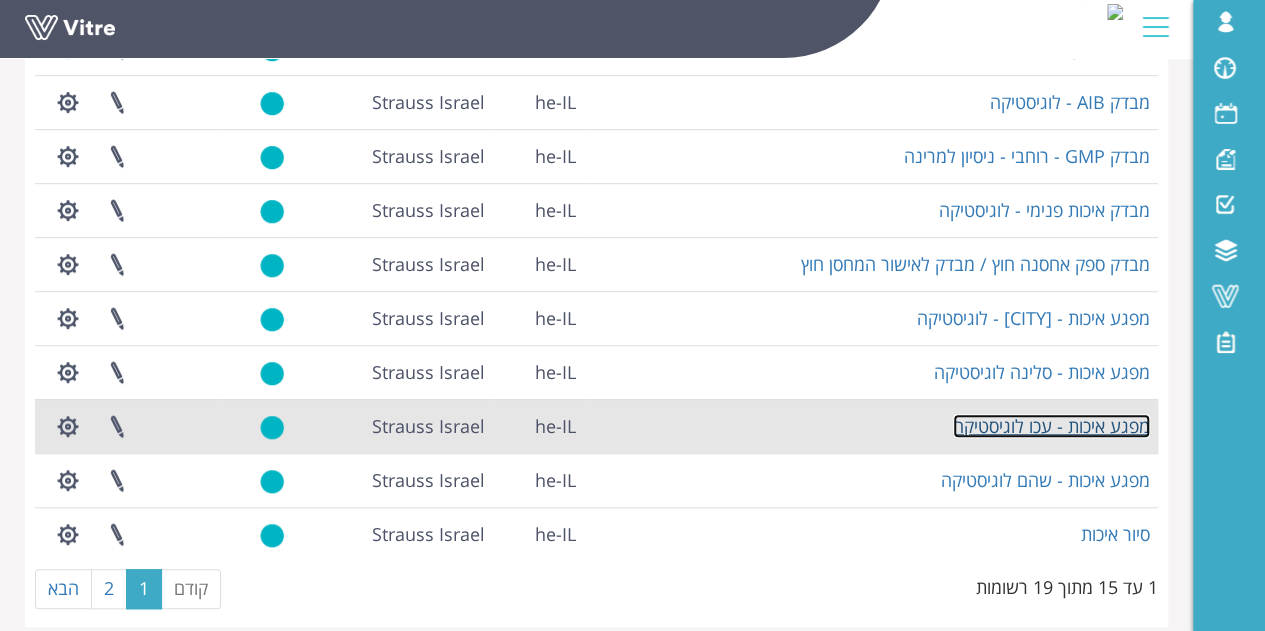 click on "מפגע איכות  - עכו לוגיסטיקה" at bounding box center [1051, 426] 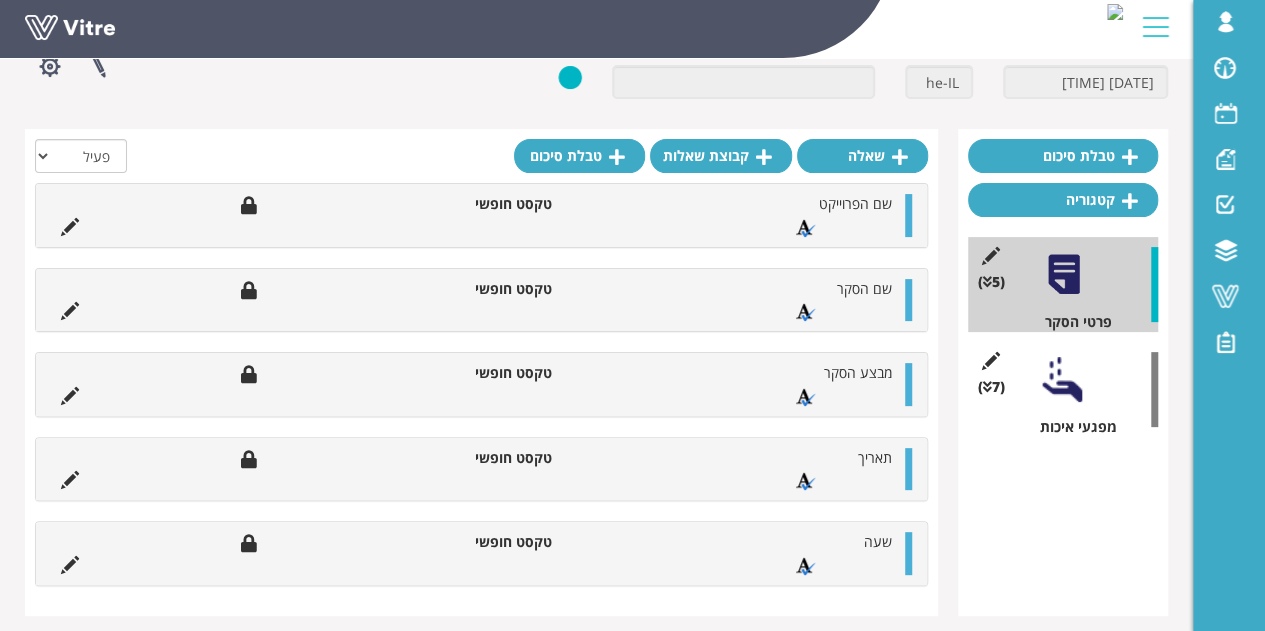 scroll, scrollTop: 129, scrollLeft: 0, axis: vertical 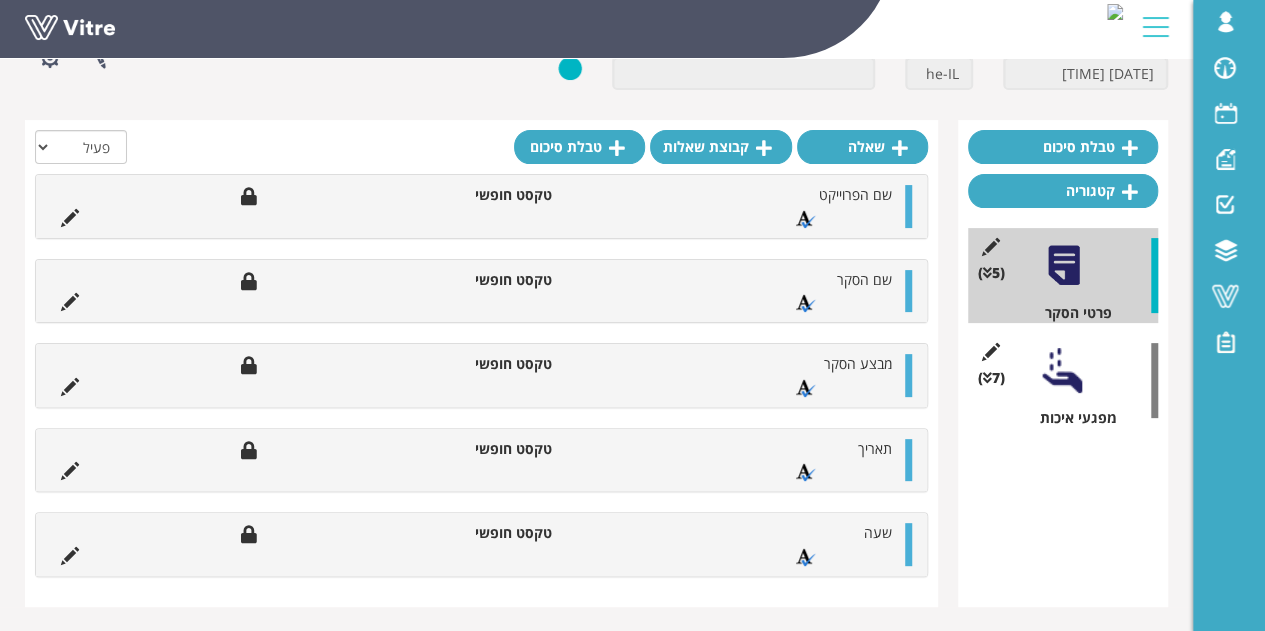 click at bounding box center [1063, 370] 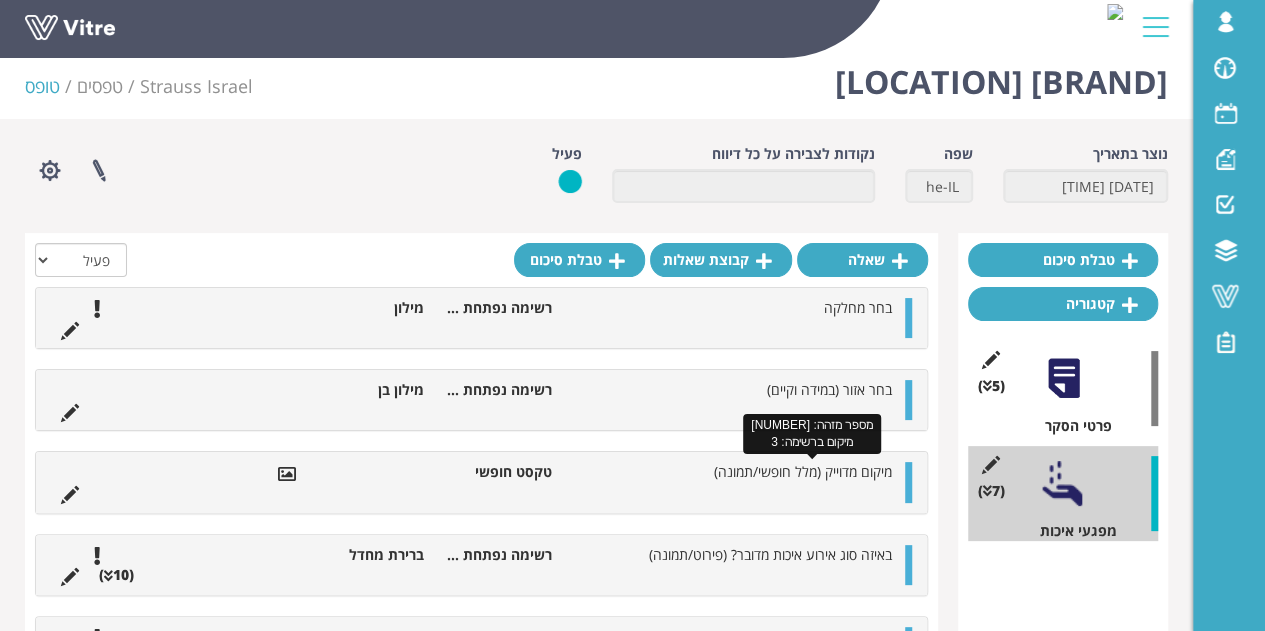 scroll, scrollTop: 14, scrollLeft: 0, axis: vertical 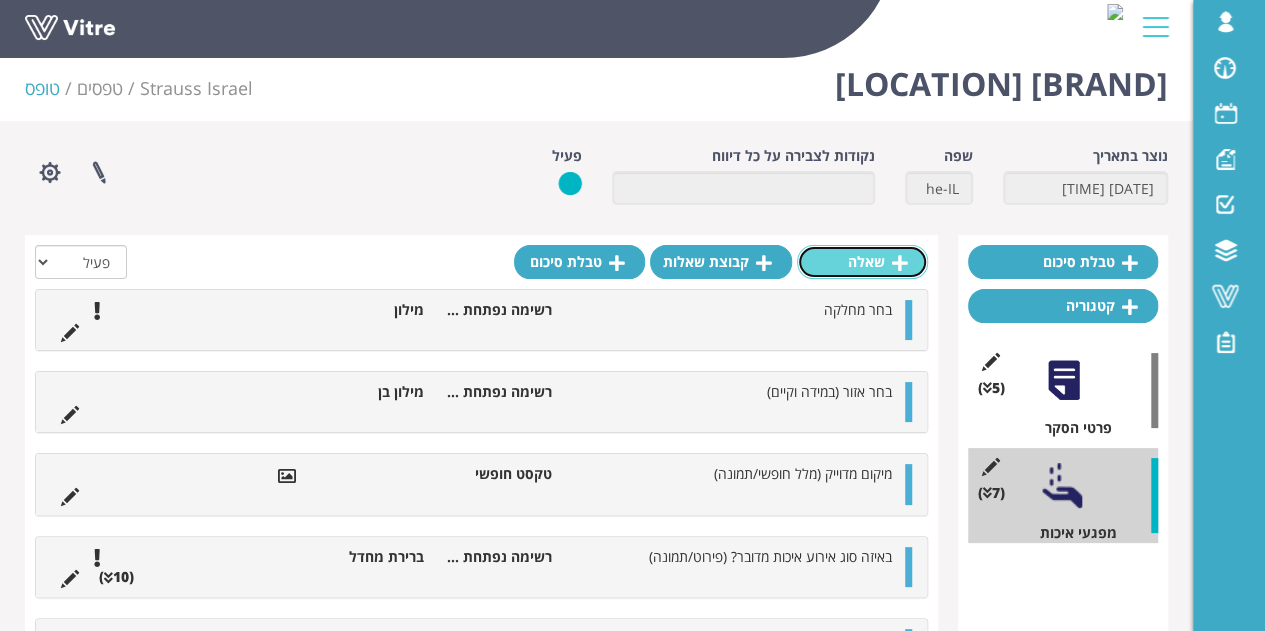 click on "שאלה" at bounding box center (862, 262) 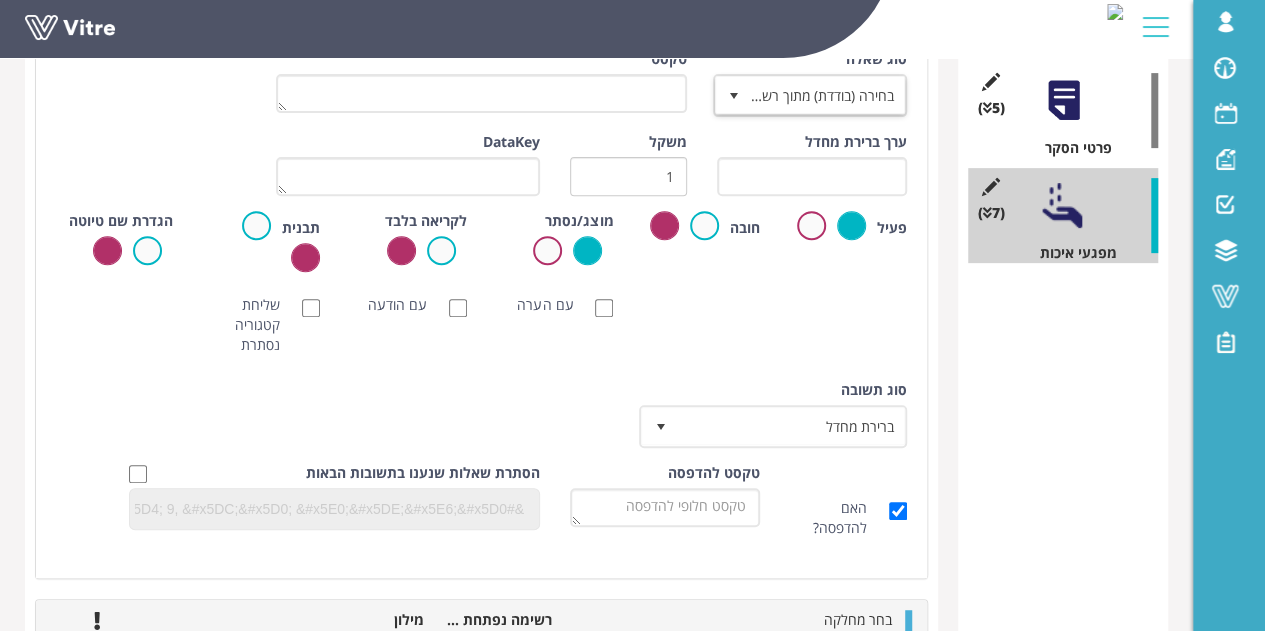 scroll, scrollTop: 114, scrollLeft: 0, axis: vertical 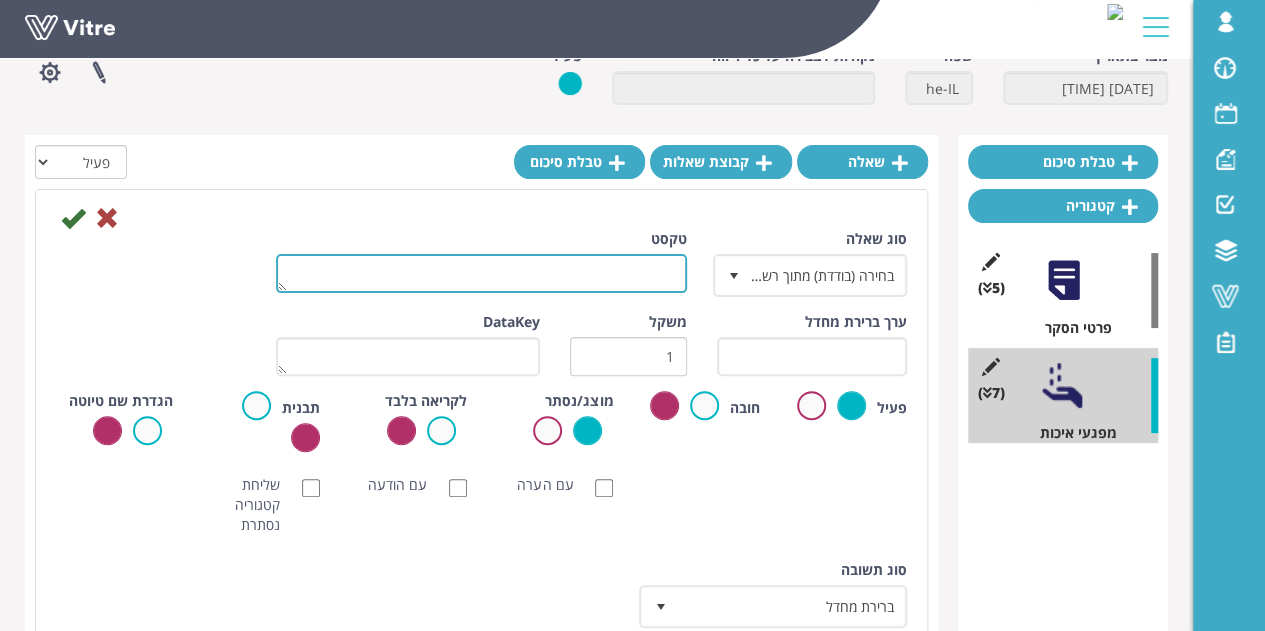 click on "טקסט" at bounding box center [481, 273] 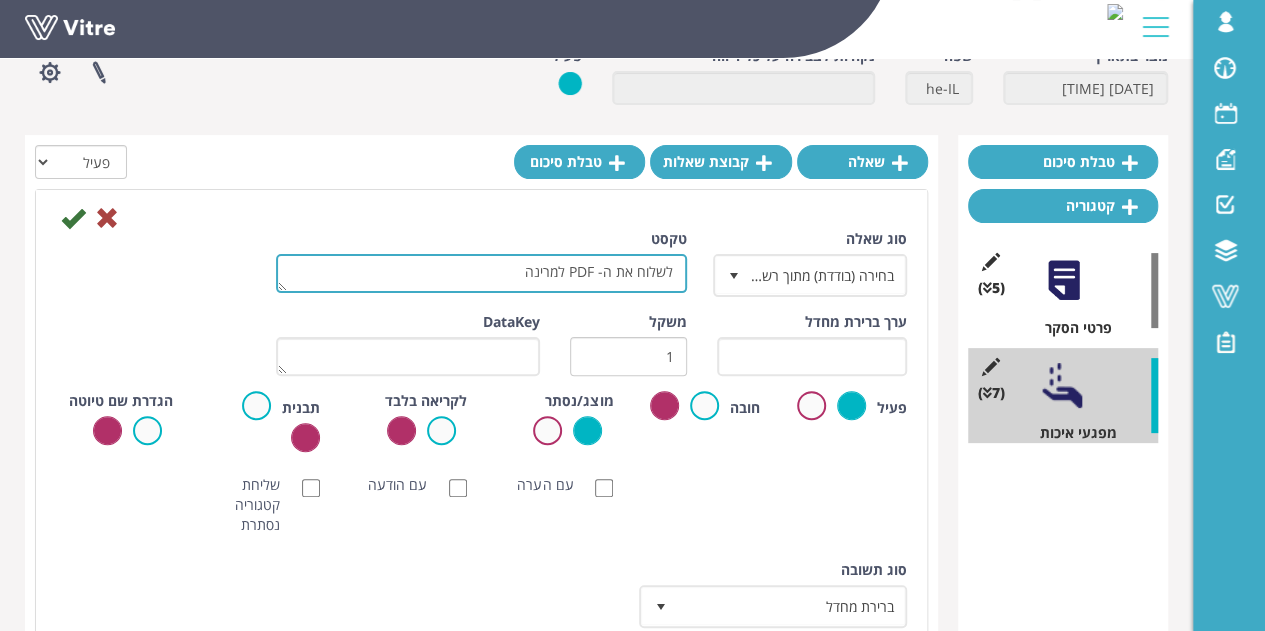 type on "לשלוח את ה- PDF למרינה" 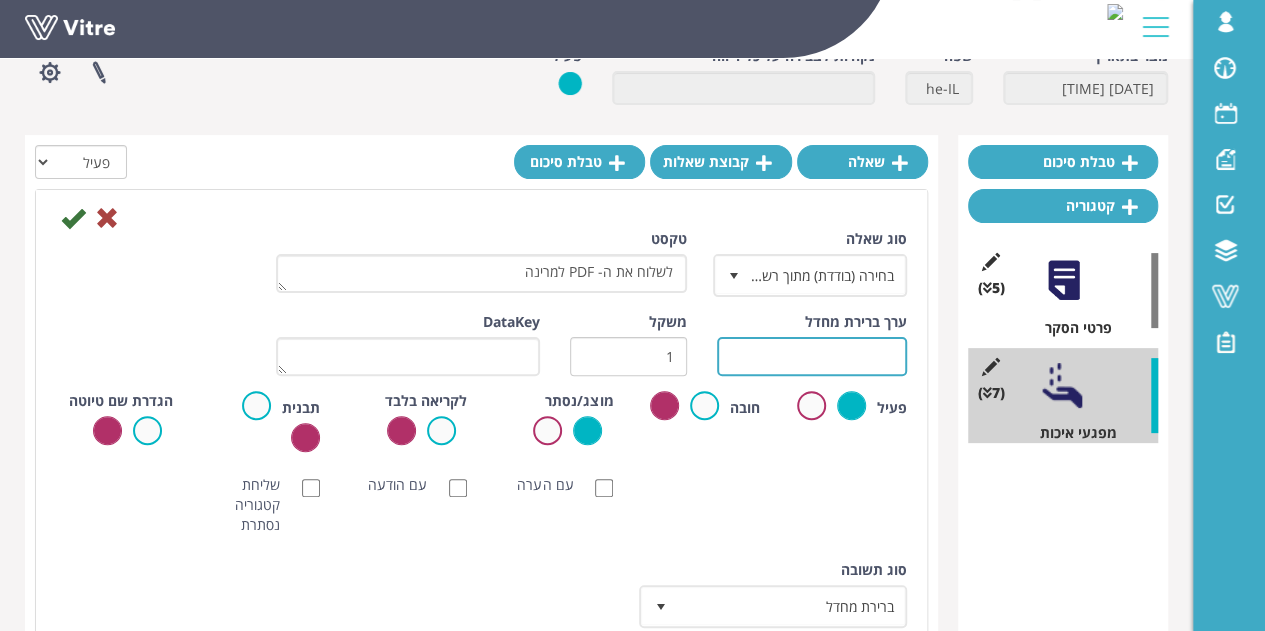 click at bounding box center [812, 356] 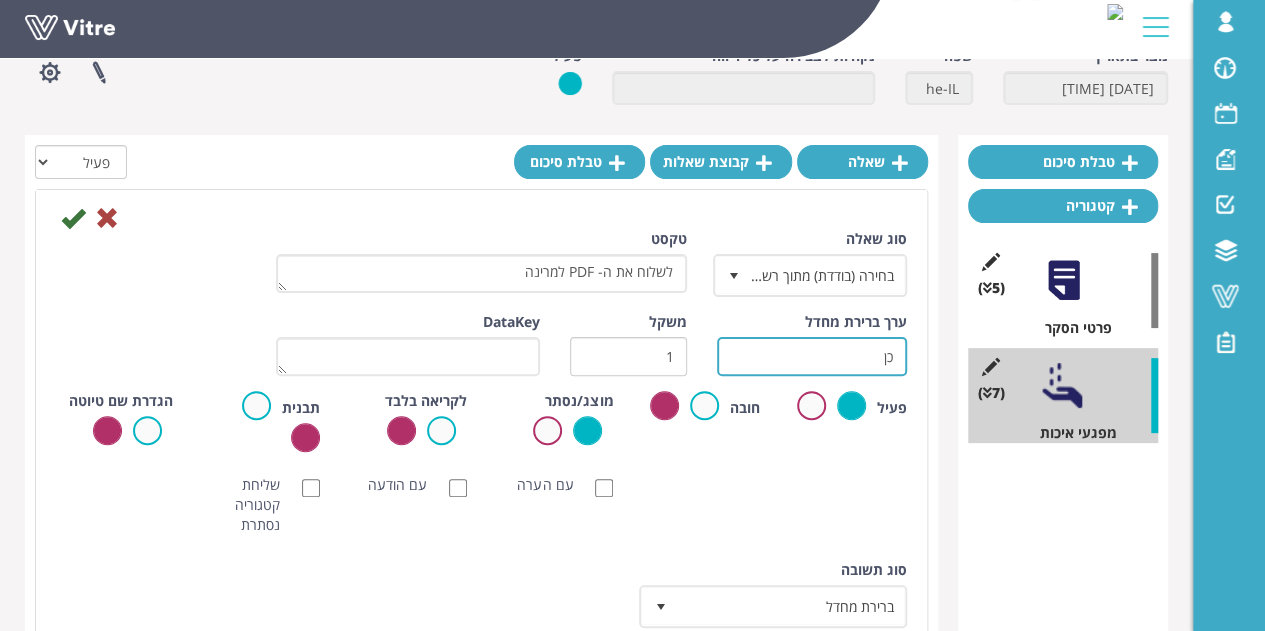 type on "כן" 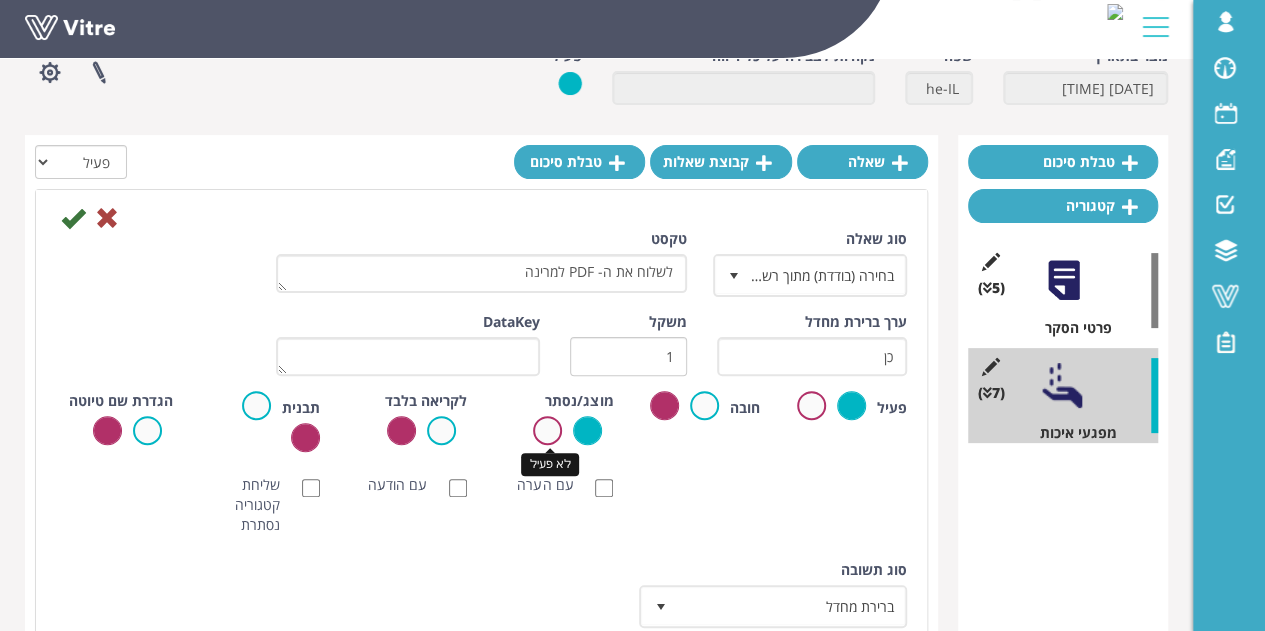 click at bounding box center (547, 430) 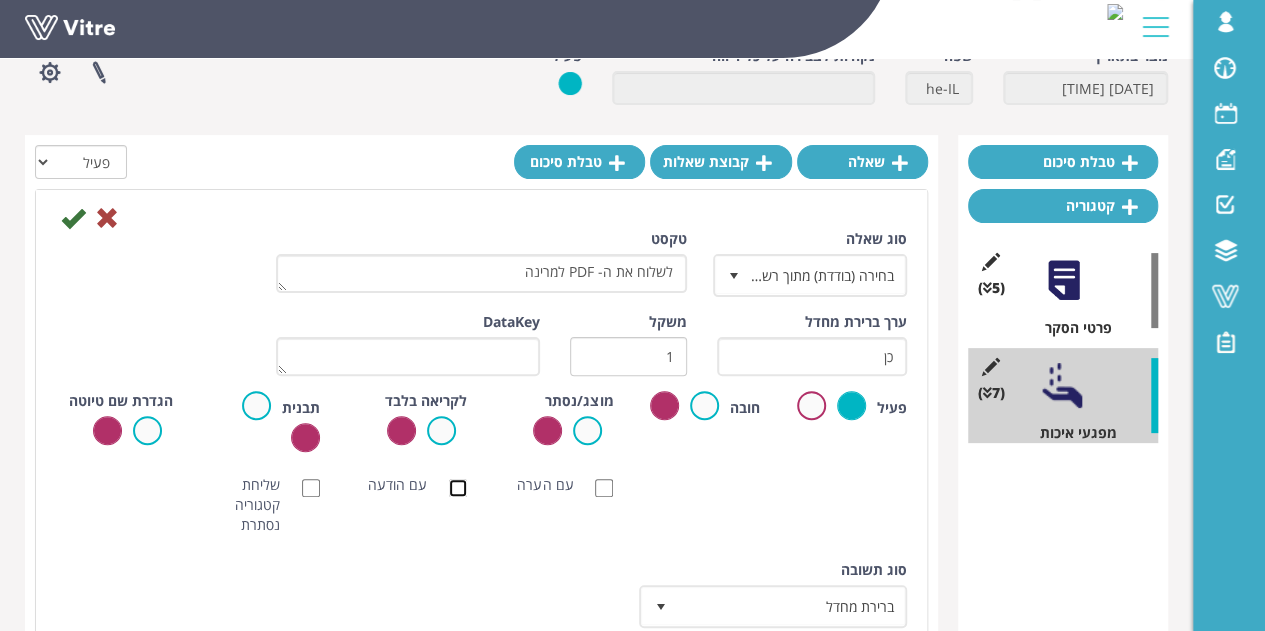 click on "עם הודעה" at bounding box center [458, 488] 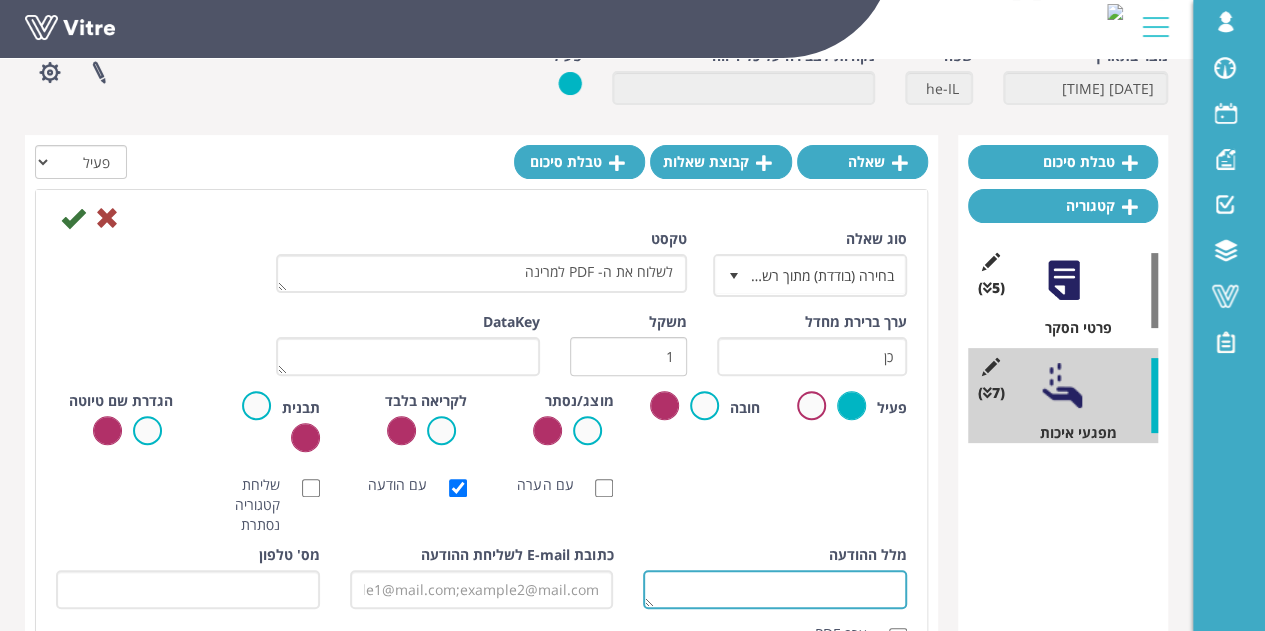 click on "מלל ההודעה" at bounding box center (775, 589) 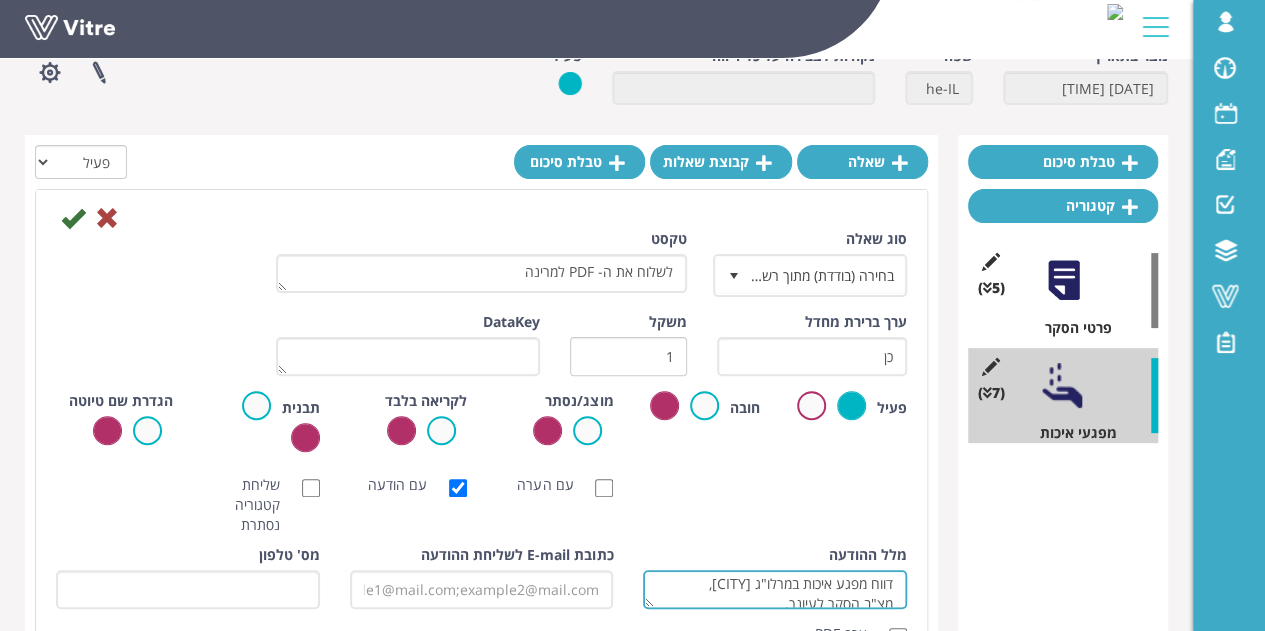 scroll, scrollTop: 0, scrollLeft: 0, axis: both 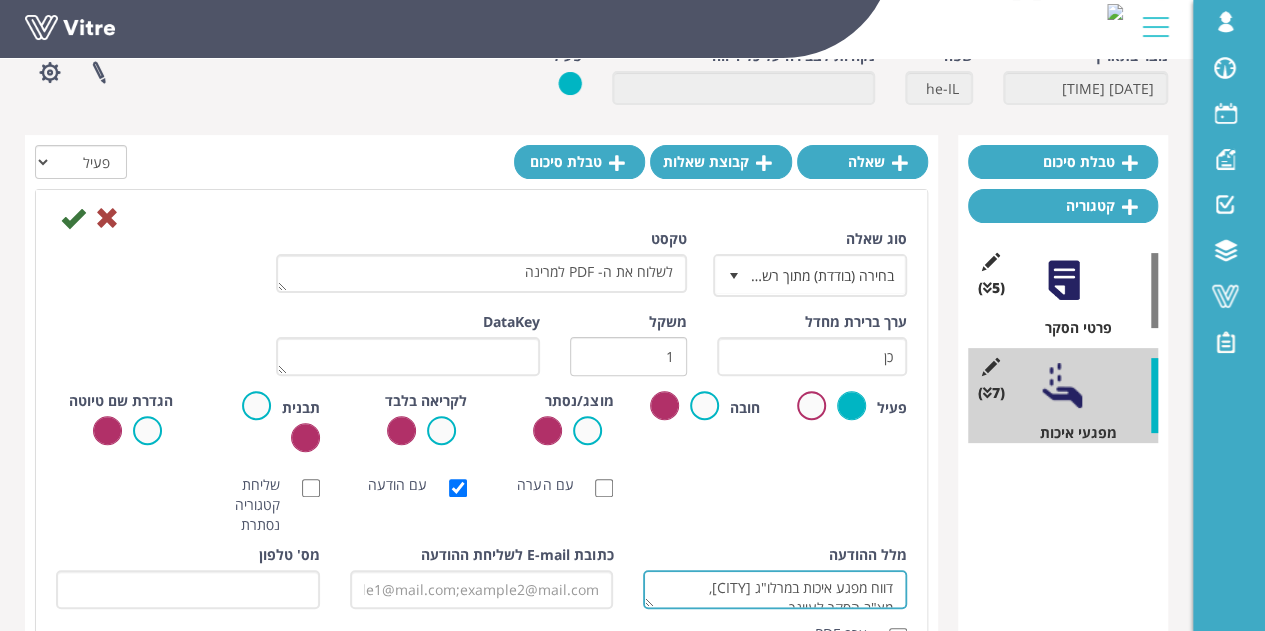 click on "דווח מפגע איכות במרלו"ג [CITY],
מצ"ב הסקר לעיונך." at bounding box center [775, 589] 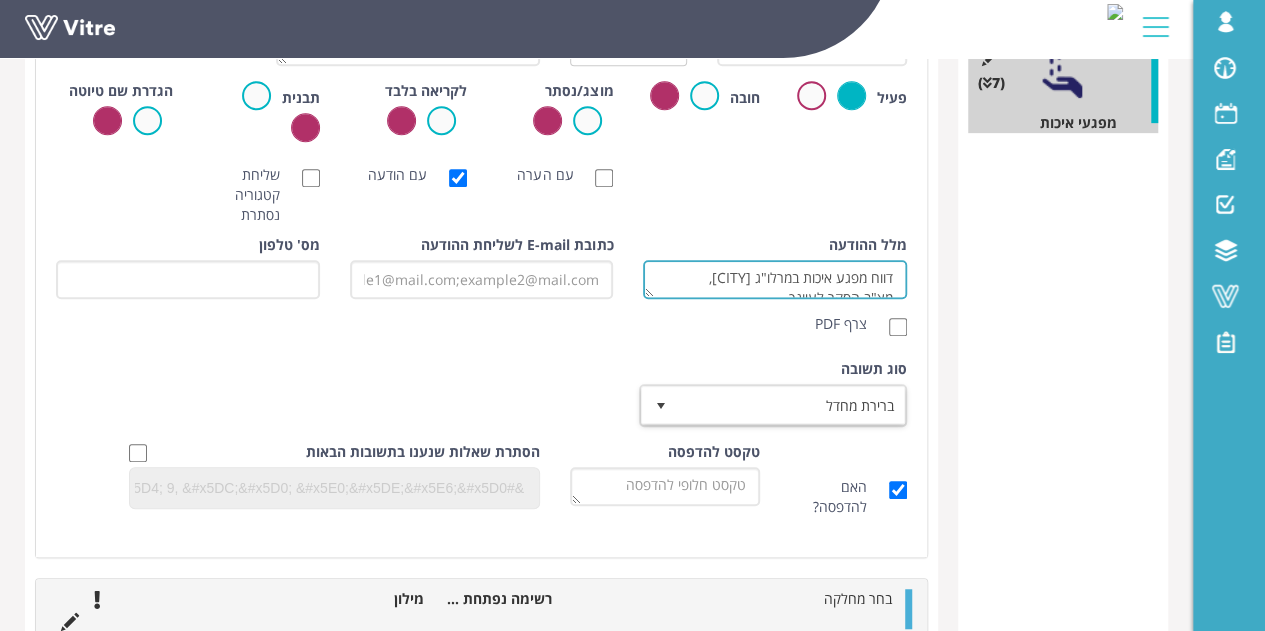 scroll, scrollTop: 314, scrollLeft: 0, axis: vertical 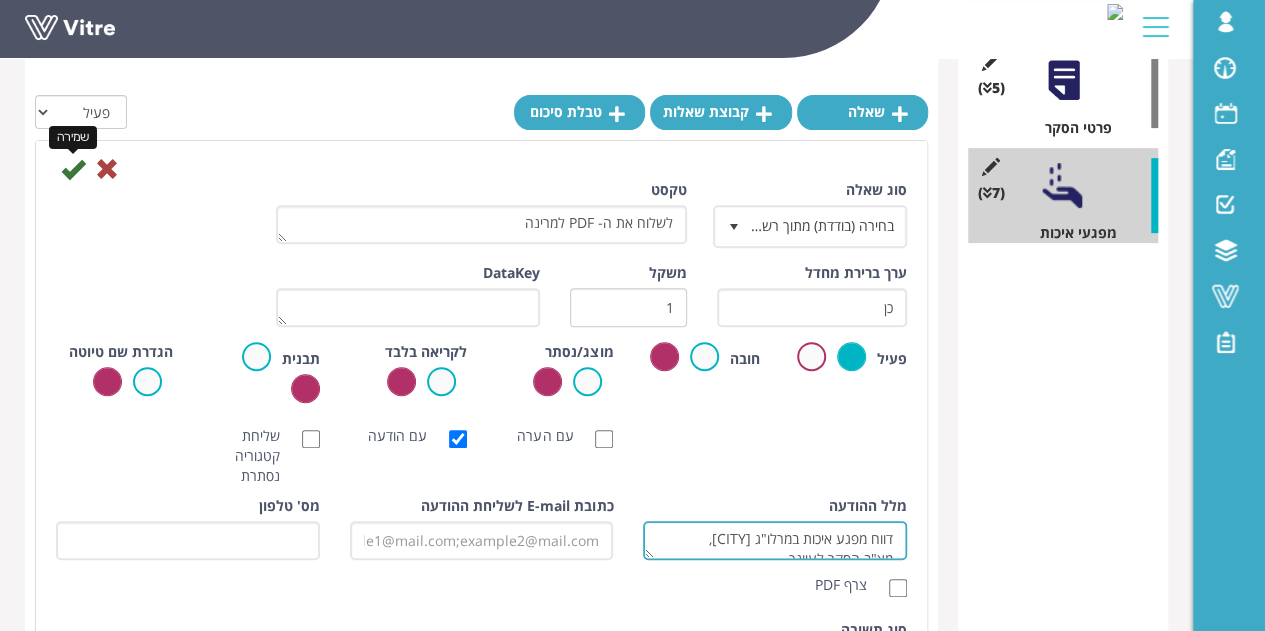 type on "דווח מפגע איכות במרלו"ג עכו,
מצ"ב הסקר לעיונך." 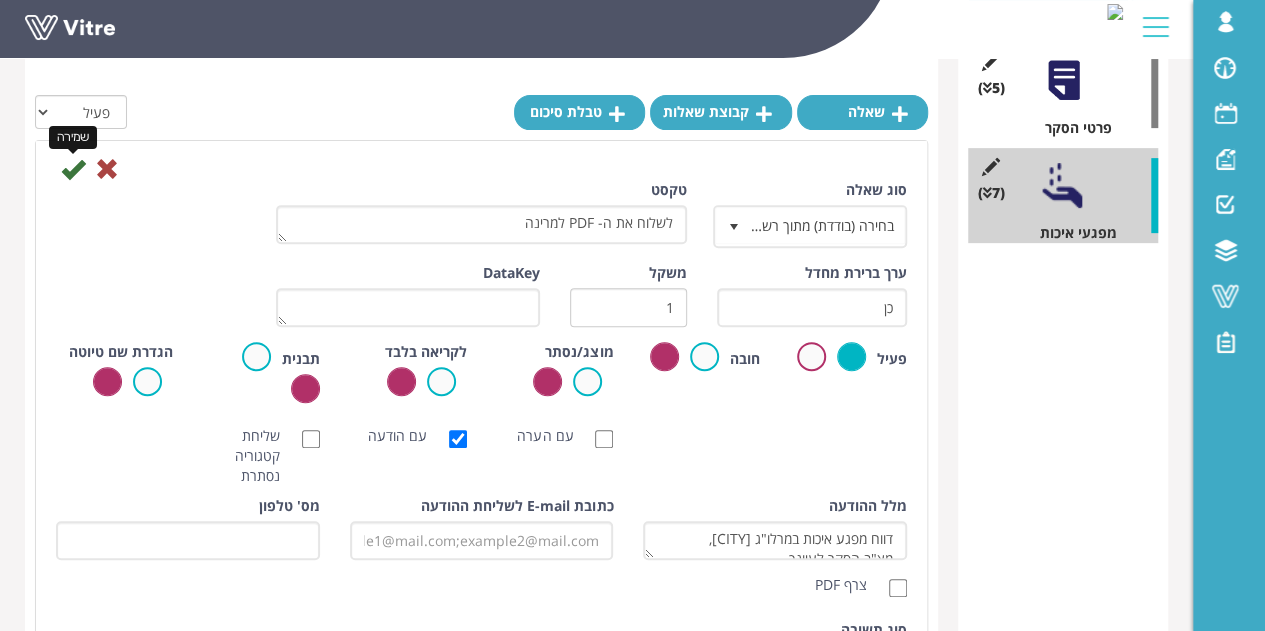 click at bounding box center [73, 169] 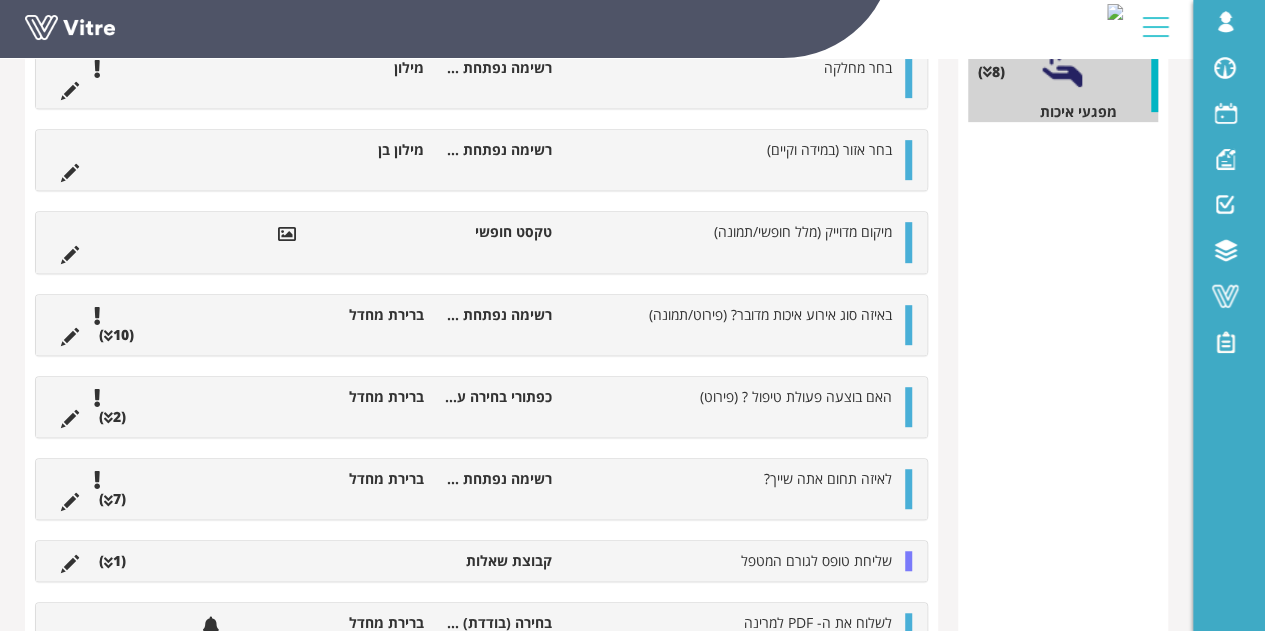 scroll, scrollTop: 522, scrollLeft: 0, axis: vertical 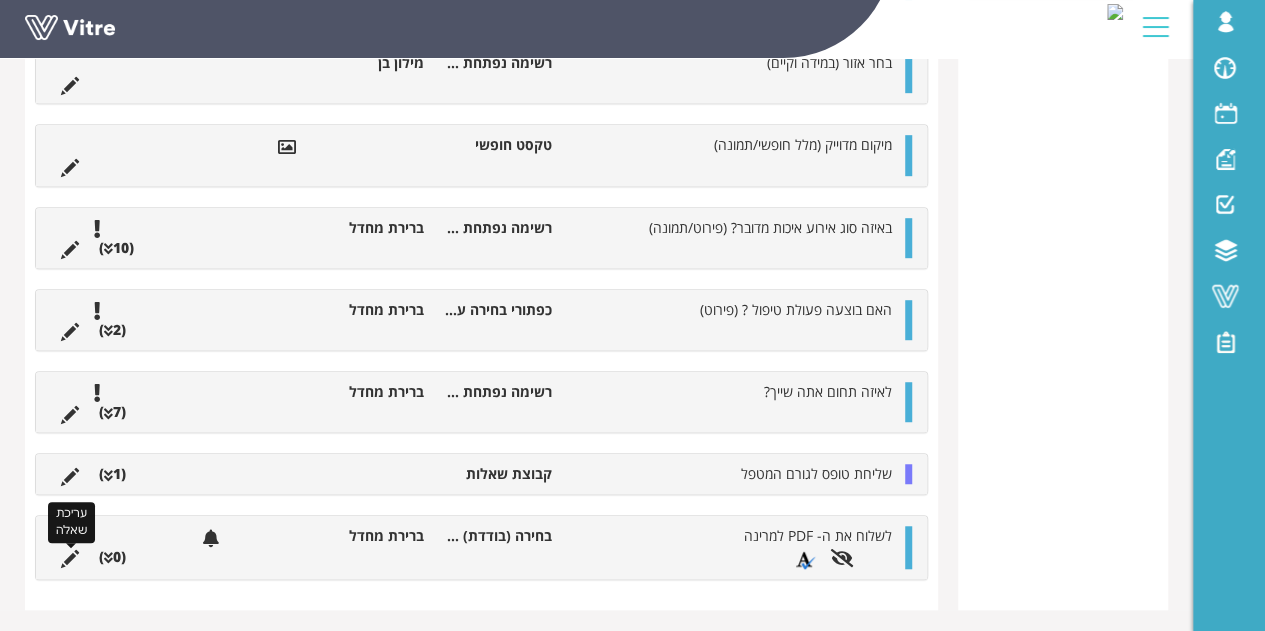 click at bounding box center (70, 559) 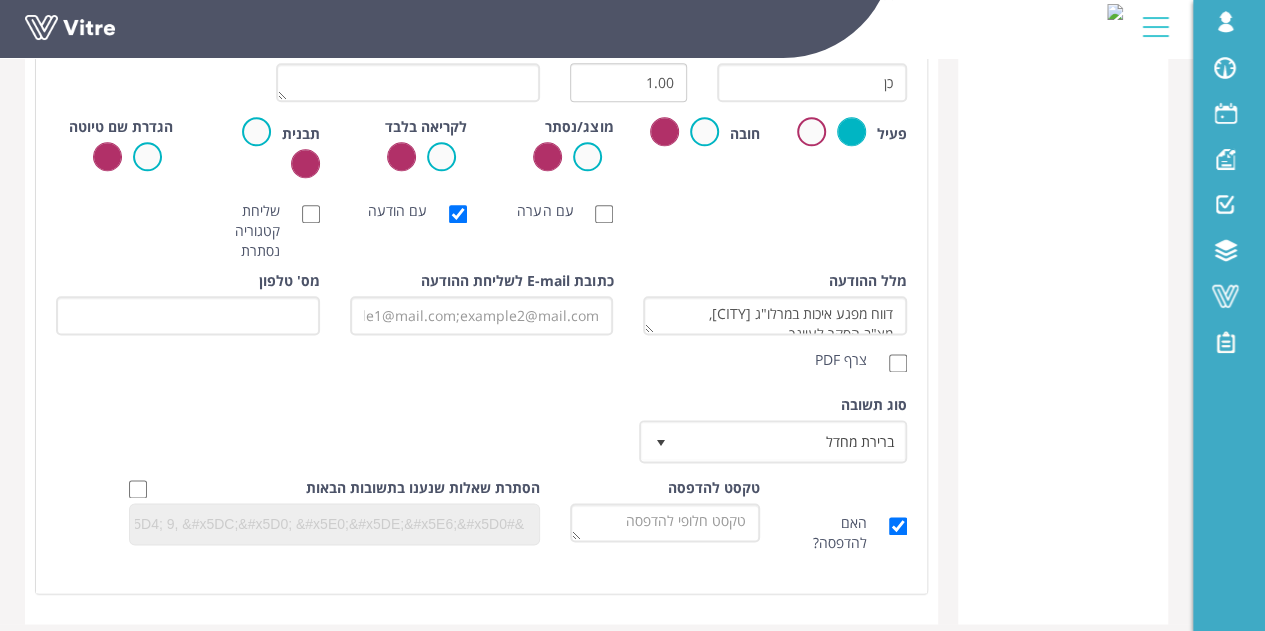 scroll, scrollTop: 1022, scrollLeft: 0, axis: vertical 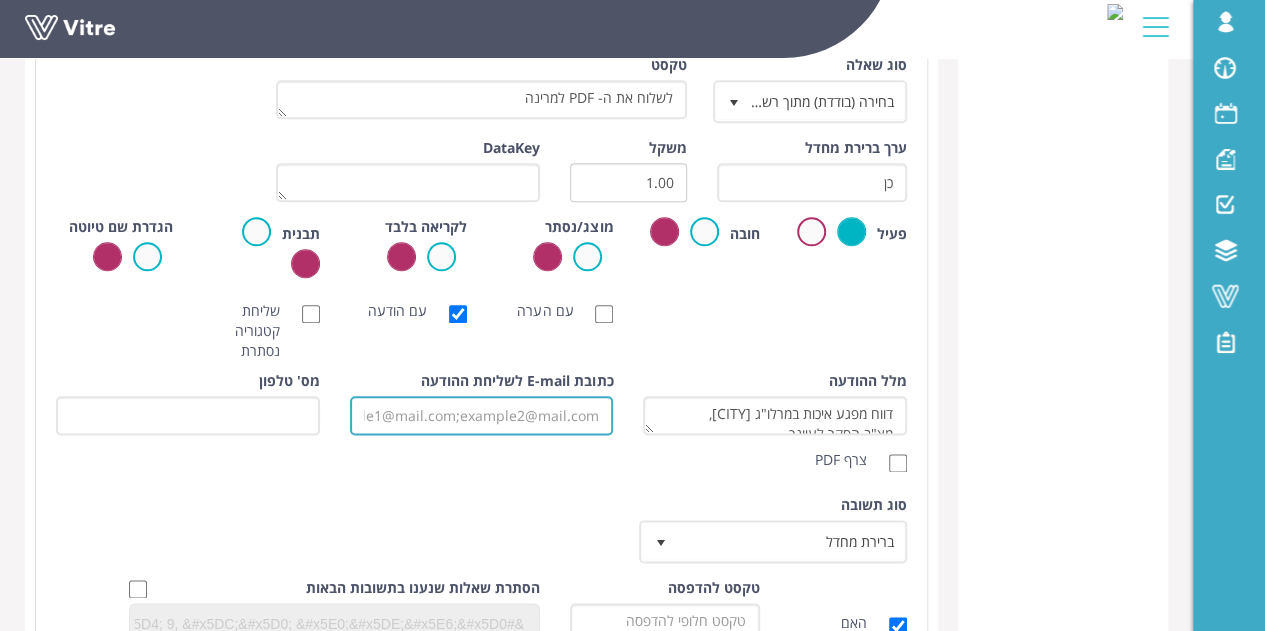 click on "כתובת E-mail לשליחת ההודעה" at bounding box center [482, 415] 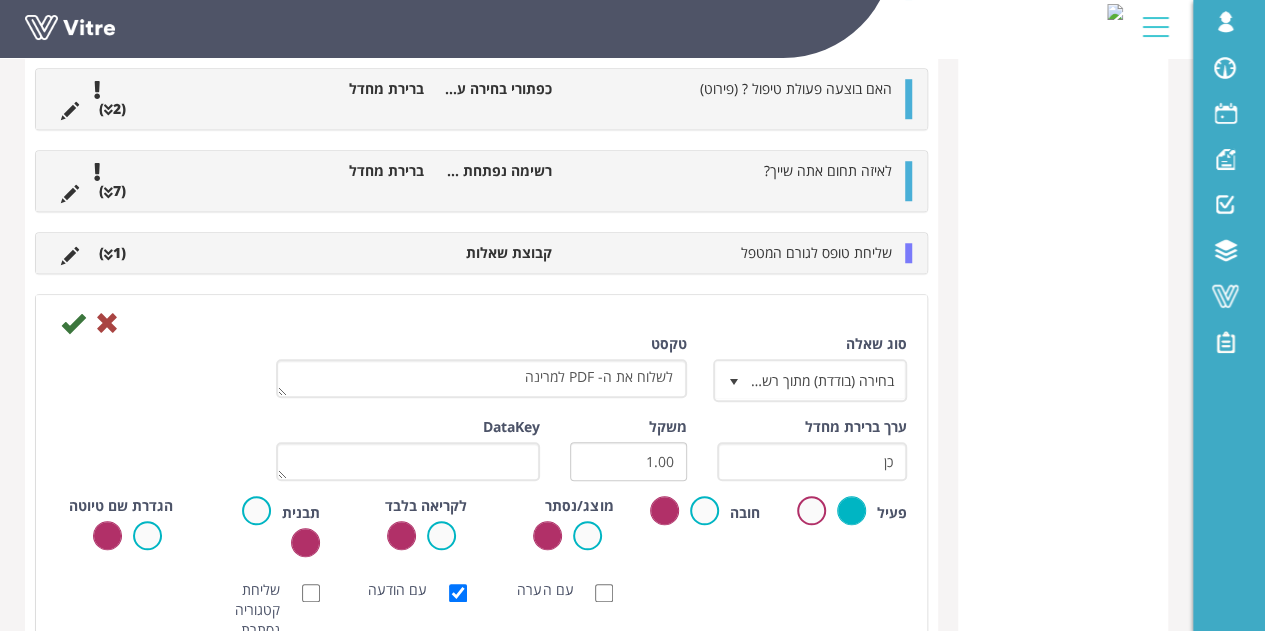 scroll, scrollTop: 922, scrollLeft: 0, axis: vertical 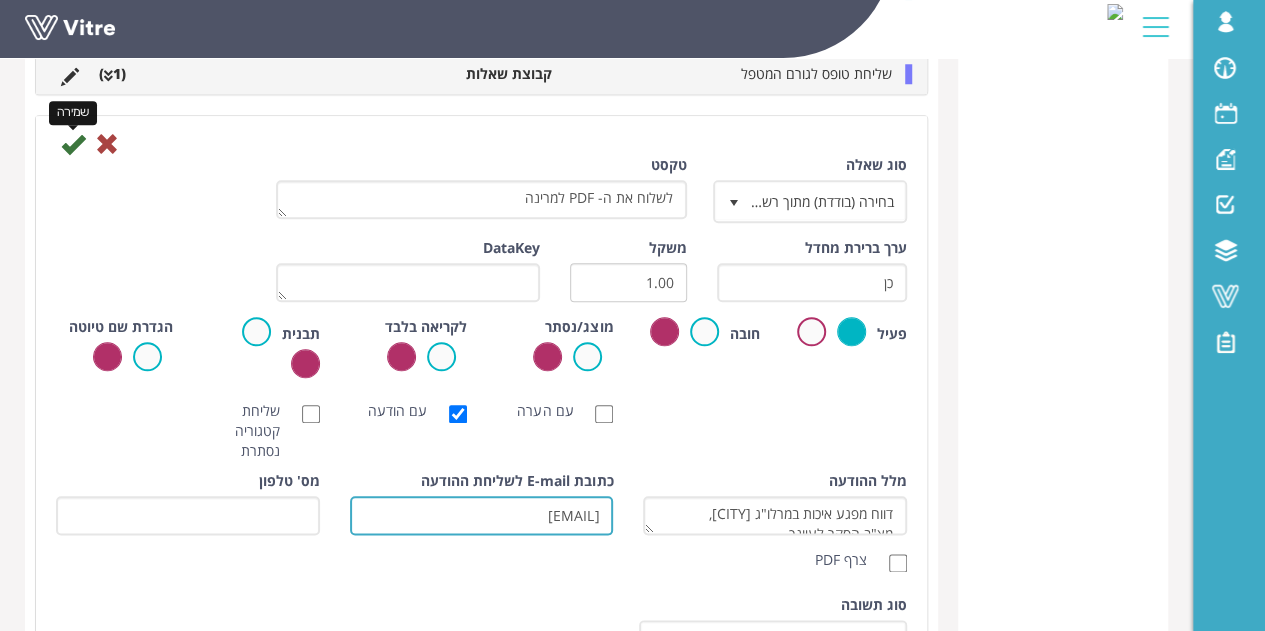 type on "[EMAIL]" 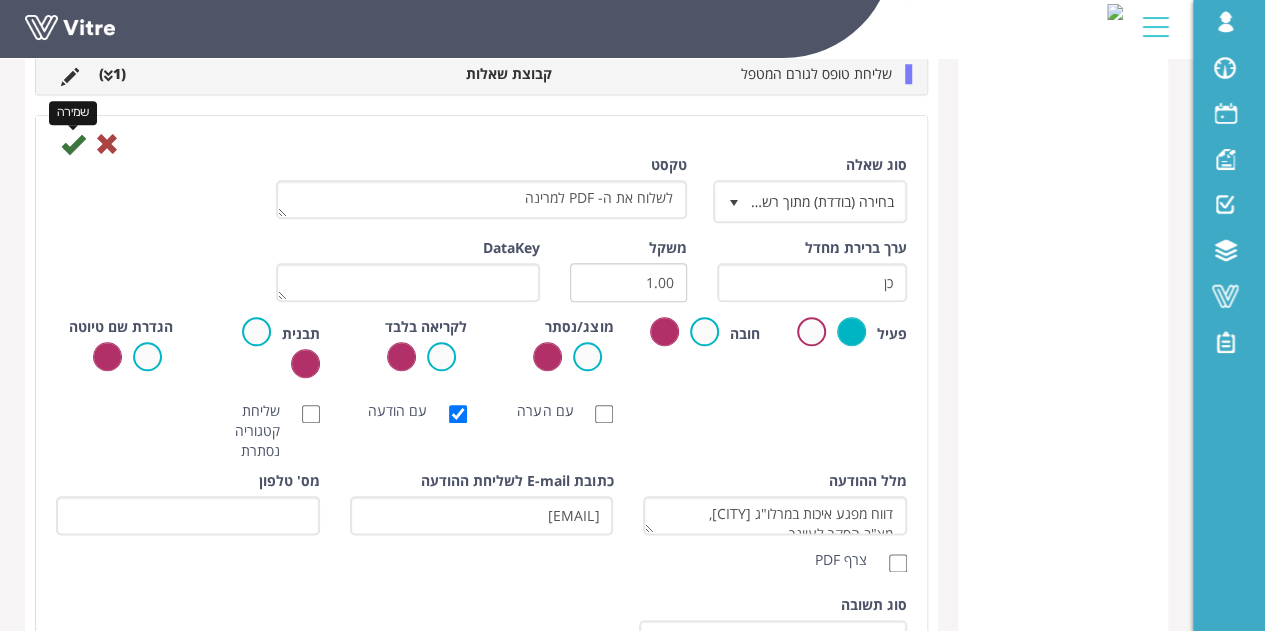 click at bounding box center [73, 144] 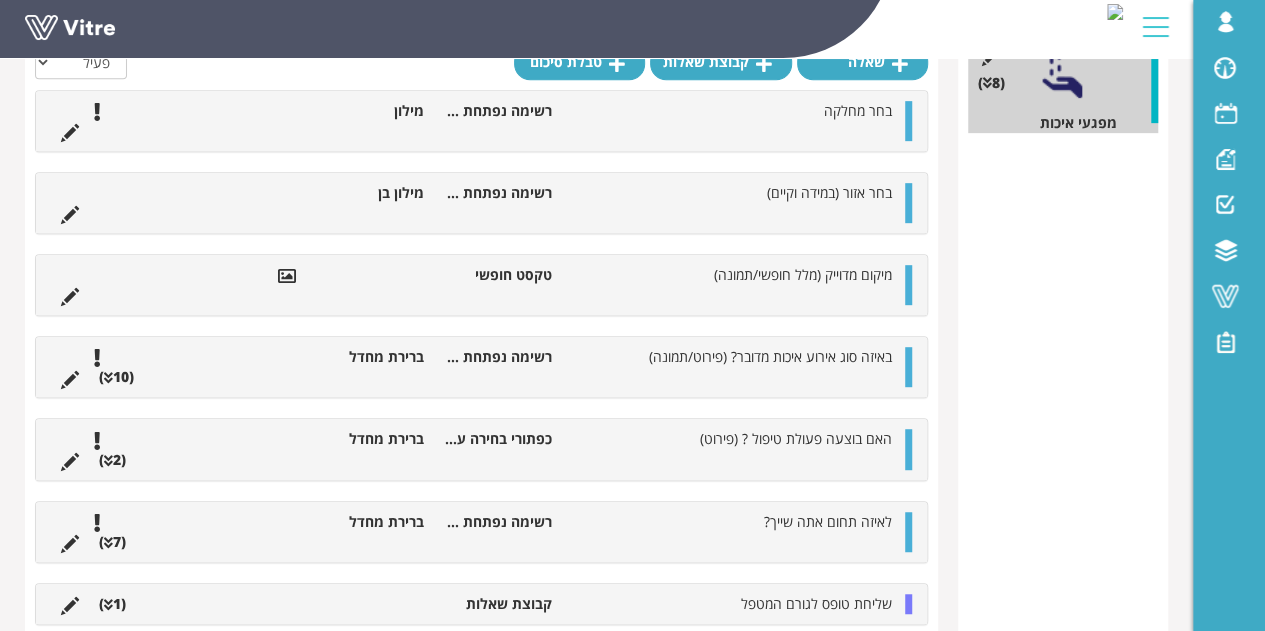 scroll, scrollTop: 522, scrollLeft: 0, axis: vertical 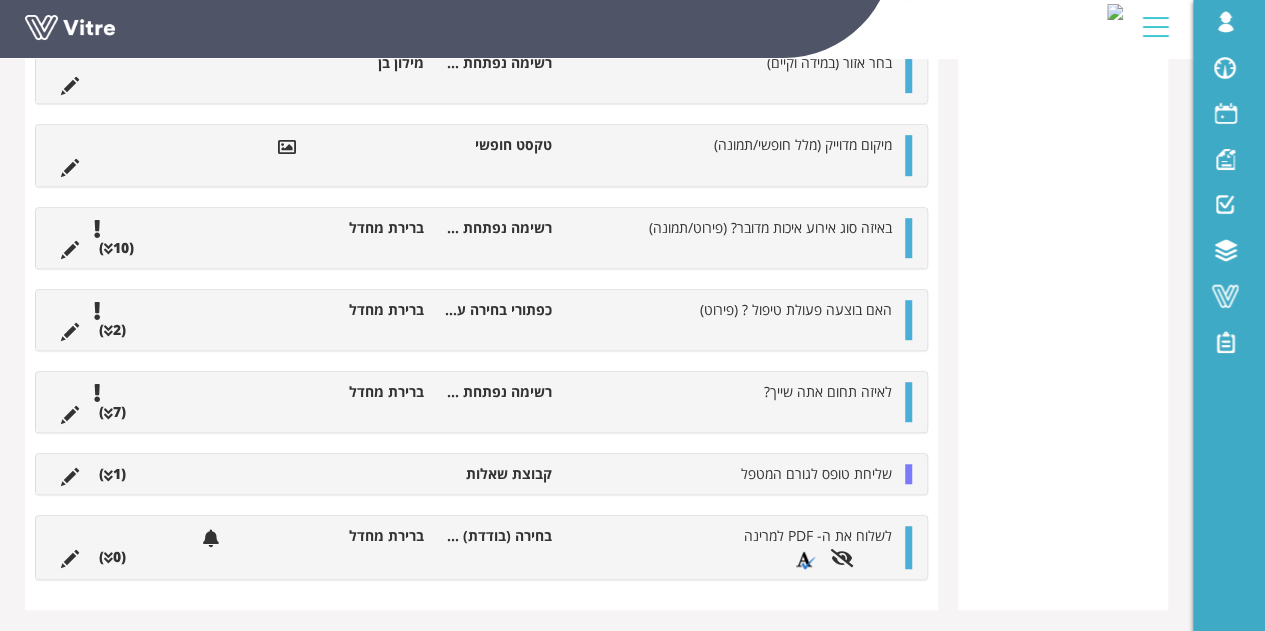 click at bounding box center [908, 547] 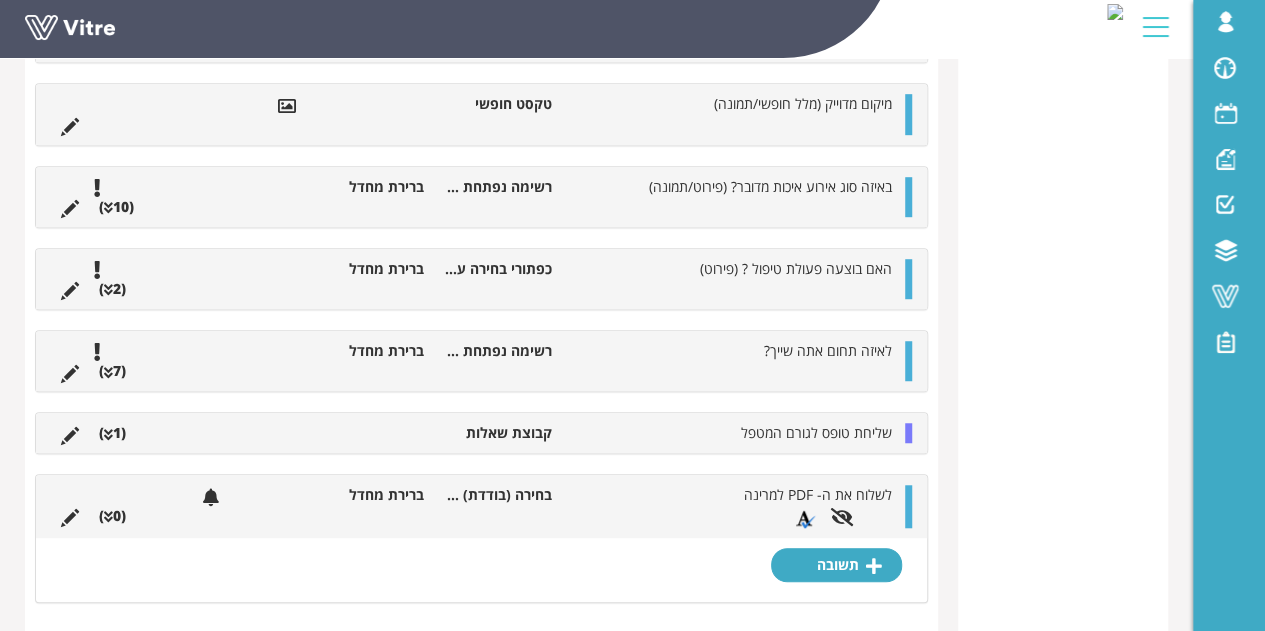 scroll, scrollTop: 586, scrollLeft: 0, axis: vertical 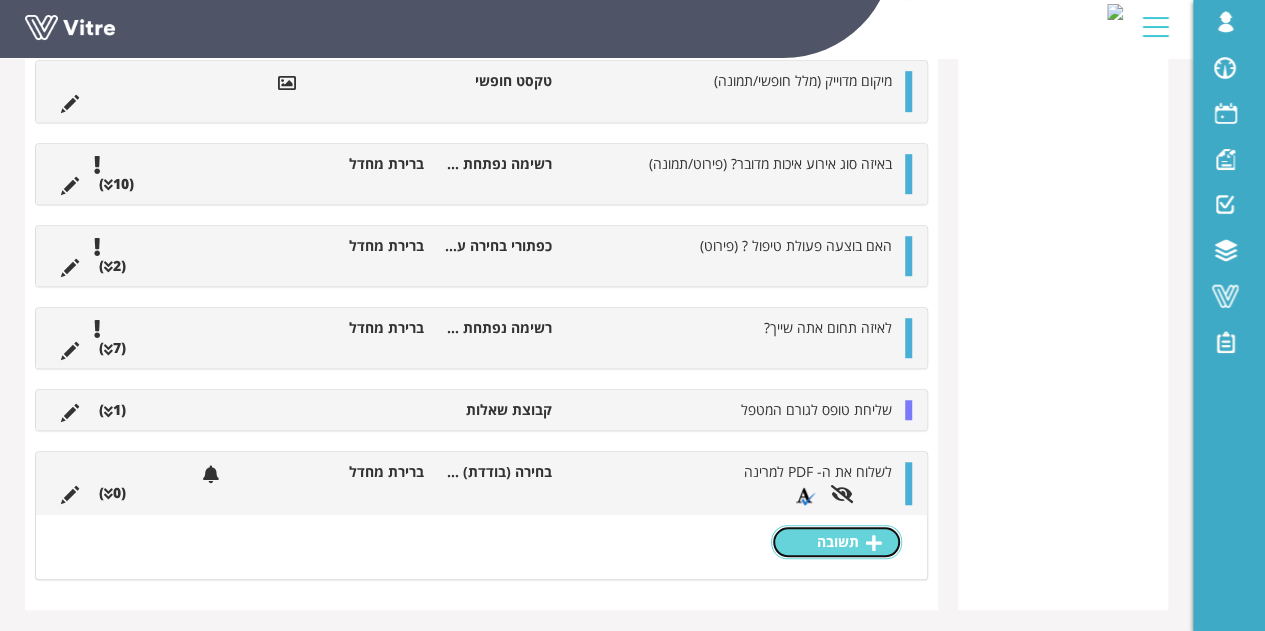 click on "תשובה" at bounding box center (836, 542) 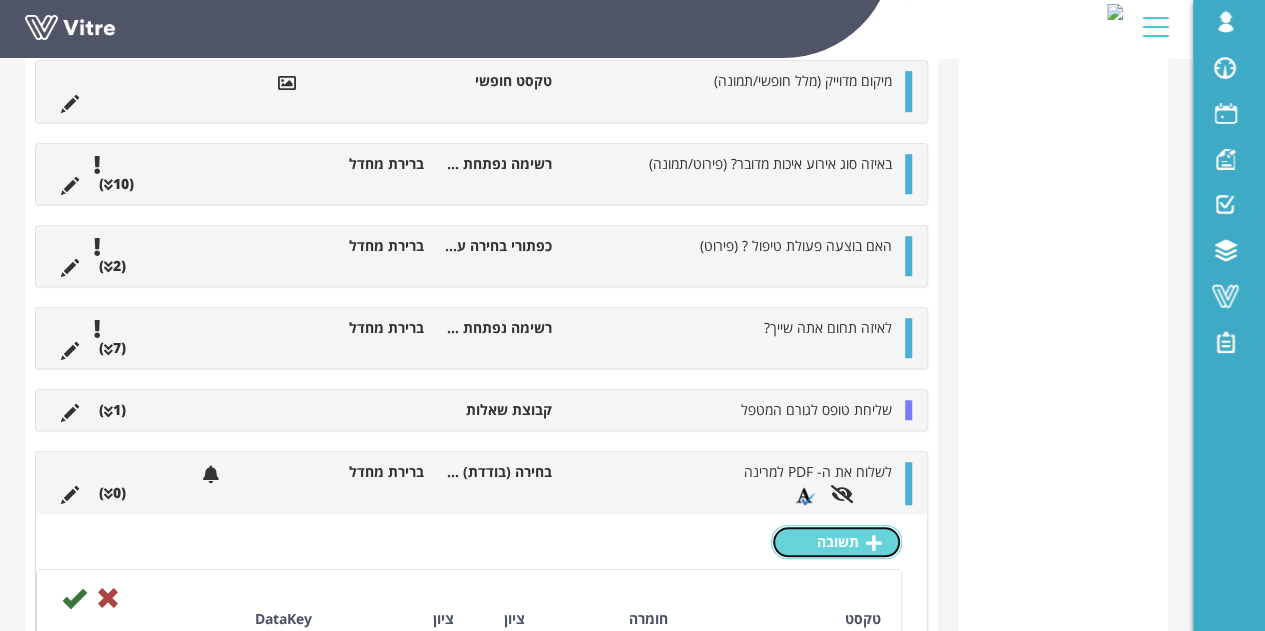 scroll, scrollTop: 786, scrollLeft: 0, axis: vertical 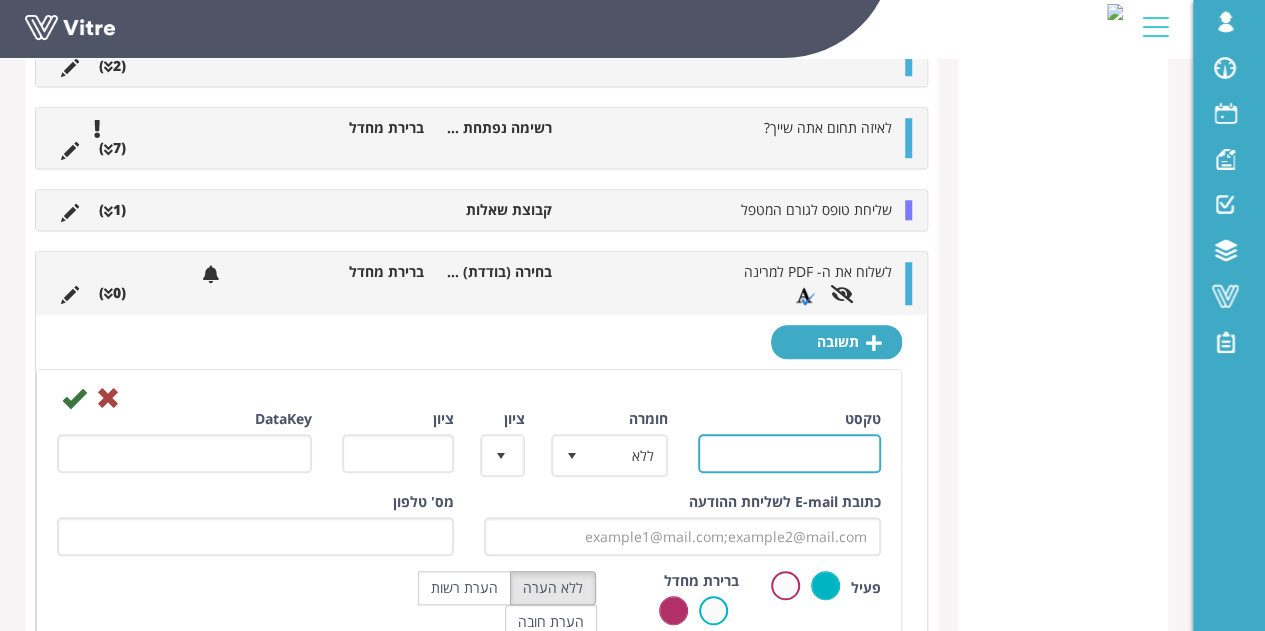 click on "טקסט" at bounding box center [790, 453] 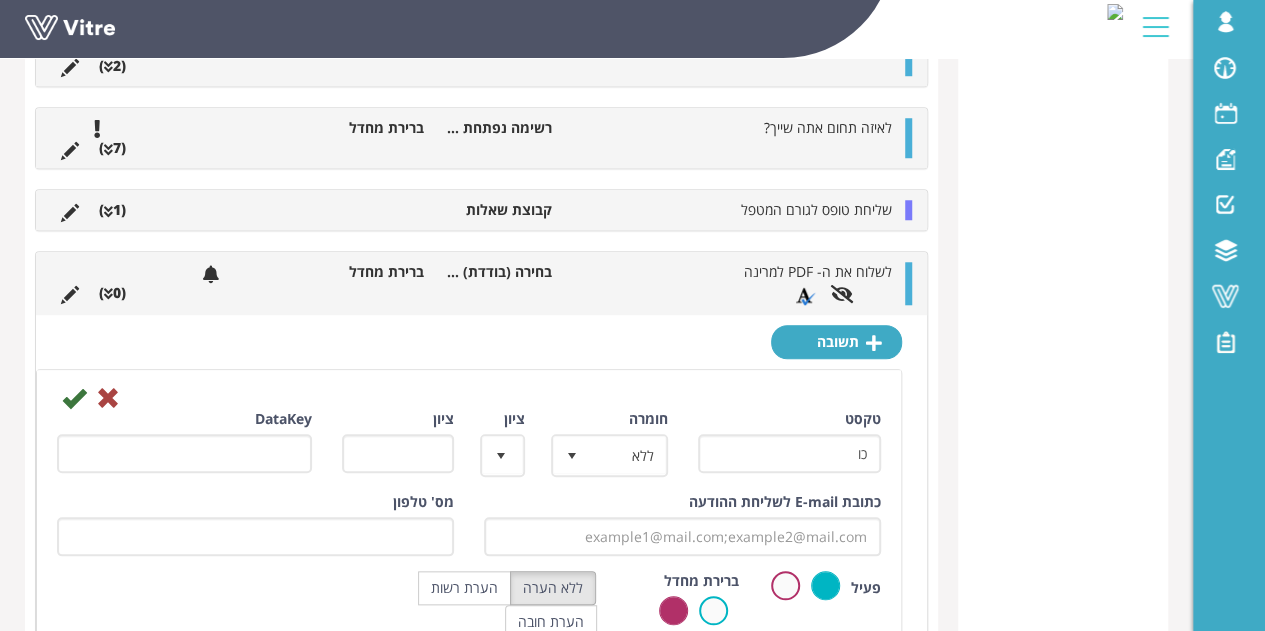 click on "כתובת E-mail לשליחת ההודעה" at bounding box center (785, 502) 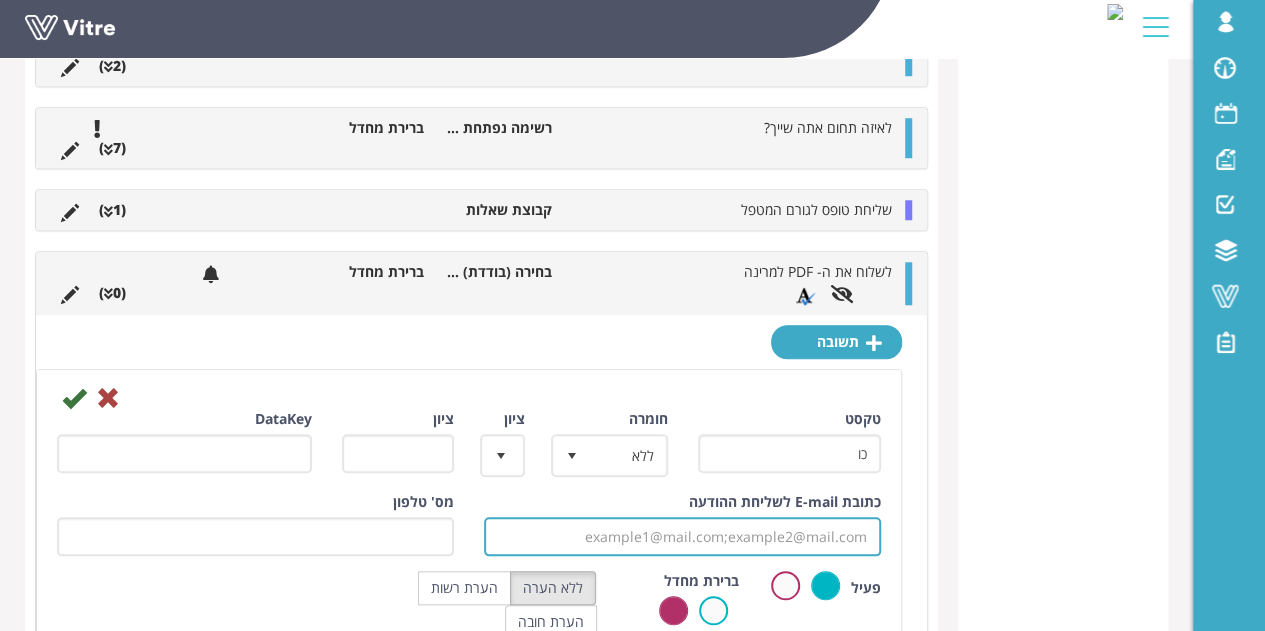 click on "כתובת E-mail לשליחת ההודעה" at bounding box center (682, 536) 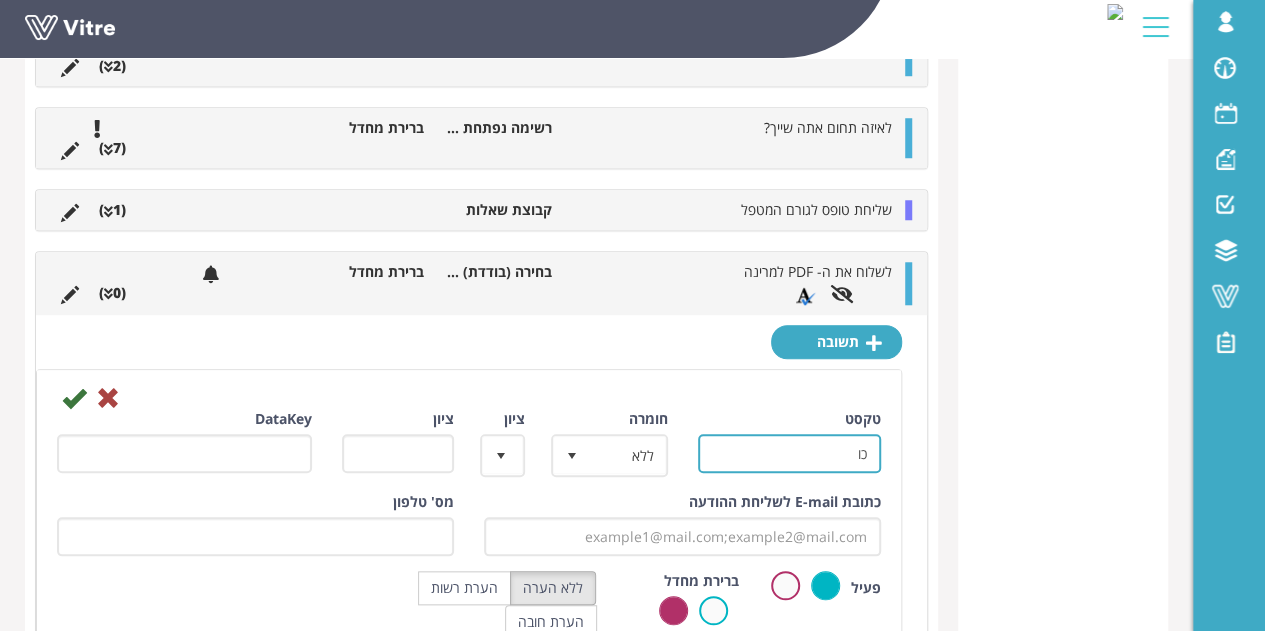 click on "כו" at bounding box center (790, 453) 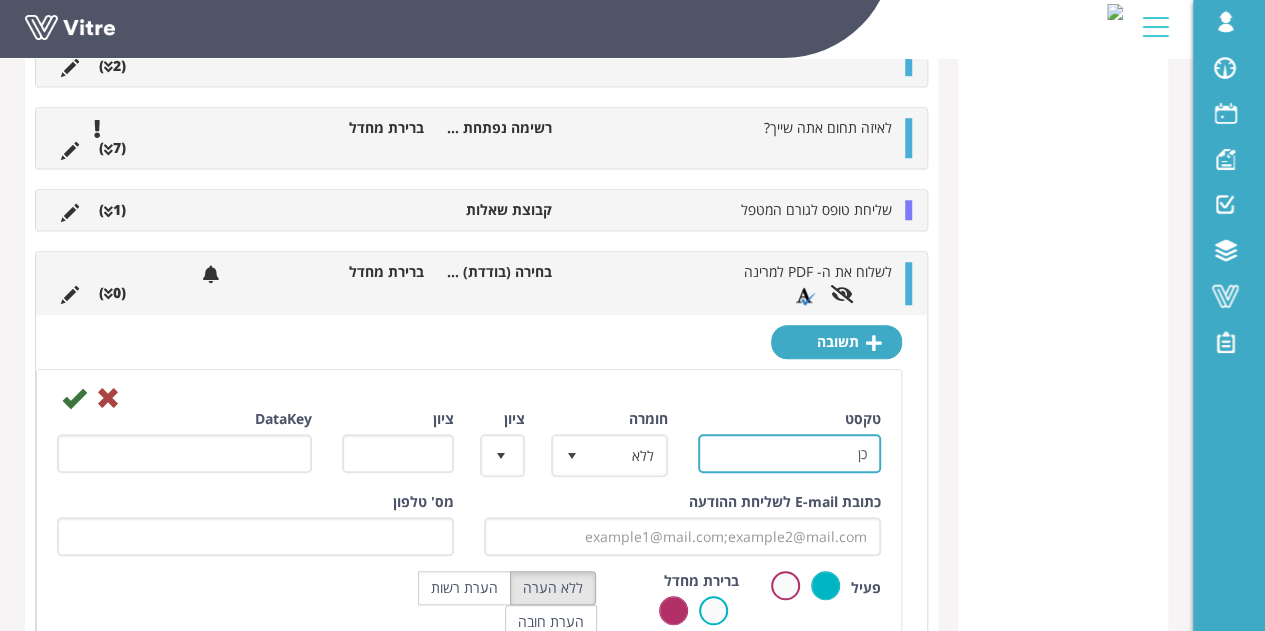 type on "כן" 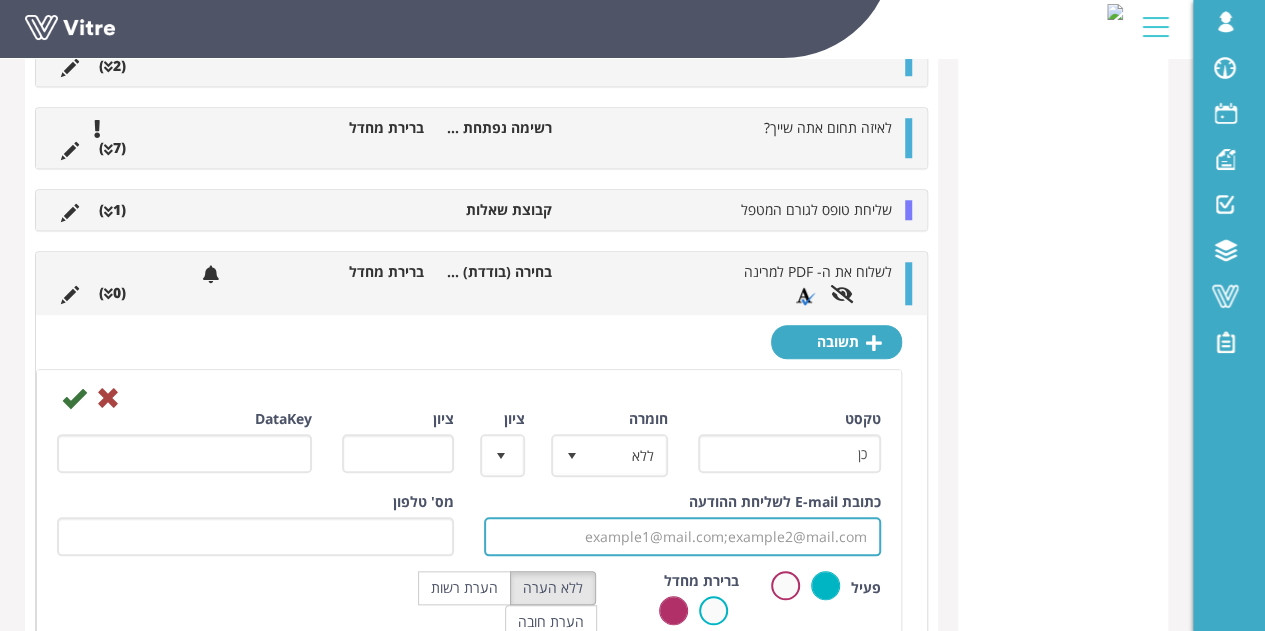 click on "כתובת E-mail לשליחת ההודעה" at bounding box center (682, 536) 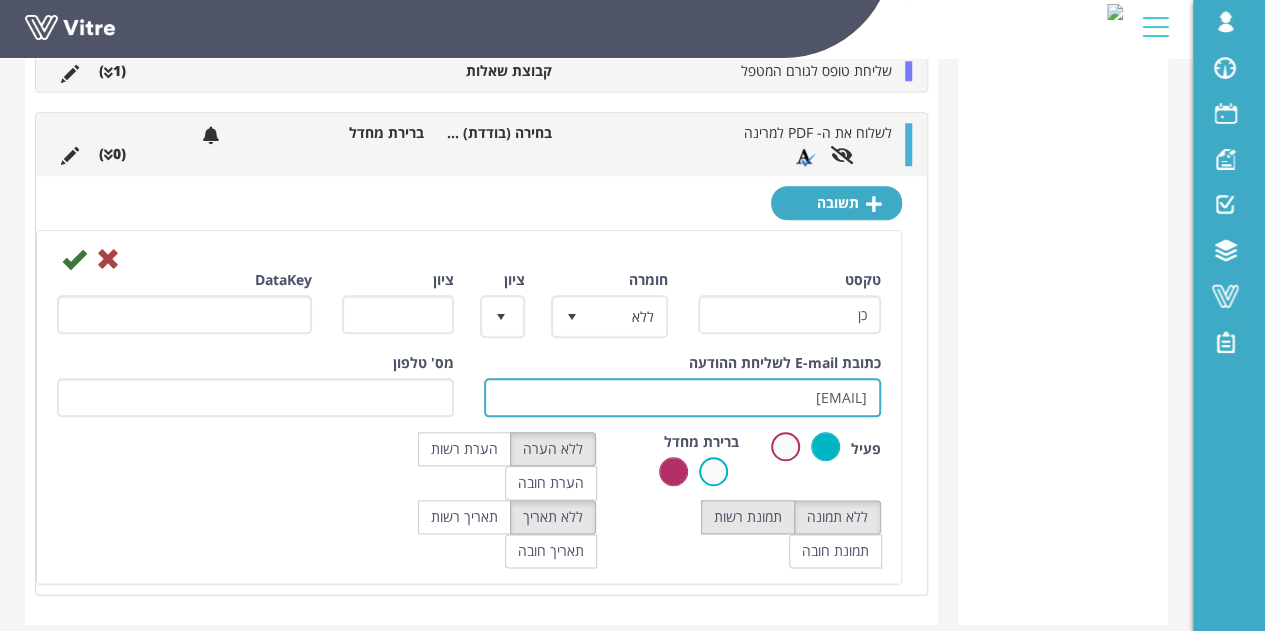scroll, scrollTop: 936, scrollLeft: 0, axis: vertical 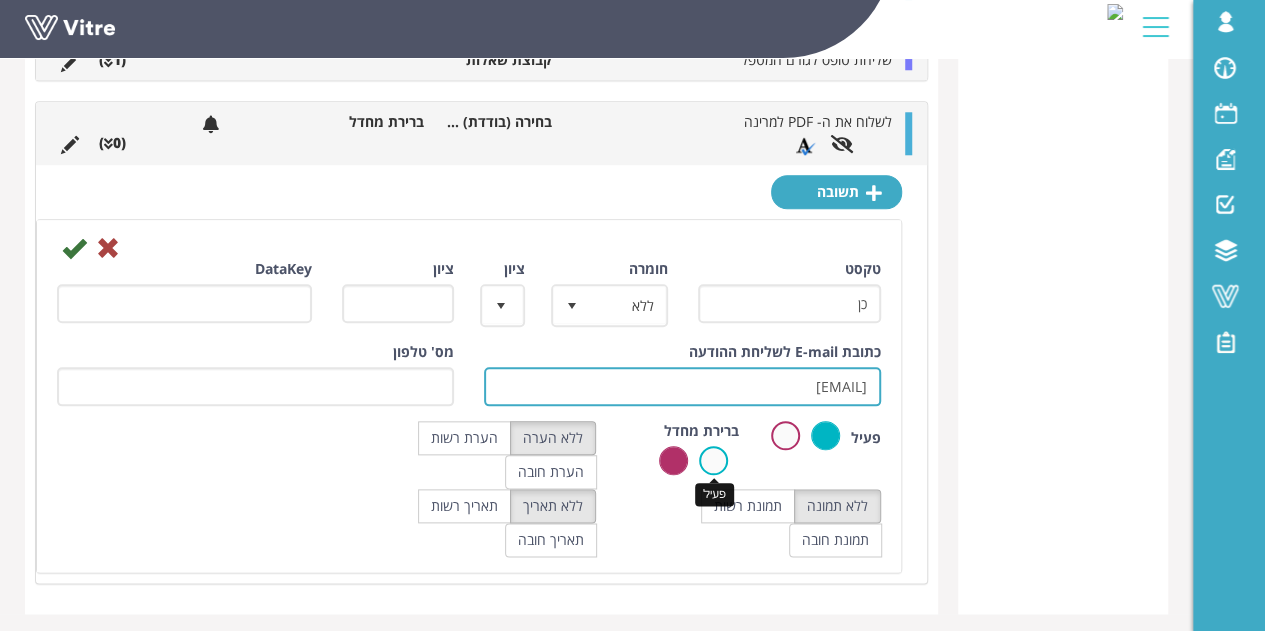 type on "[EMAIL]" 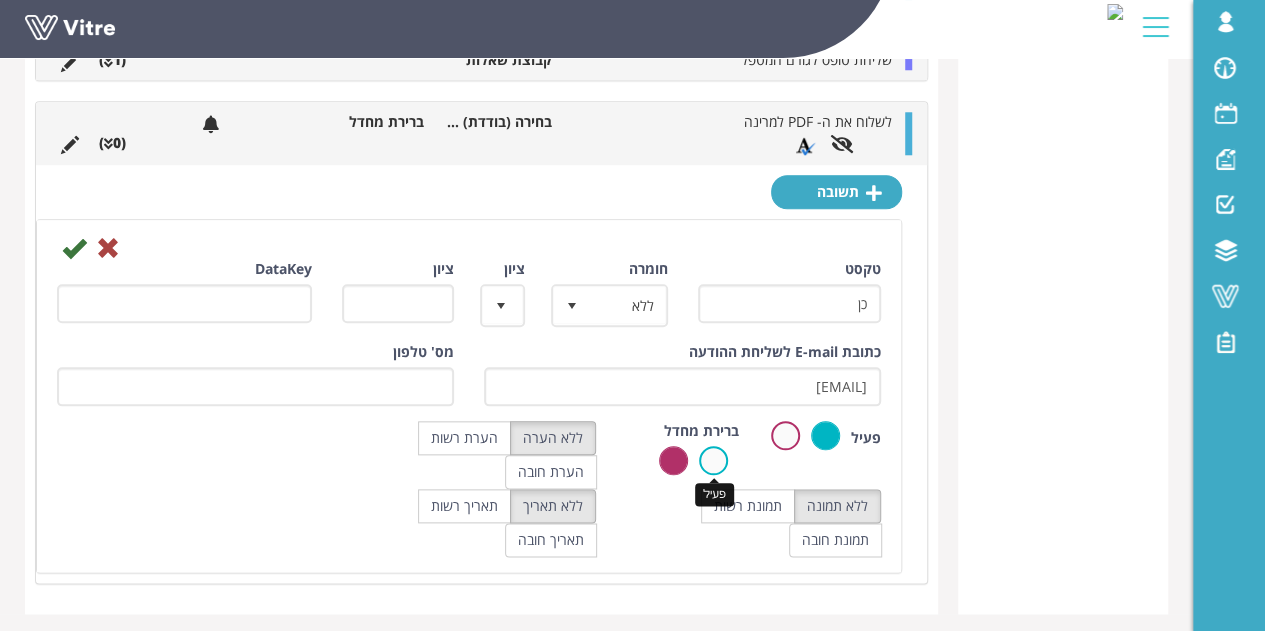click at bounding box center [713, 460] 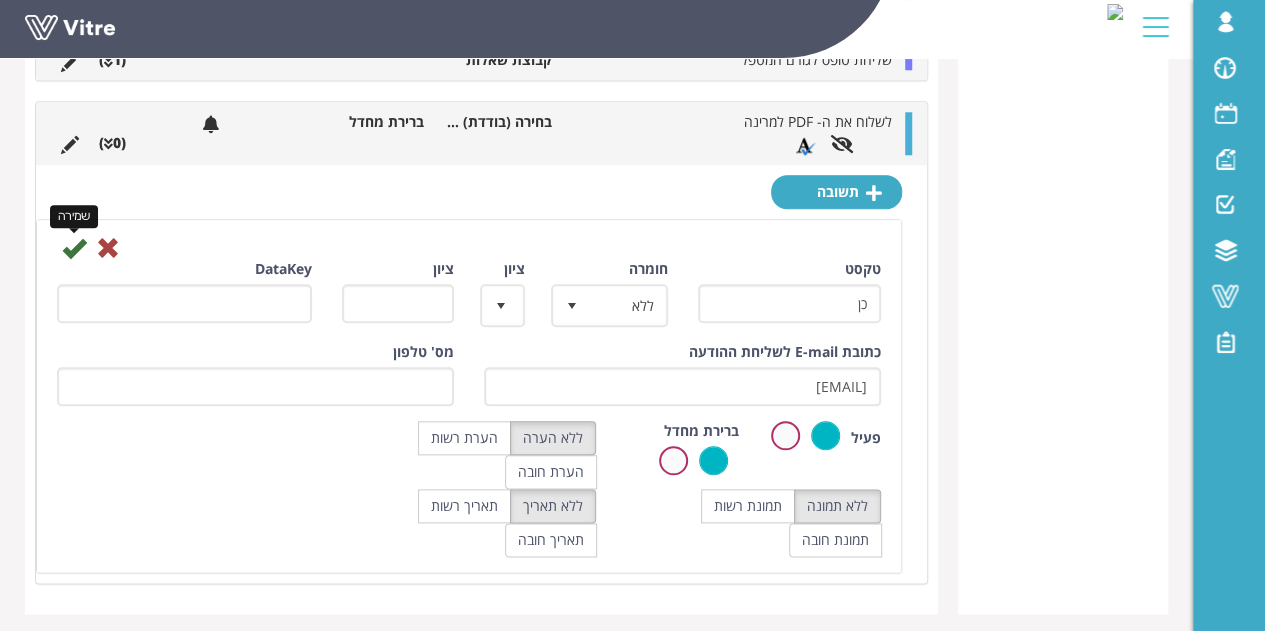 click at bounding box center [74, 248] 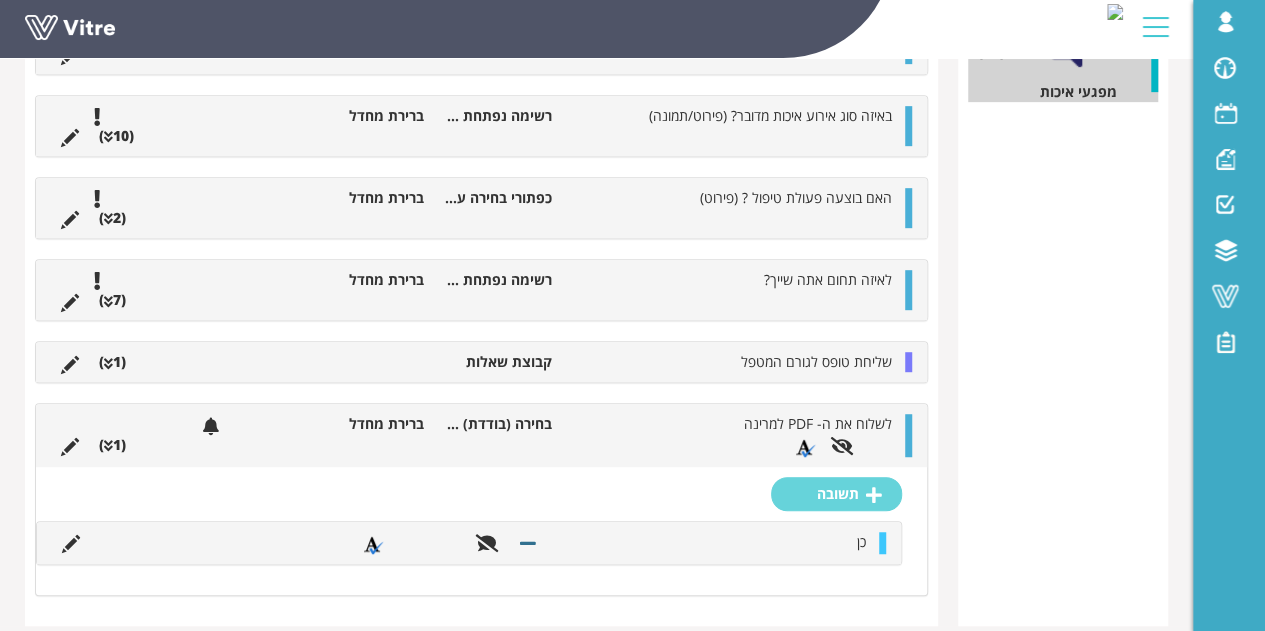 scroll, scrollTop: 471, scrollLeft: 0, axis: vertical 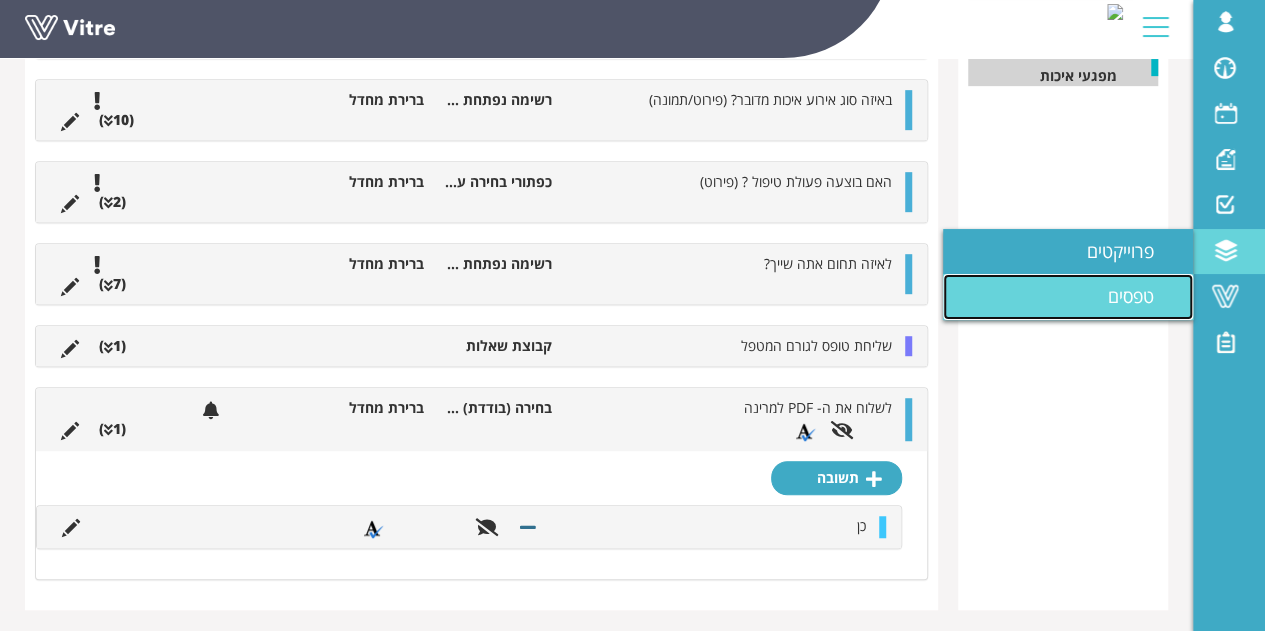 click on "טפסים" at bounding box center [1143, 296] 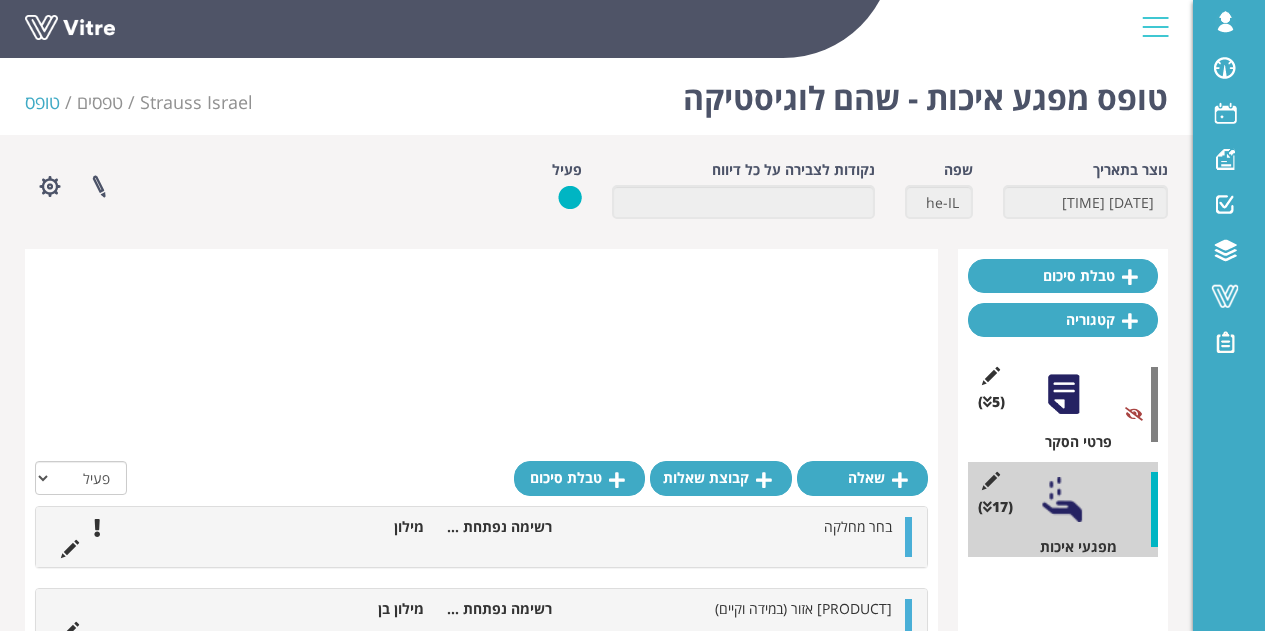 scroll, scrollTop: 1498, scrollLeft: 0, axis: vertical 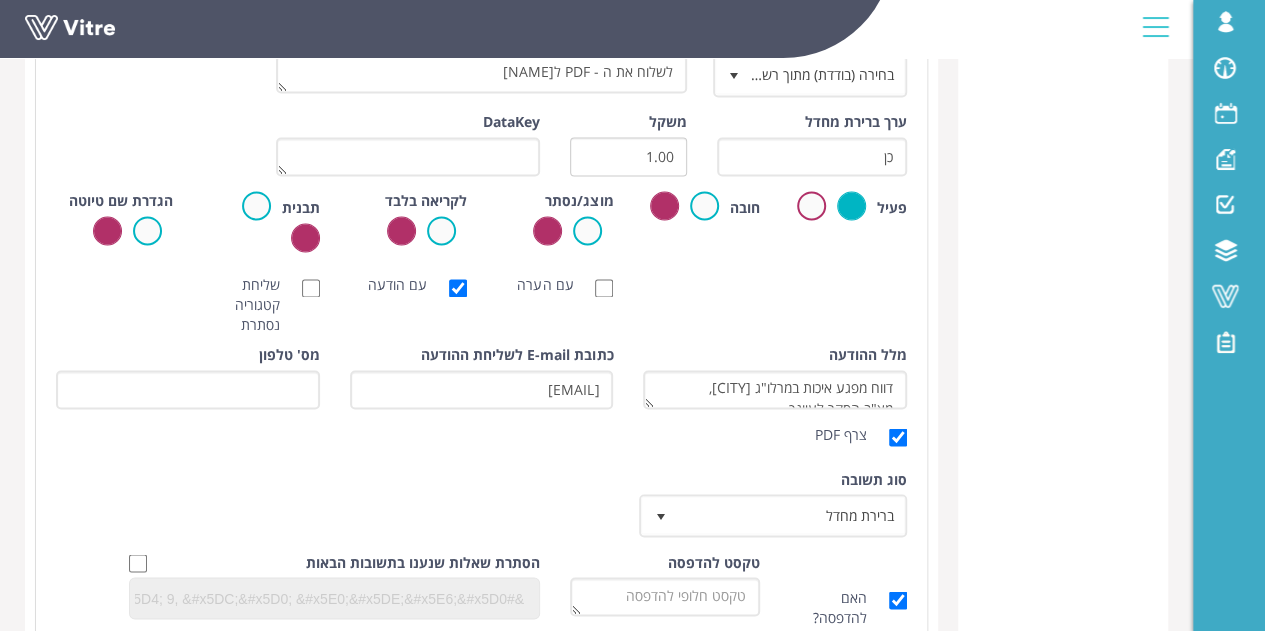 click on "[EMAIL]" at bounding box center [482, 389] 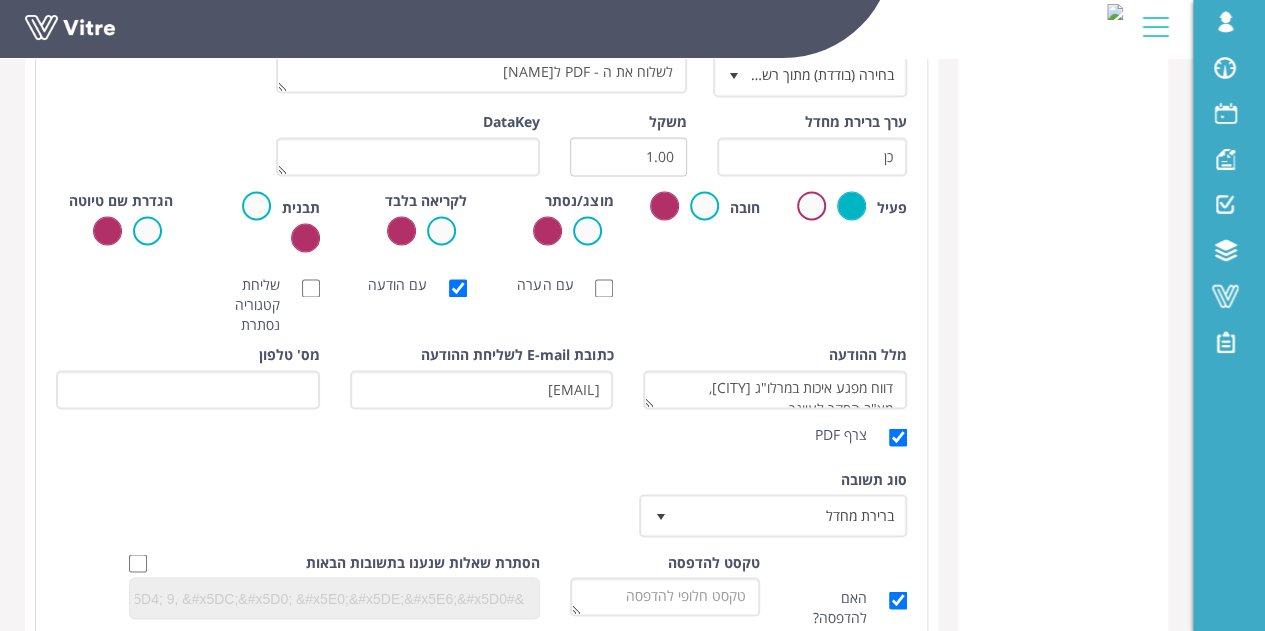click on "[EMAIL]" at bounding box center [482, 389] 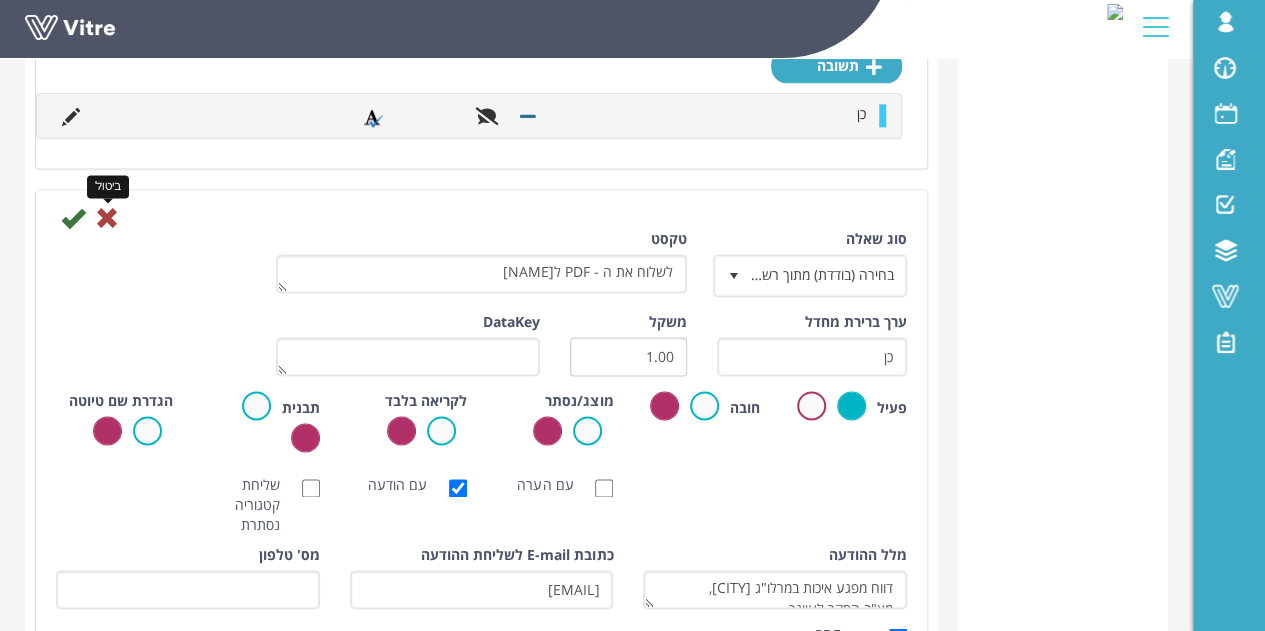 click at bounding box center (107, 218) 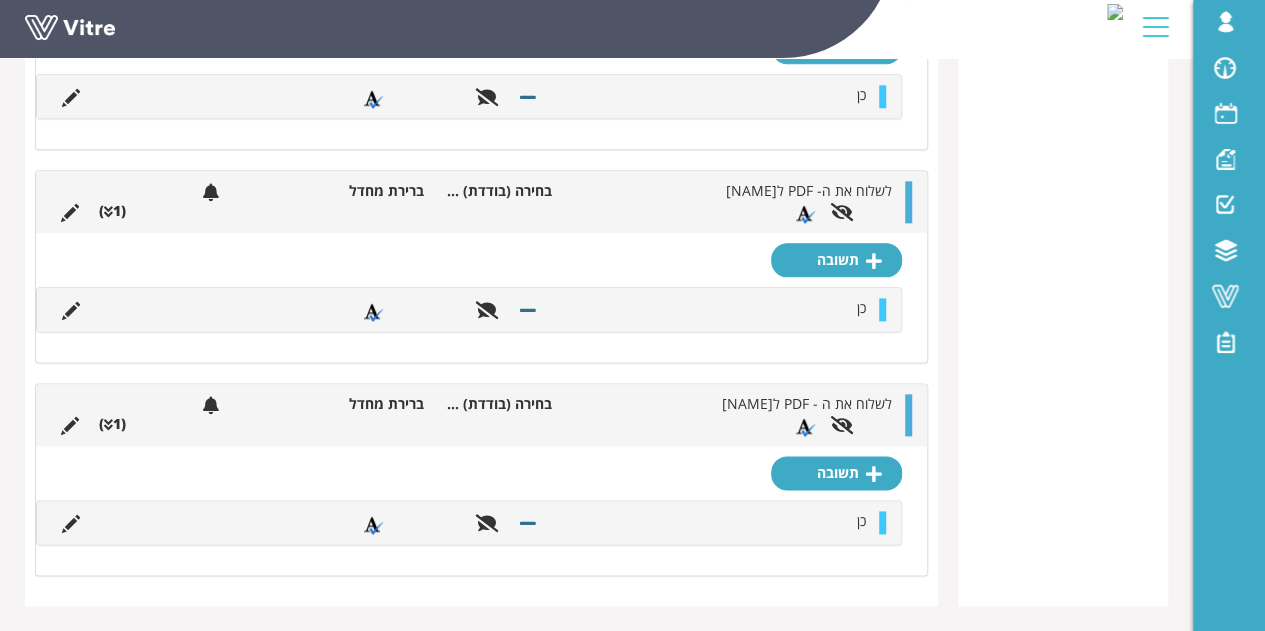 scroll, scrollTop: 1098, scrollLeft: 0, axis: vertical 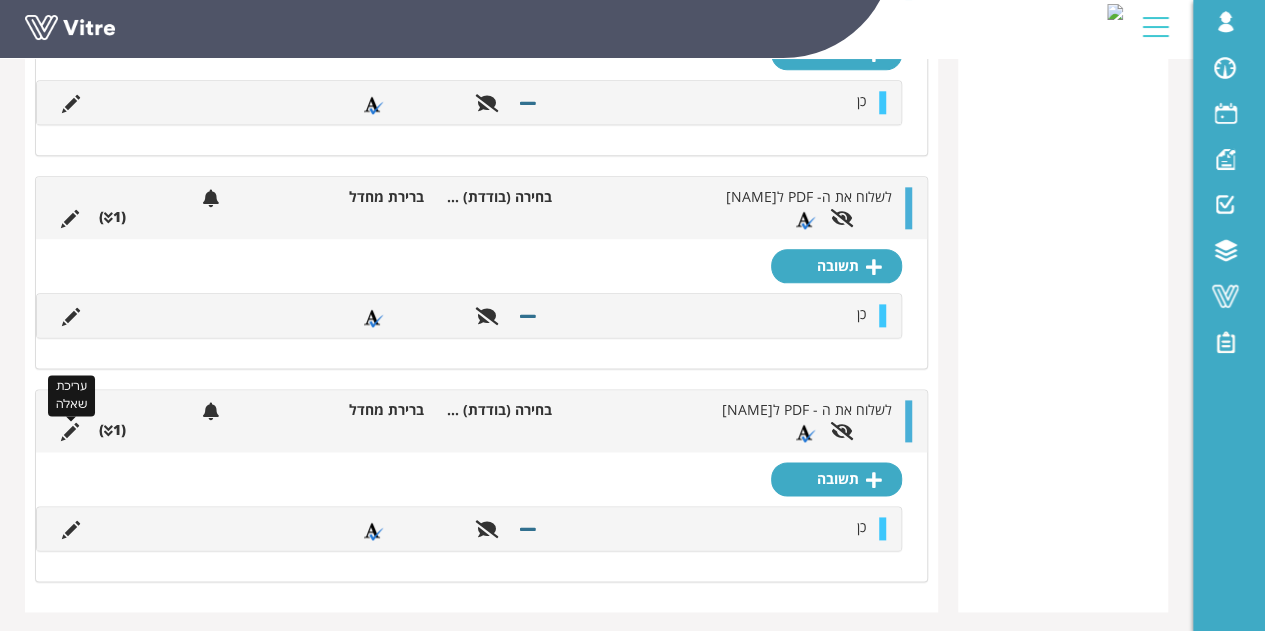click at bounding box center (70, 432) 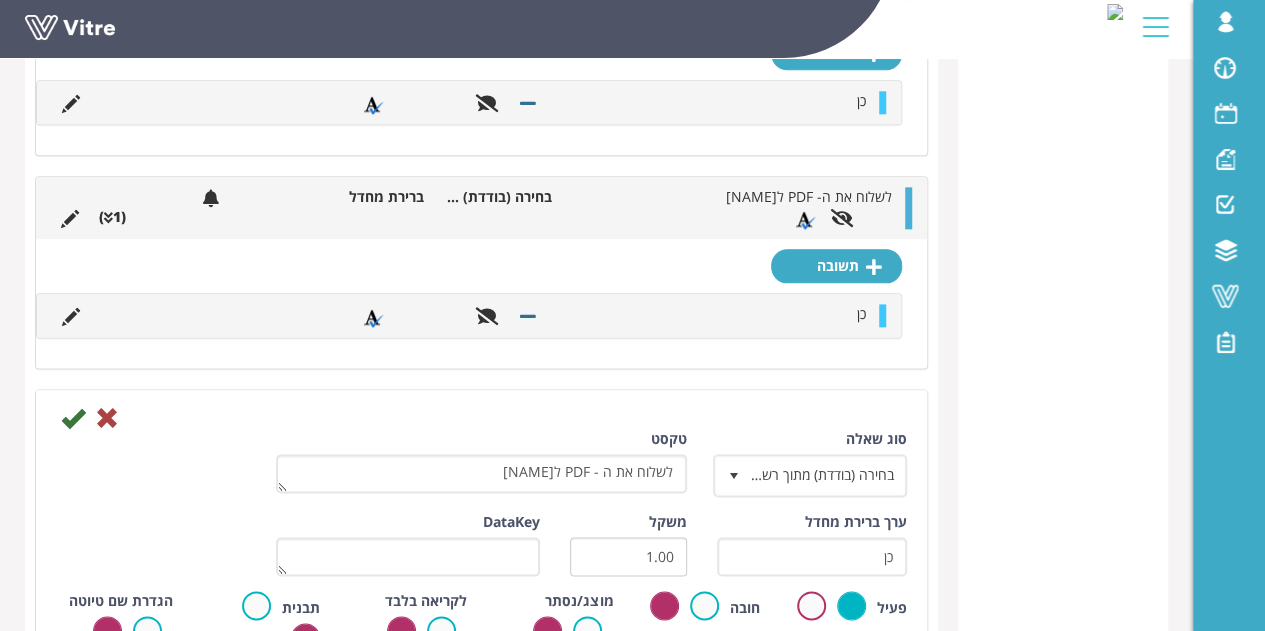 scroll, scrollTop: 1298, scrollLeft: 0, axis: vertical 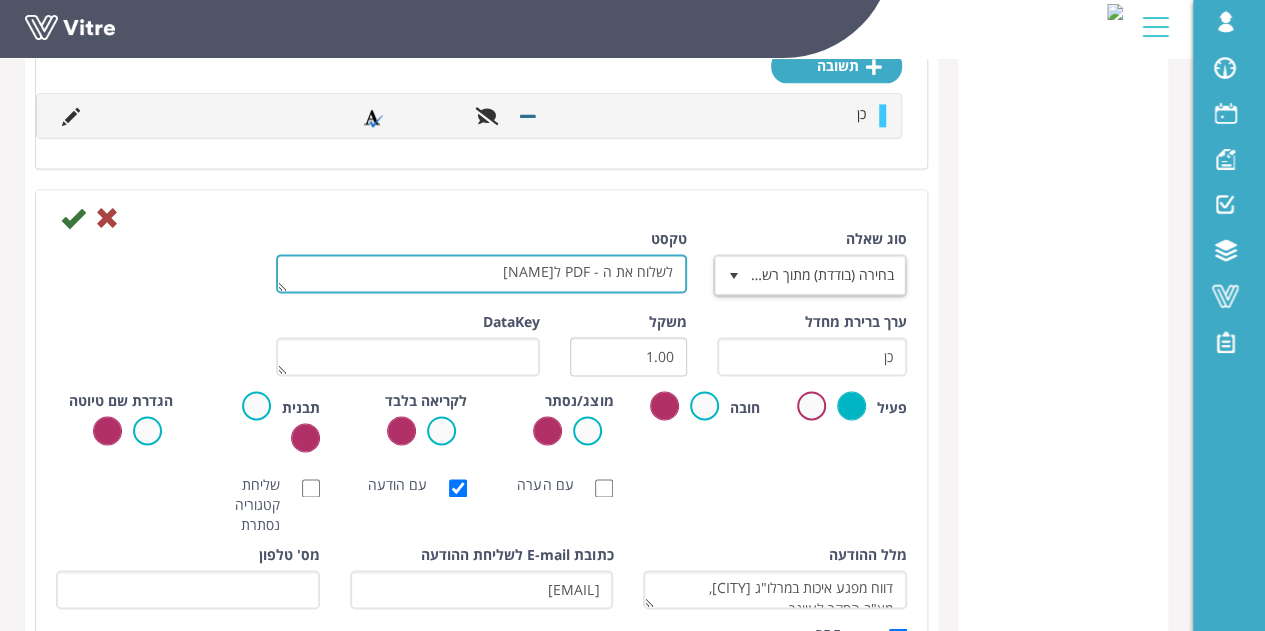 drag, startPoint x: 506, startPoint y: 254, endPoint x: 760, endPoint y: 271, distance: 254.56827 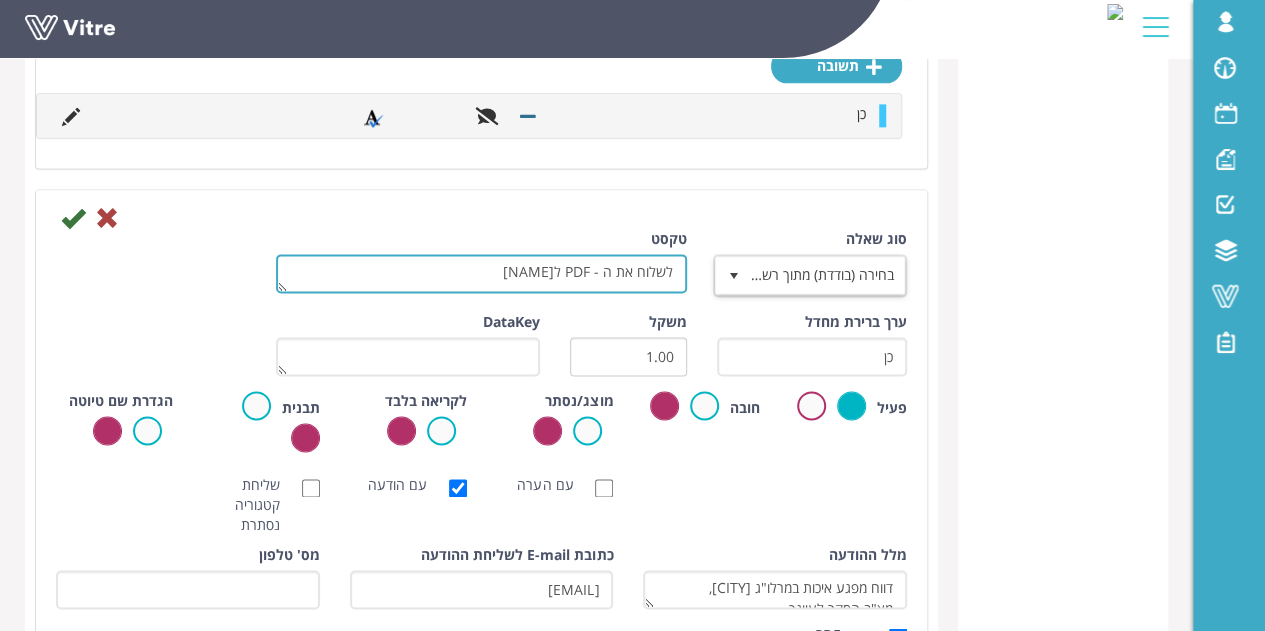 click on "סוג שאלה בחירה (בודדת) מתוך רשימה 3
טקסט לשלוח את ה - PDF למרינה" at bounding box center [481, 270] 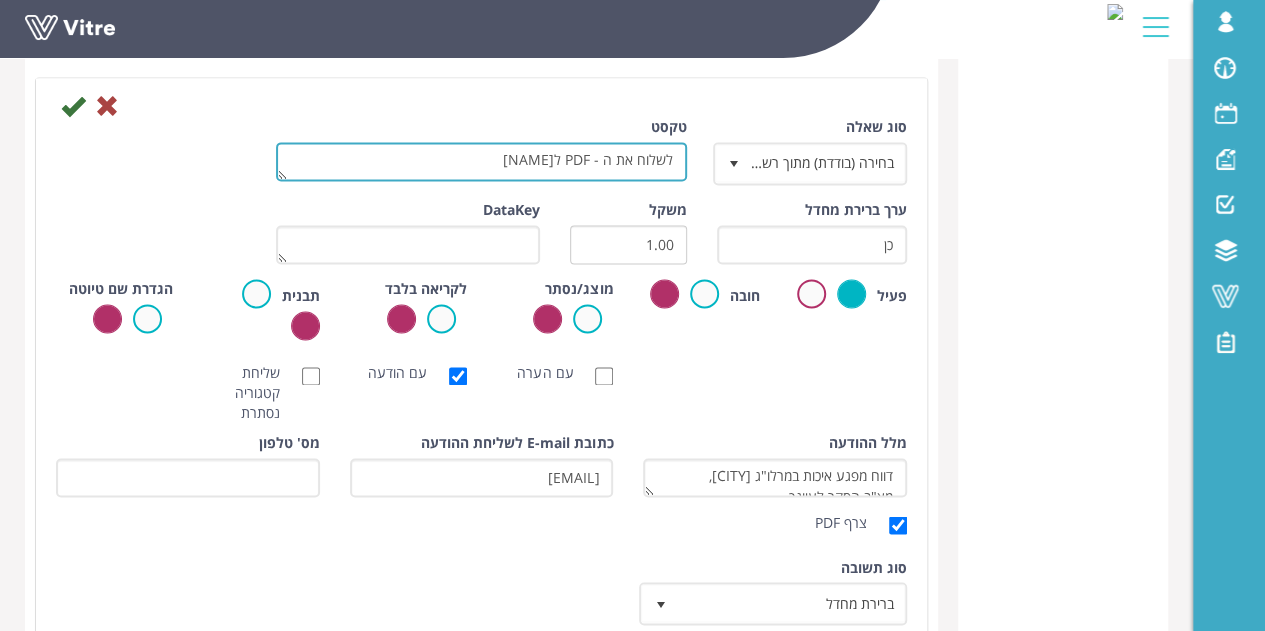 scroll, scrollTop: 1598, scrollLeft: 0, axis: vertical 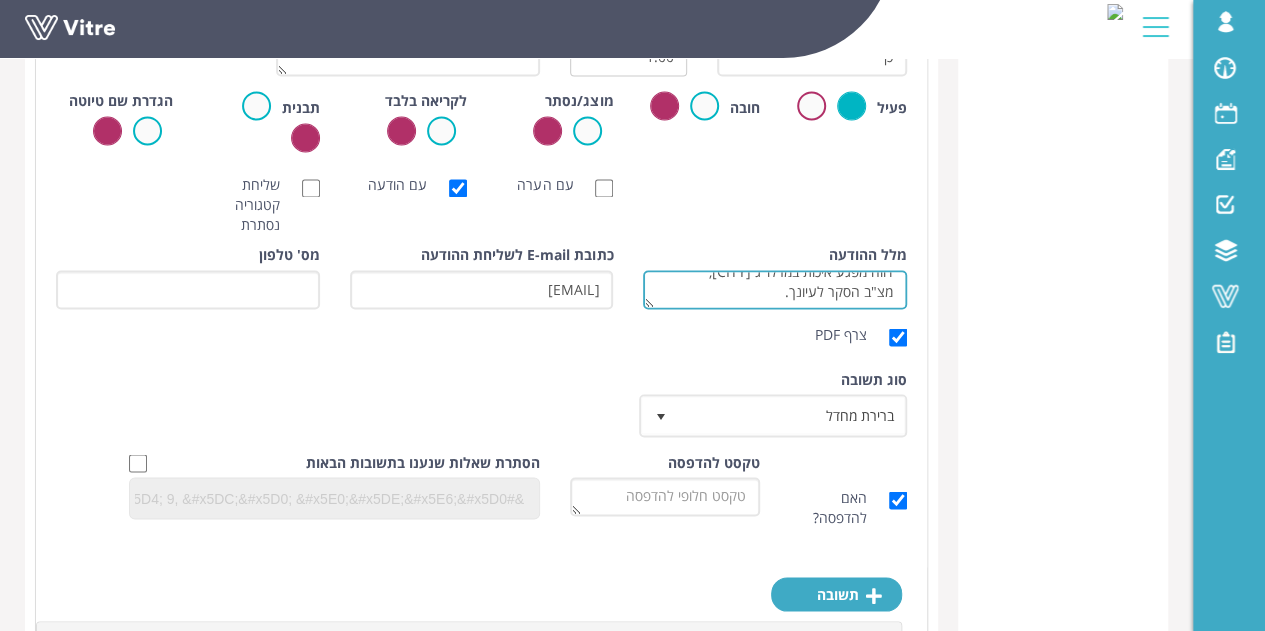 drag, startPoint x: 892, startPoint y: 281, endPoint x: 737, endPoint y: 307, distance: 157.16551 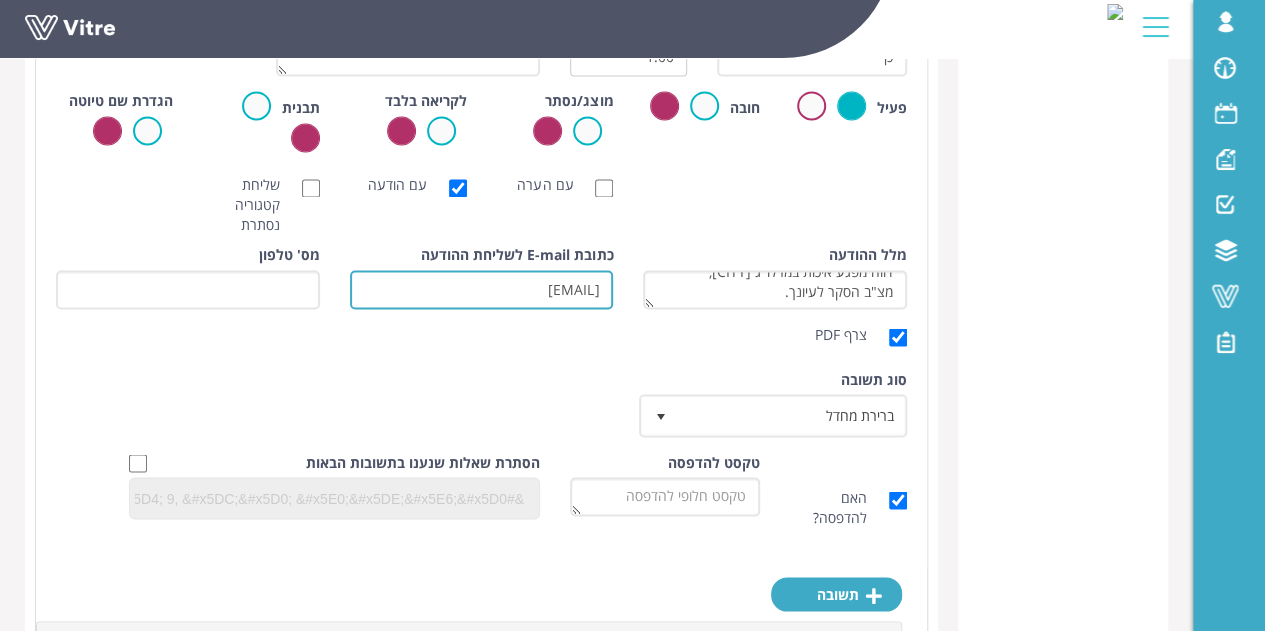 drag, startPoint x: 361, startPoint y: 281, endPoint x: 702, endPoint y: 284, distance: 341.01318 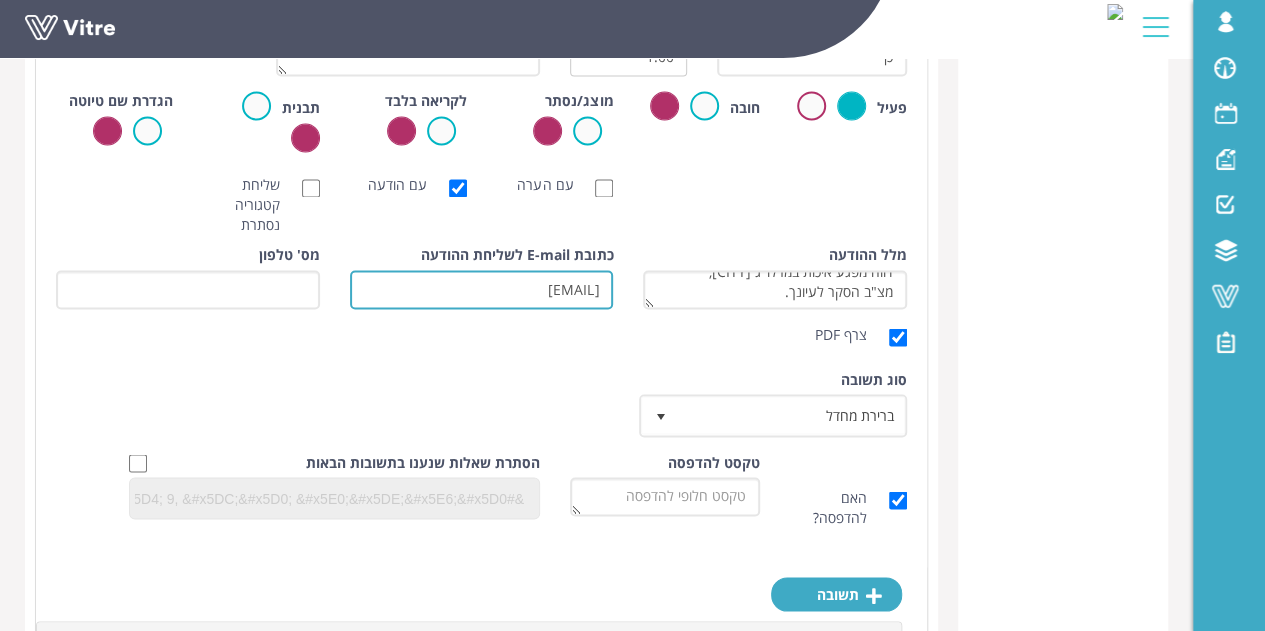 click on "מלל ההודעה דווח מפגע איכות במרלו"ג שוהם,
מצ"ב הסקר לעיונך.
צרף PDF
כתובת E-mail לשליחת ההודעה marina.droizen@strauss-group.com
מס' טלפון" at bounding box center [481, 299] 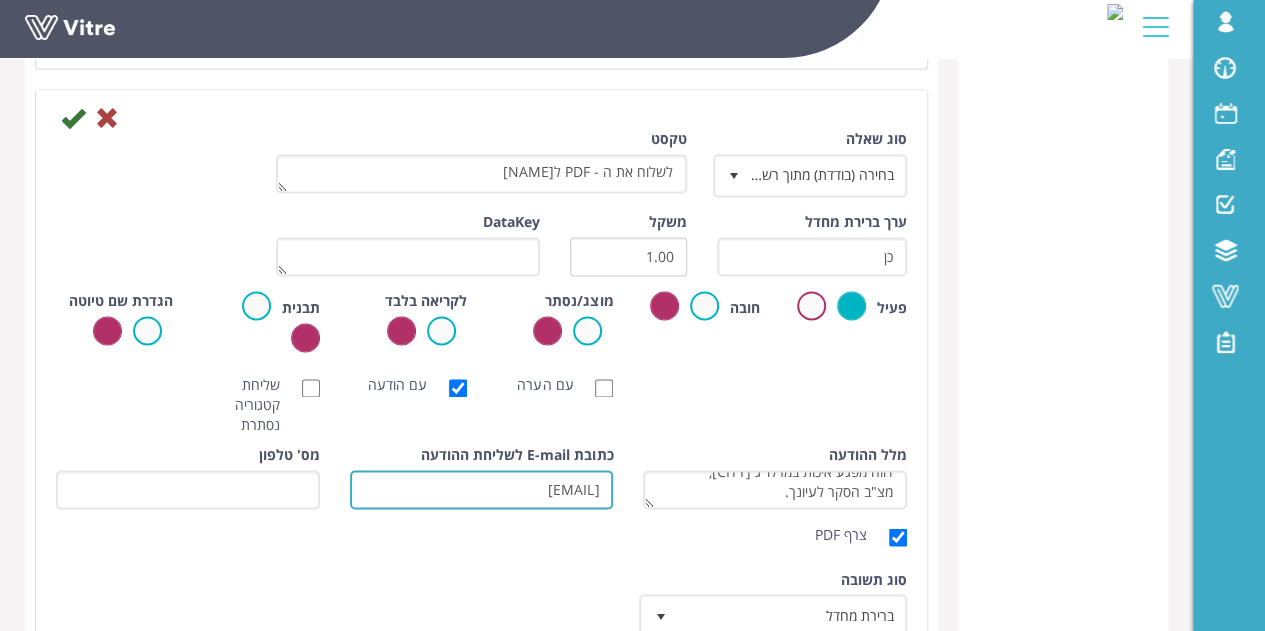 scroll, scrollTop: 1398, scrollLeft: 0, axis: vertical 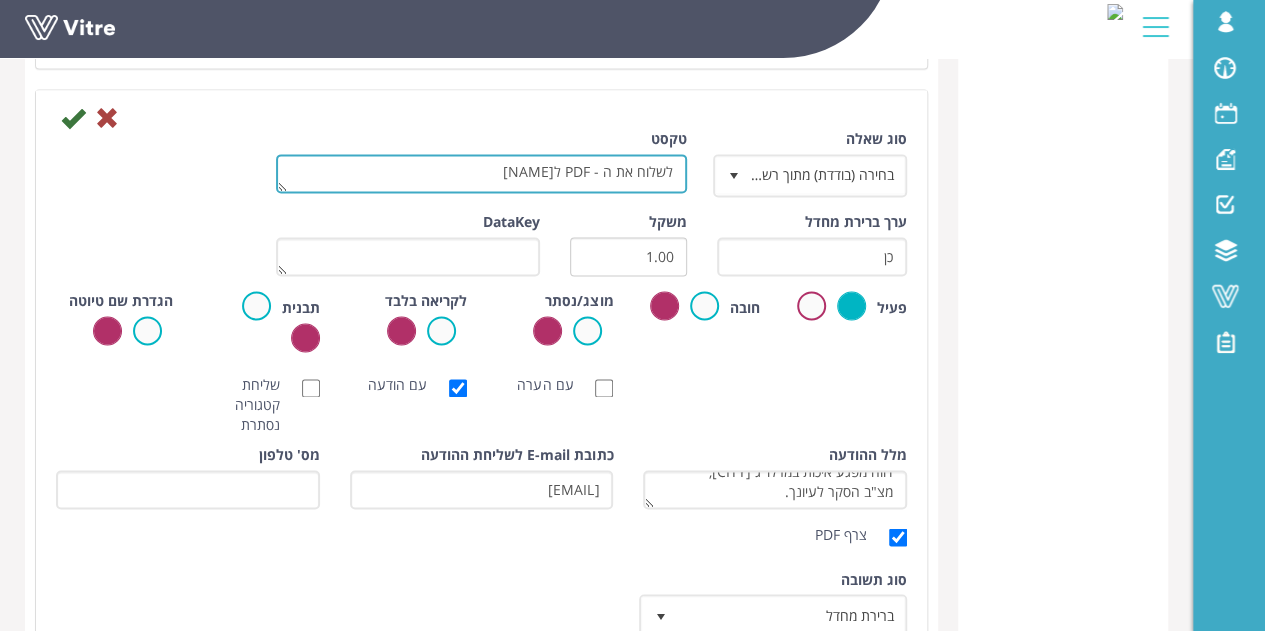 drag, startPoint x: 605, startPoint y: 166, endPoint x: 750, endPoint y: 164, distance: 145.0138 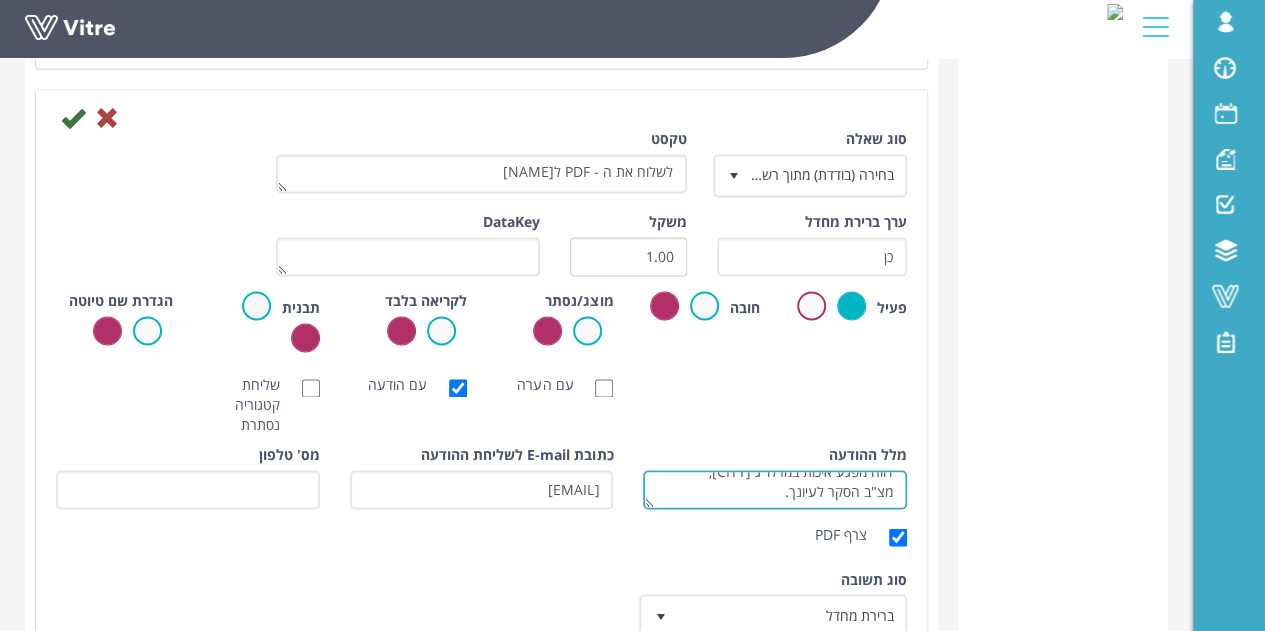 scroll, scrollTop: 0, scrollLeft: 0, axis: both 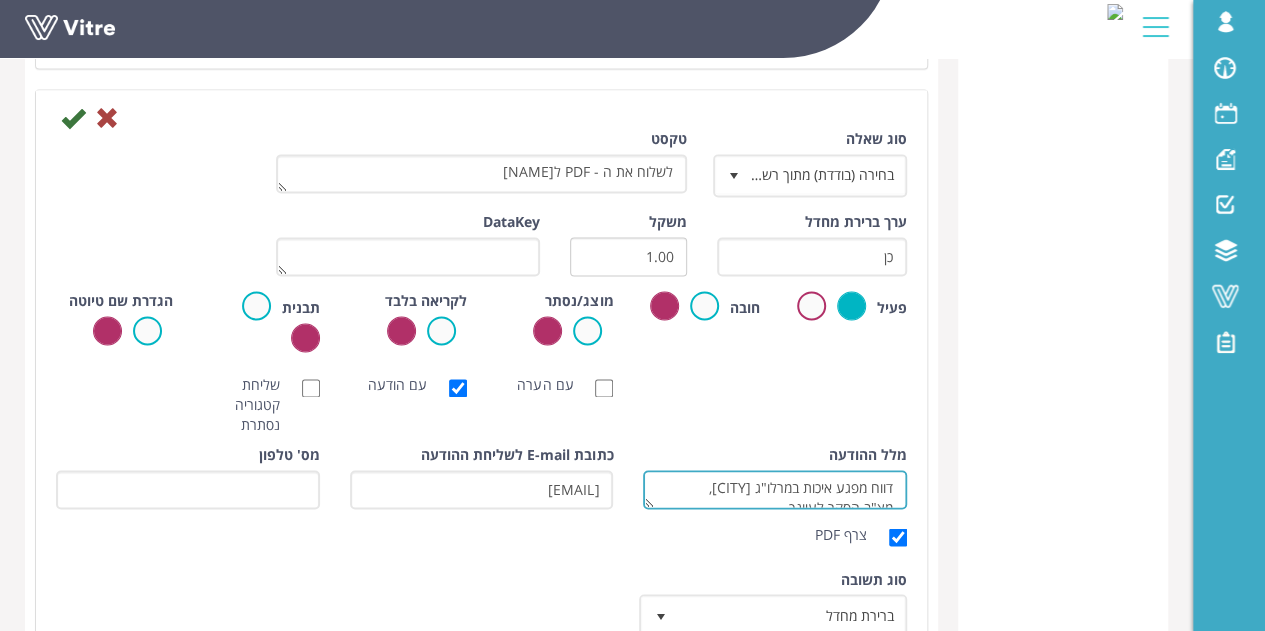drag, startPoint x: 752, startPoint y: 485, endPoint x: 928, endPoint y: 448, distance: 179.84715 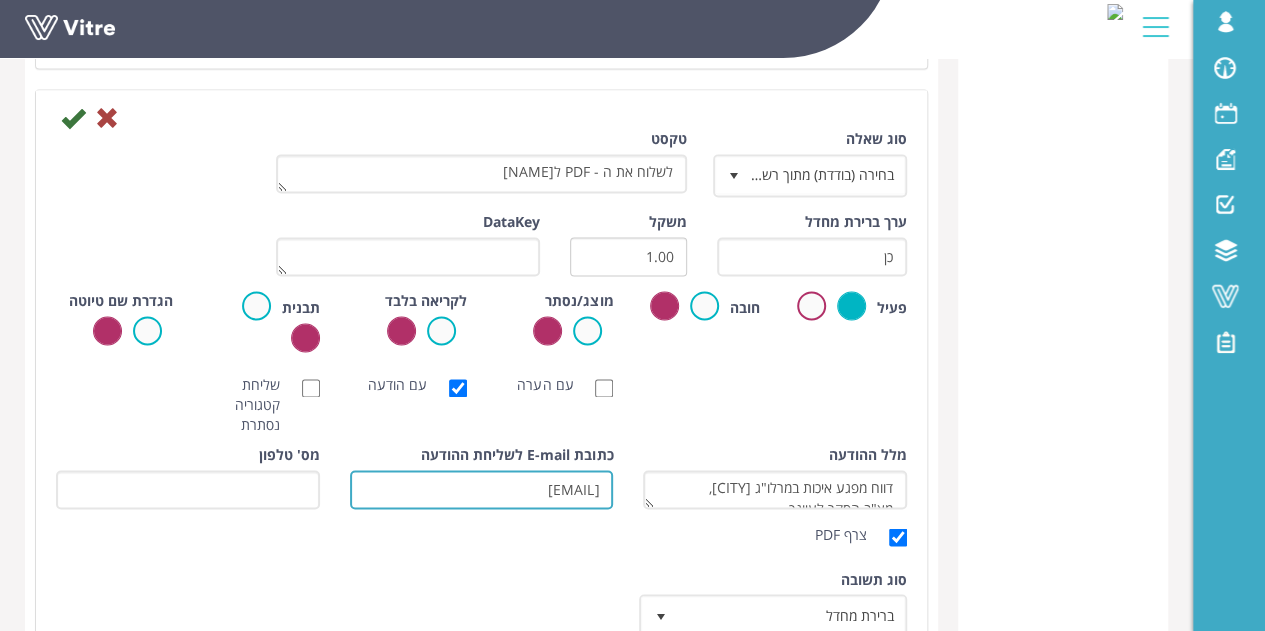 drag, startPoint x: 360, startPoint y: 482, endPoint x: 732, endPoint y: 485, distance: 372.0121 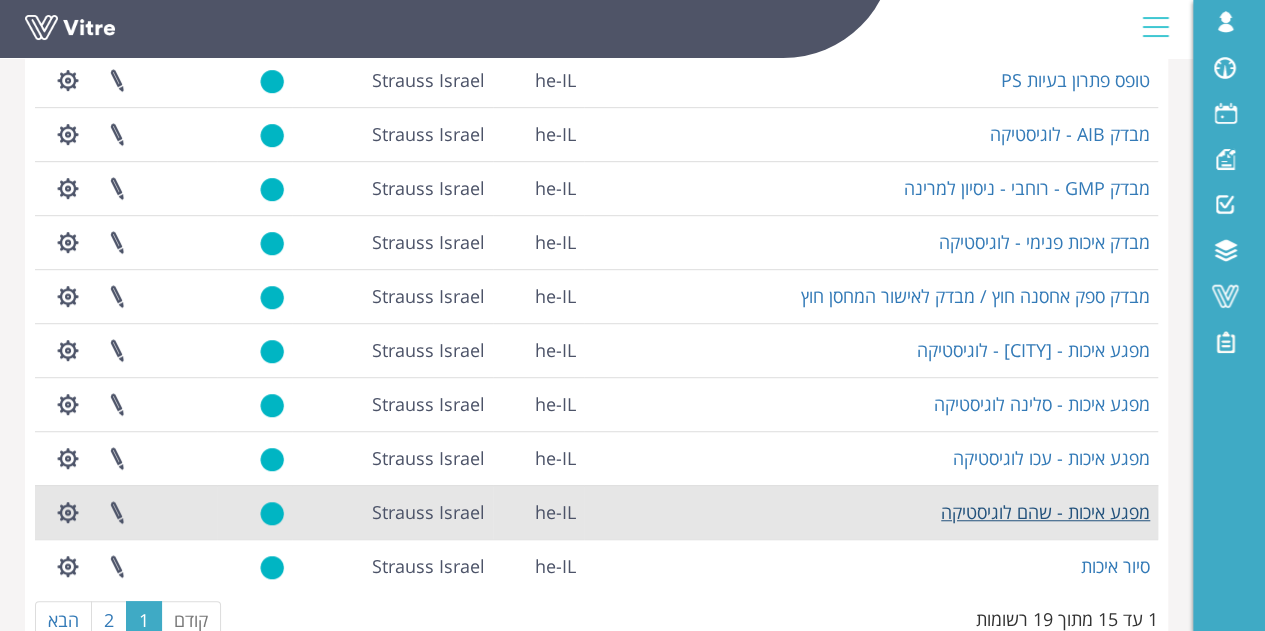 scroll, scrollTop: 500, scrollLeft: 0, axis: vertical 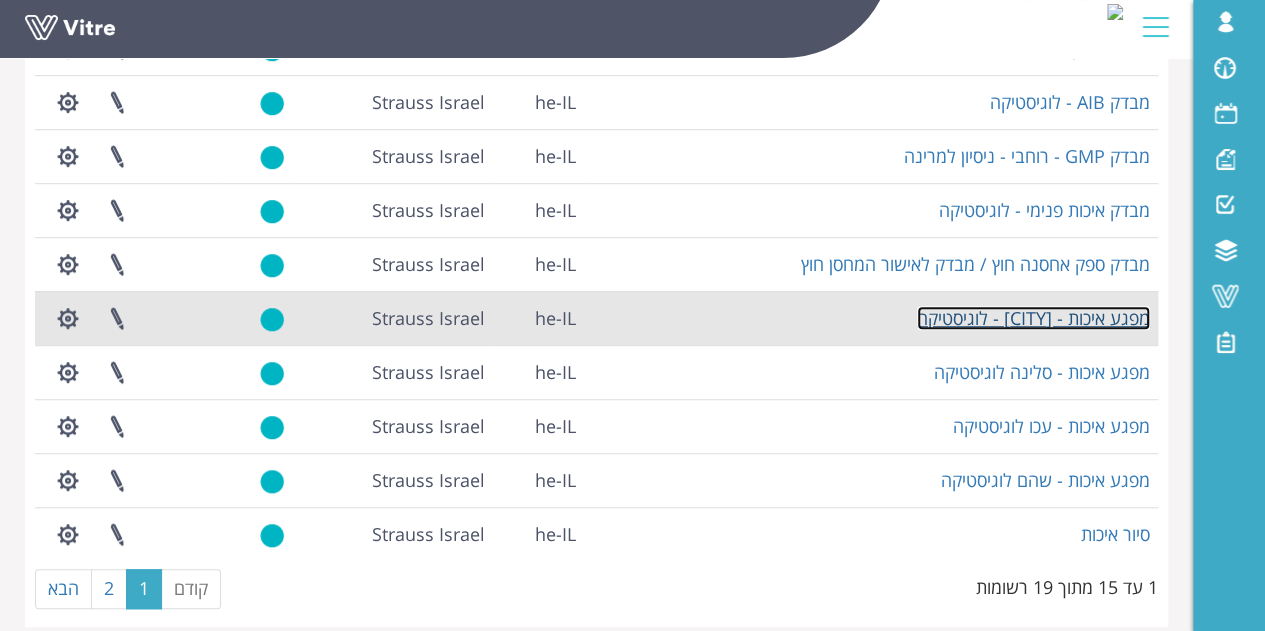 click on "מפגע איכות  - [CITY] - לוגיסטיקה" at bounding box center [1033, 318] 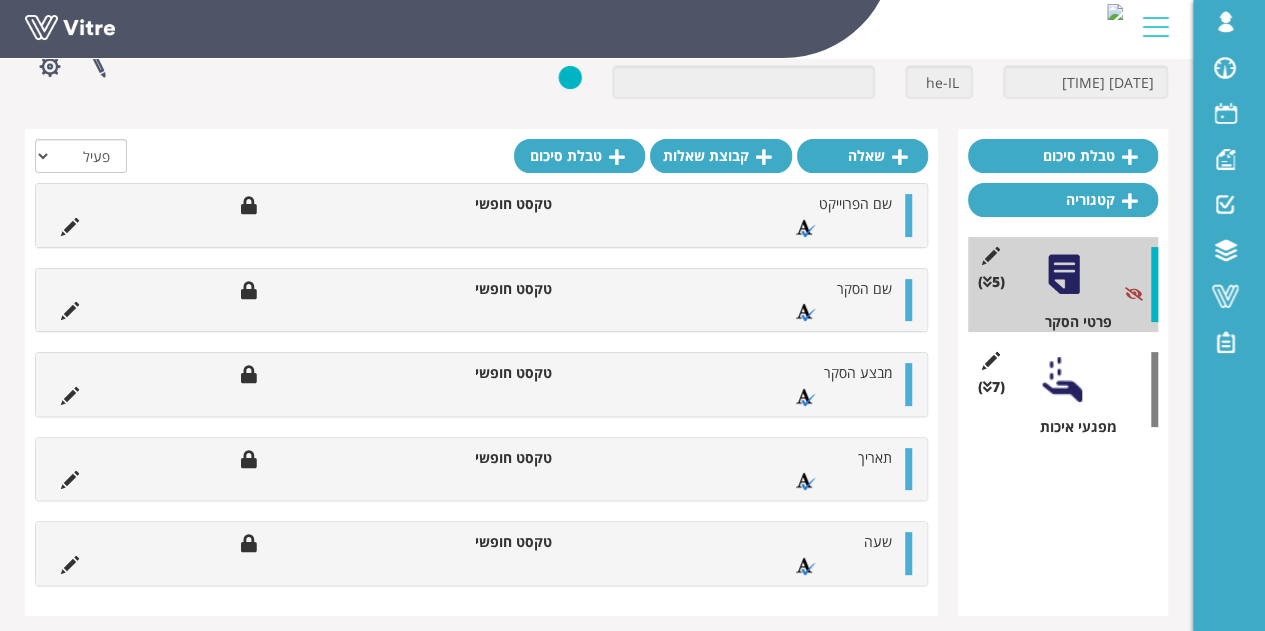 scroll, scrollTop: 129, scrollLeft: 0, axis: vertical 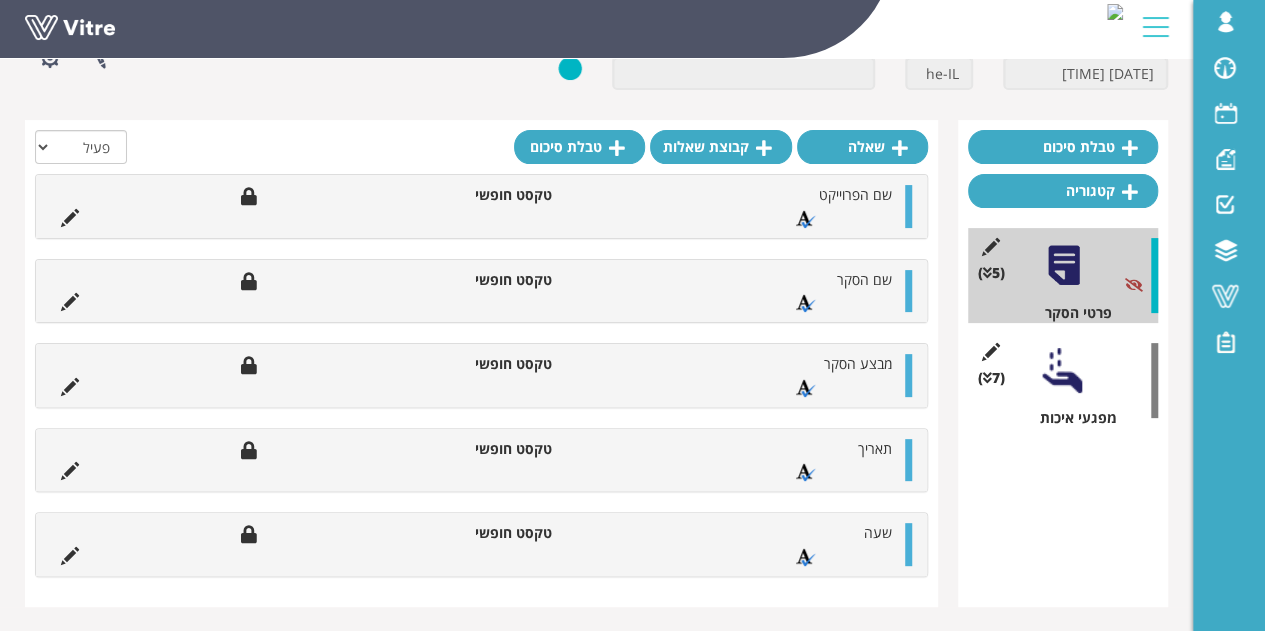 click at bounding box center [1063, 370] 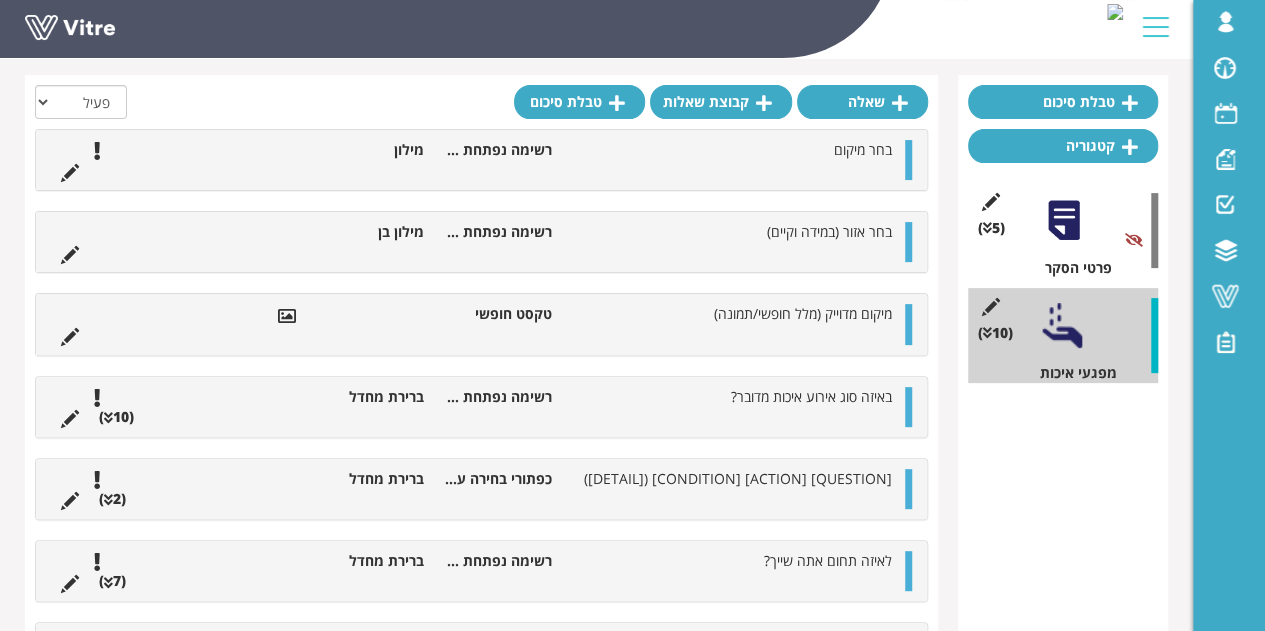 scroll, scrollTop: 48, scrollLeft: 0, axis: vertical 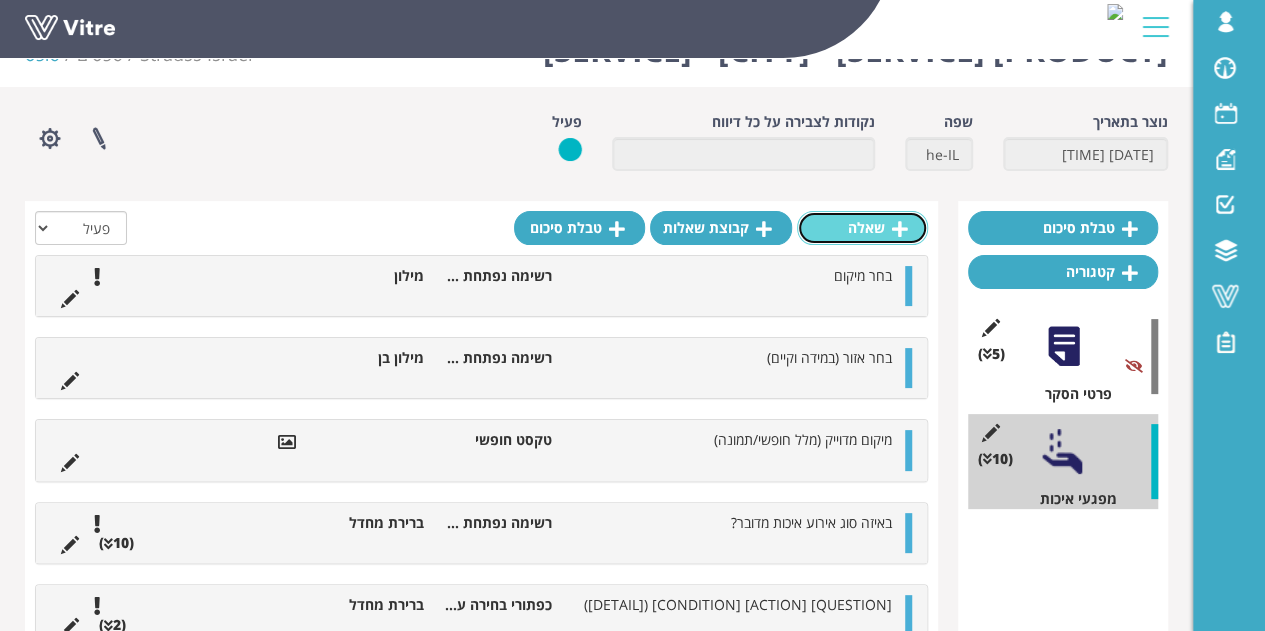 click at bounding box center (900, 229) 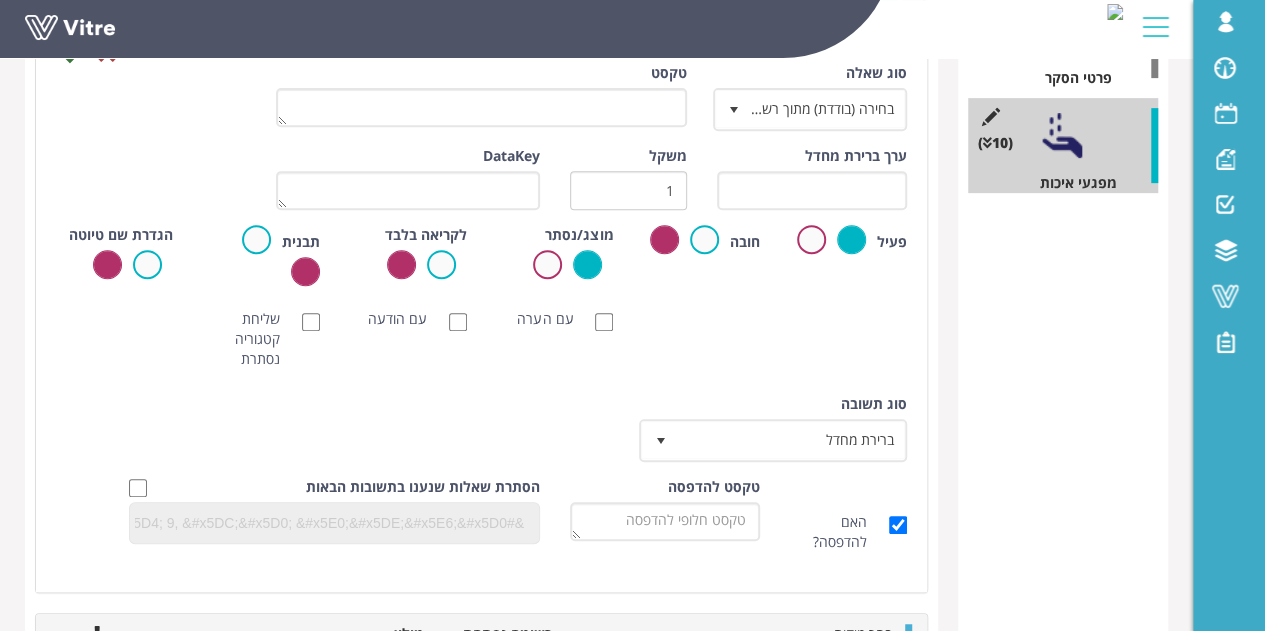 scroll, scrollTop: 248, scrollLeft: 0, axis: vertical 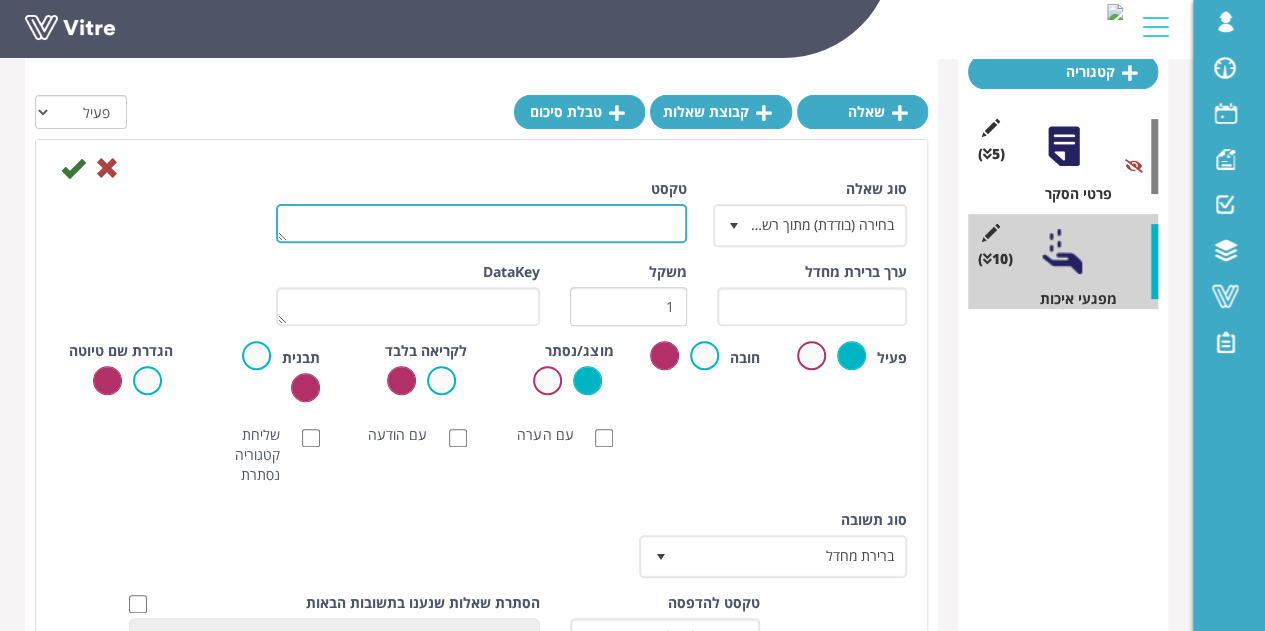 click on "טקסט" at bounding box center [481, 223] 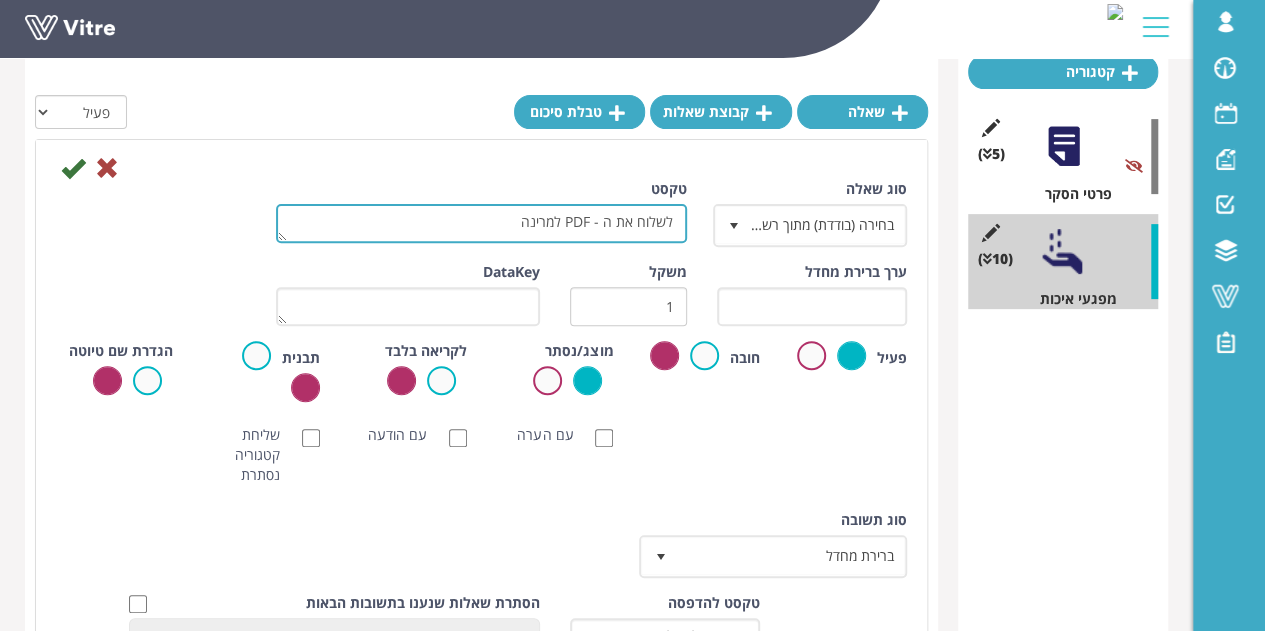type on "לשלוח את ה - PDF למרינה" 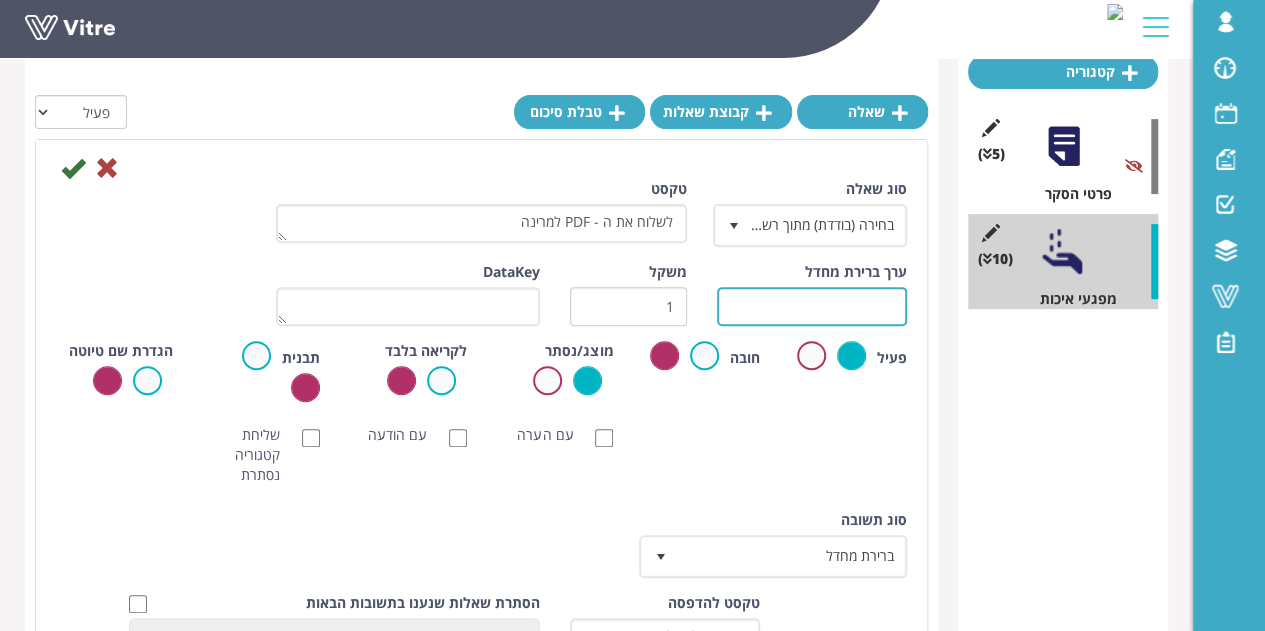 click at bounding box center [812, 306] 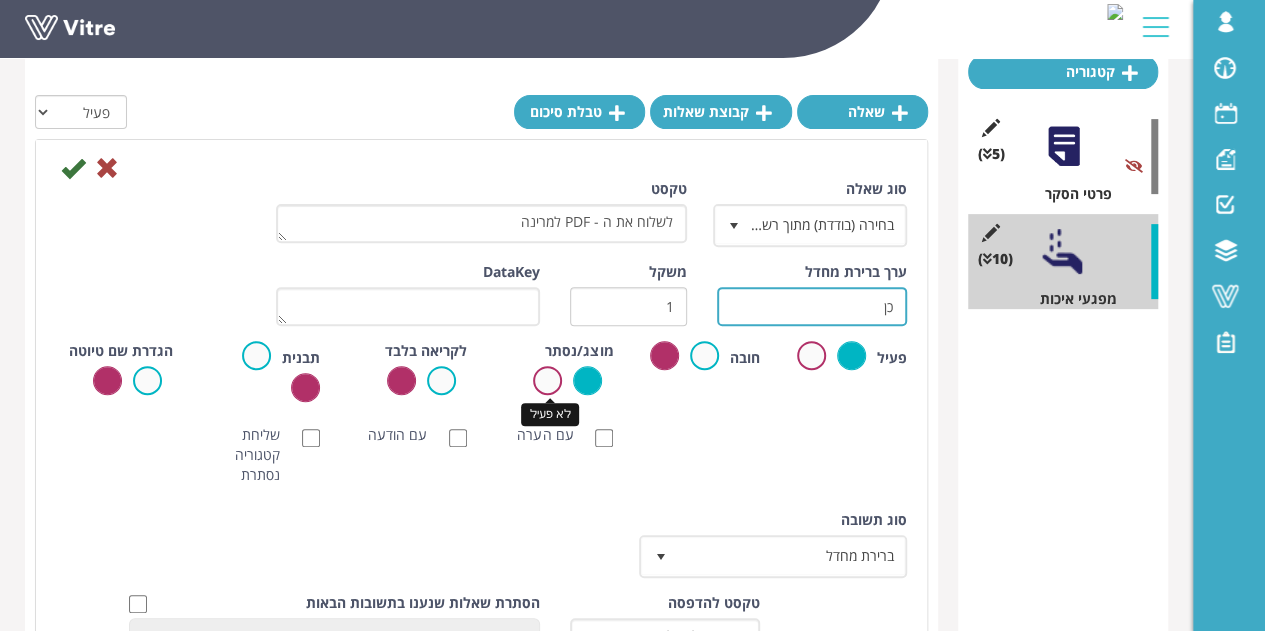 type on "כן" 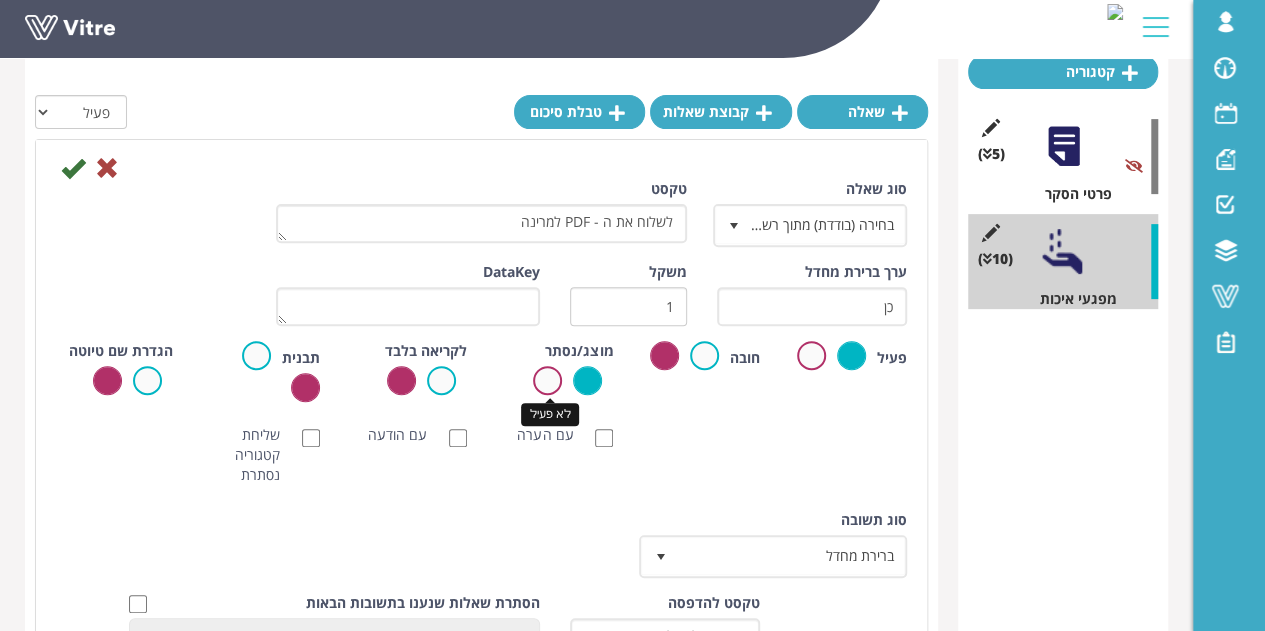 click at bounding box center [547, 380] 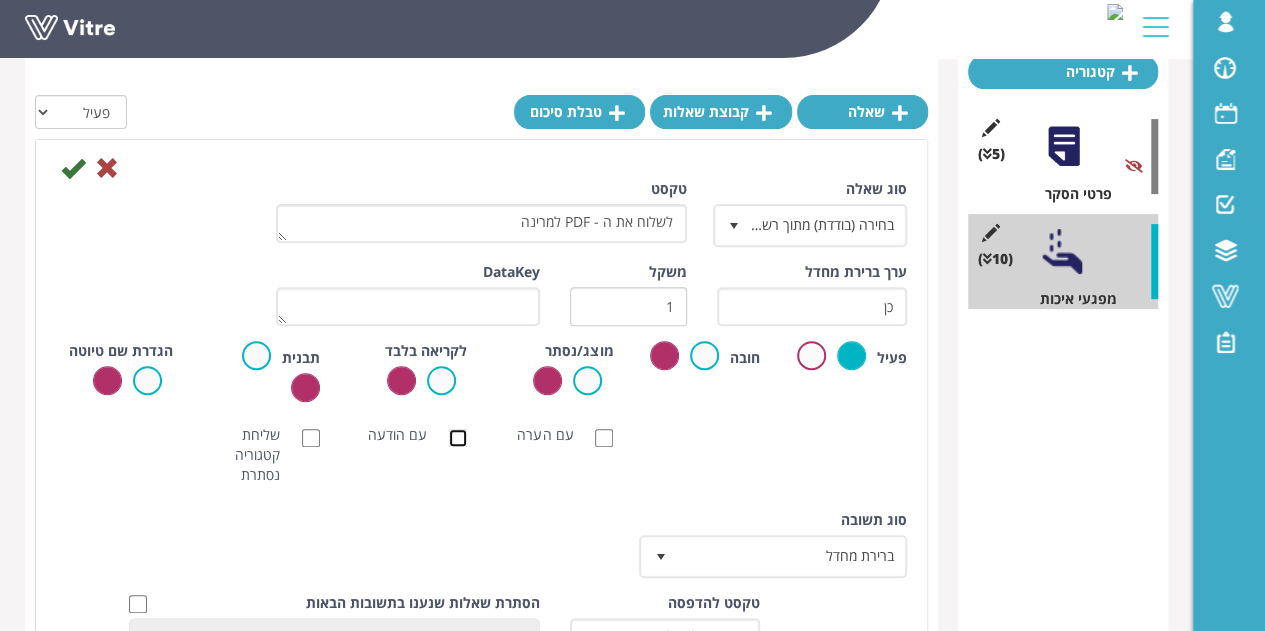 click on "עם הודעה" at bounding box center (458, 438) 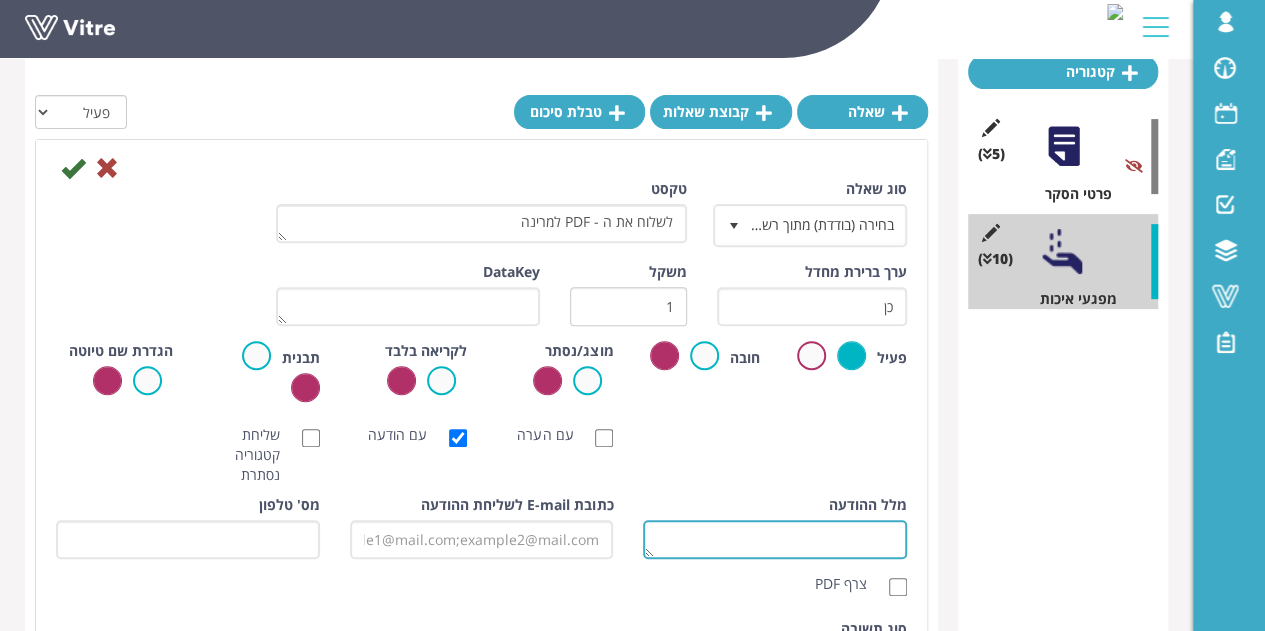 click on "מלל ההודעה" at bounding box center [775, 539] 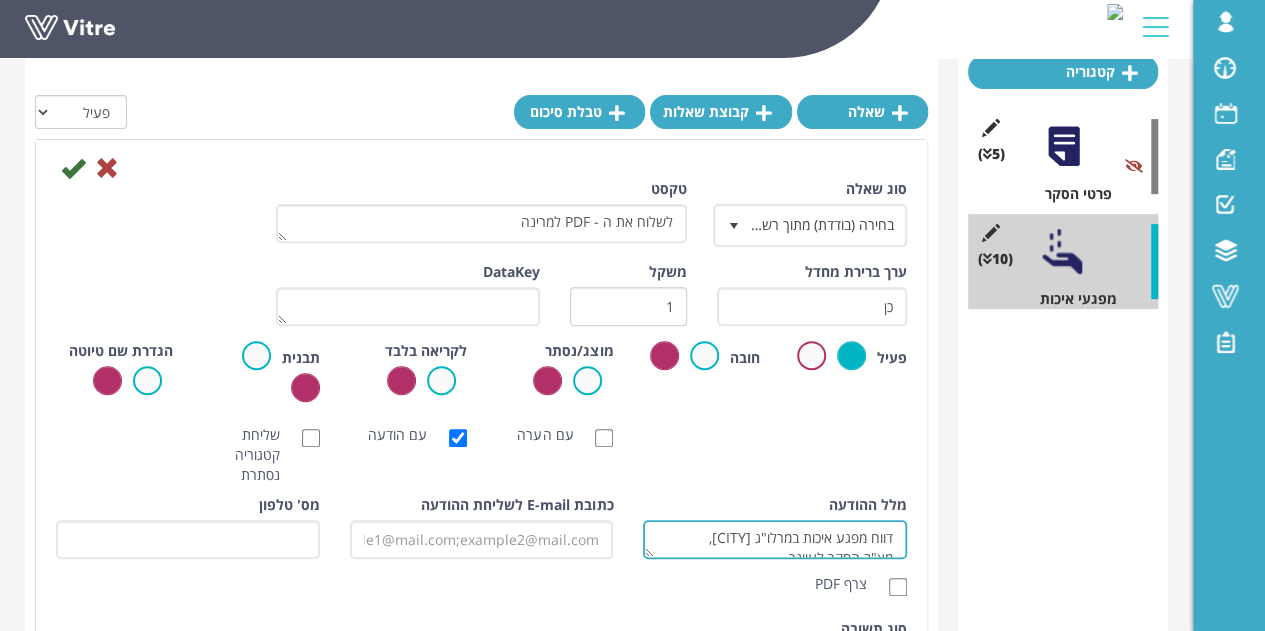 scroll, scrollTop: 10, scrollLeft: 0, axis: vertical 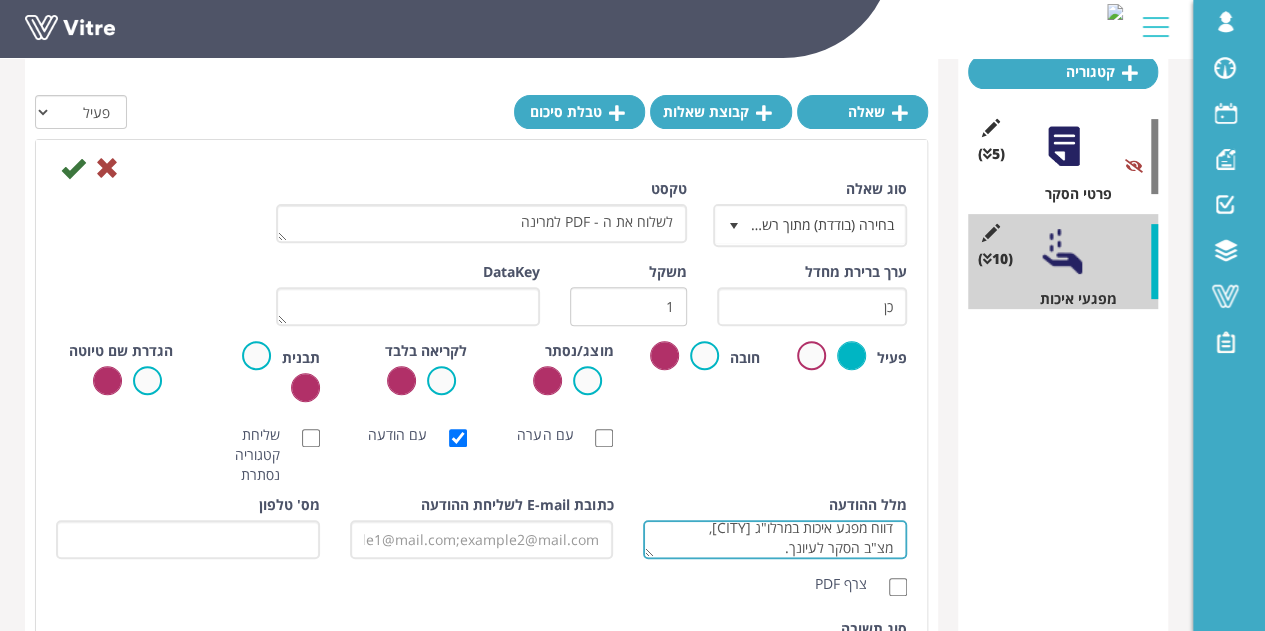 click on "דווח מפגע איכות במרלו"ג שוהם,
מצ"ב הסקר לעיונך." at bounding box center (775, 539) 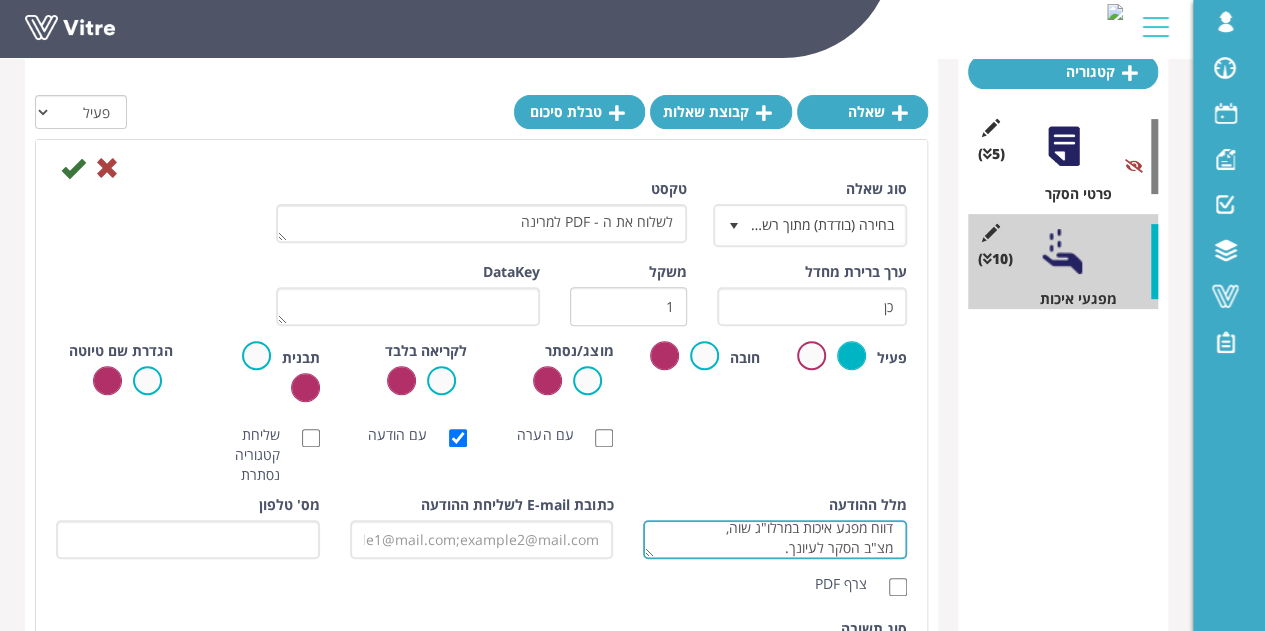 scroll, scrollTop: 6, scrollLeft: 0, axis: vertical 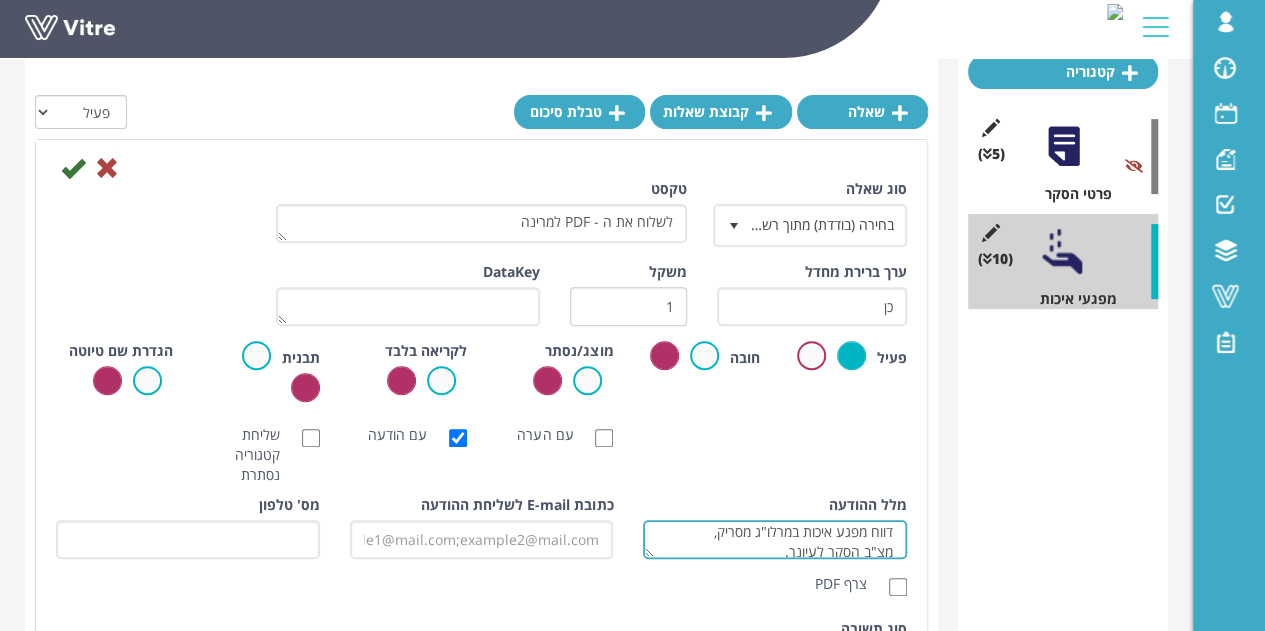 type on "דווח מפגע איכות במרלו"ג מסריק,
מצ"ב הסקר לעיונך." 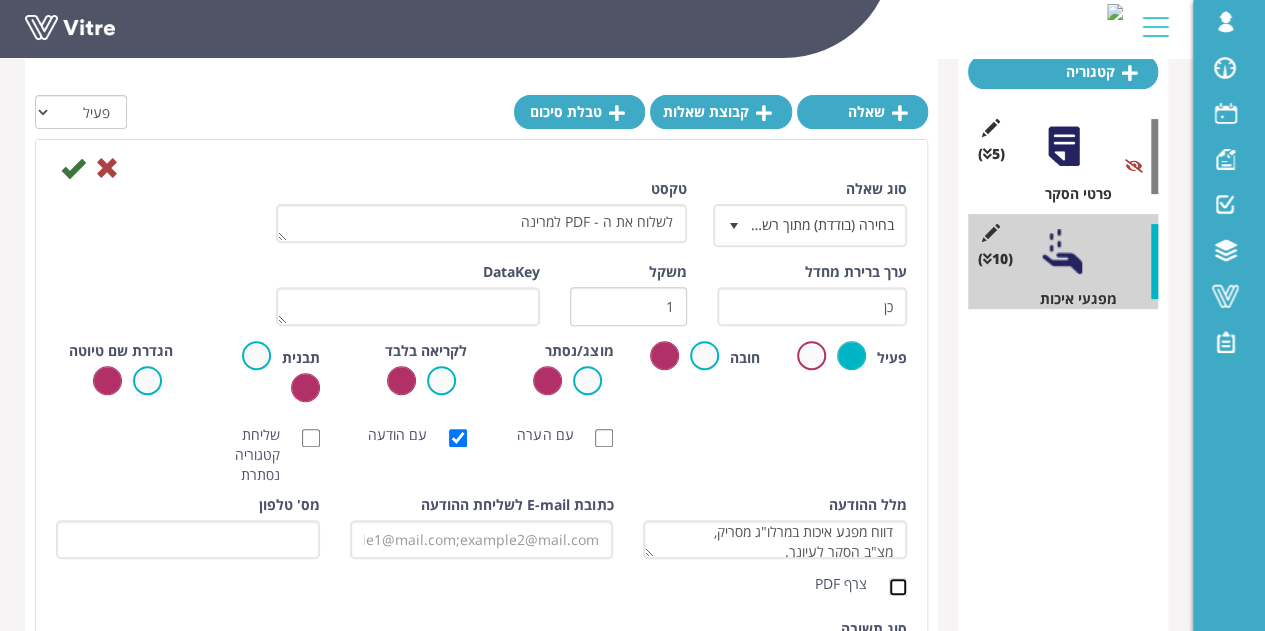 click on "צרף PDF" at bounding box center [898, 587] 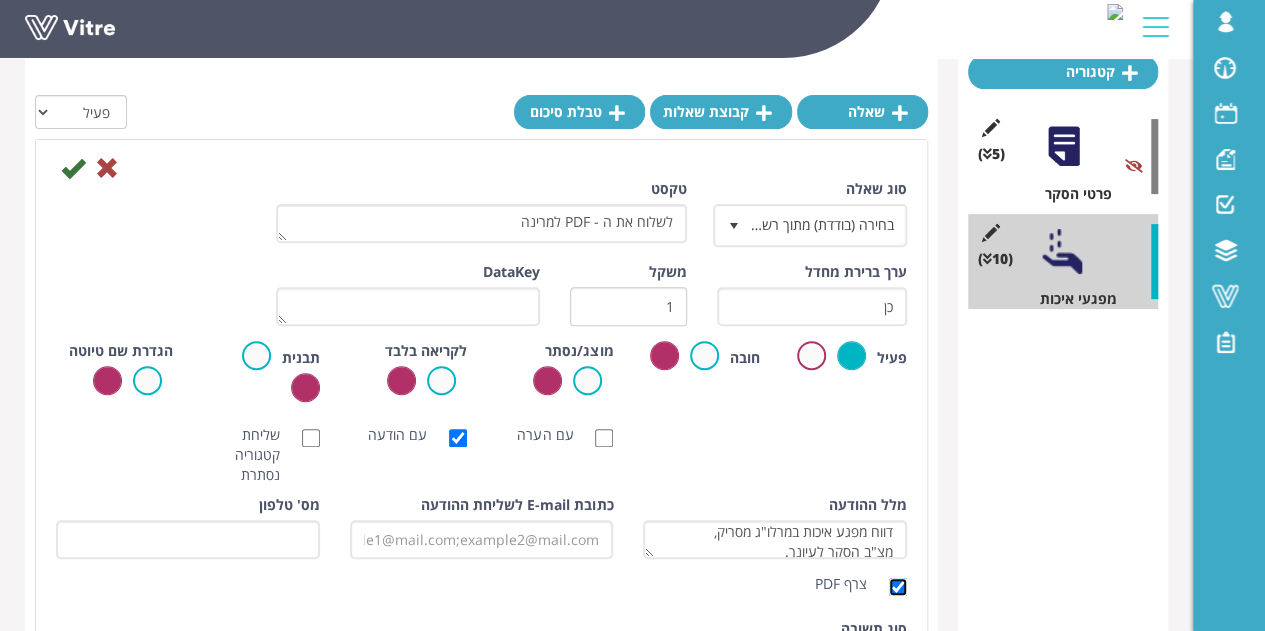 scroll, scrollTop: 16, scrollLeft: 0, axis: vertical 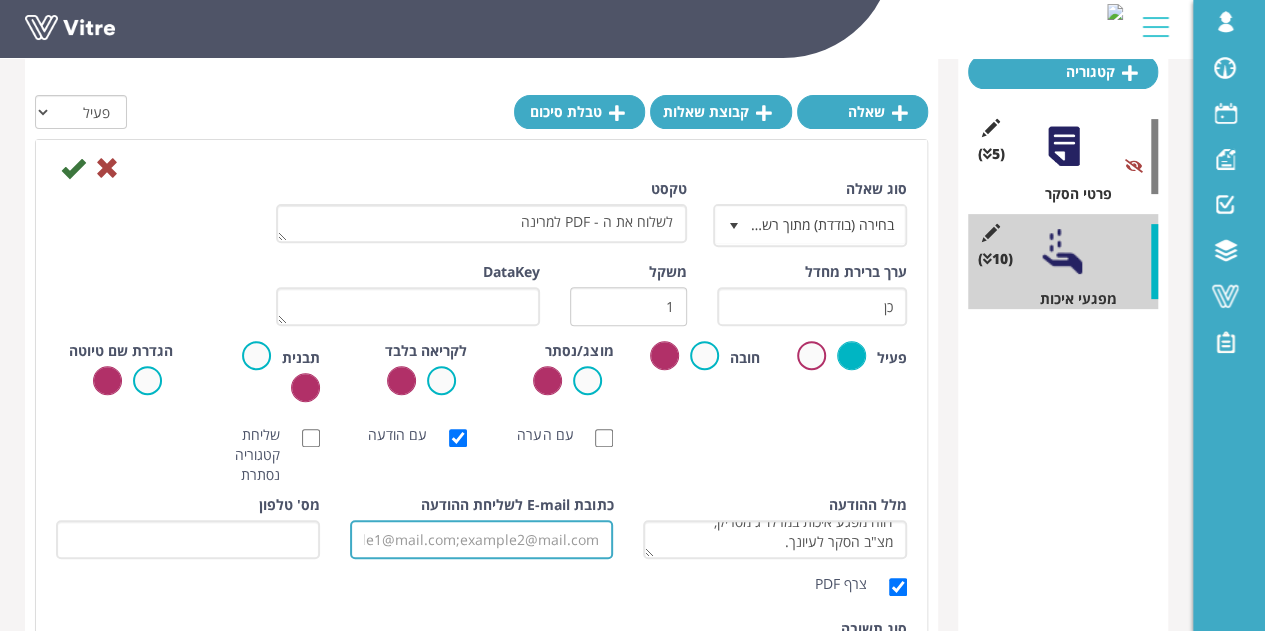 click on "כתובת E-mail לשליחת ההודעה" at bounding box center [482, 539] 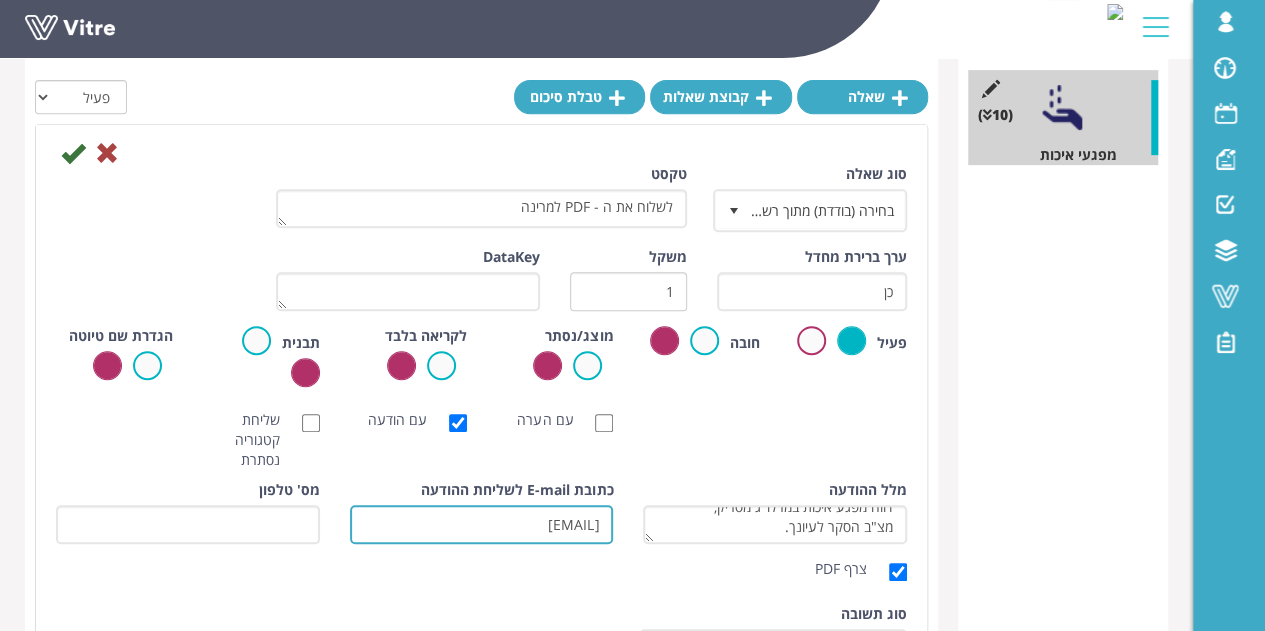 scroll, scrollTop: 348, scrollLeft: 0, axis: vertical 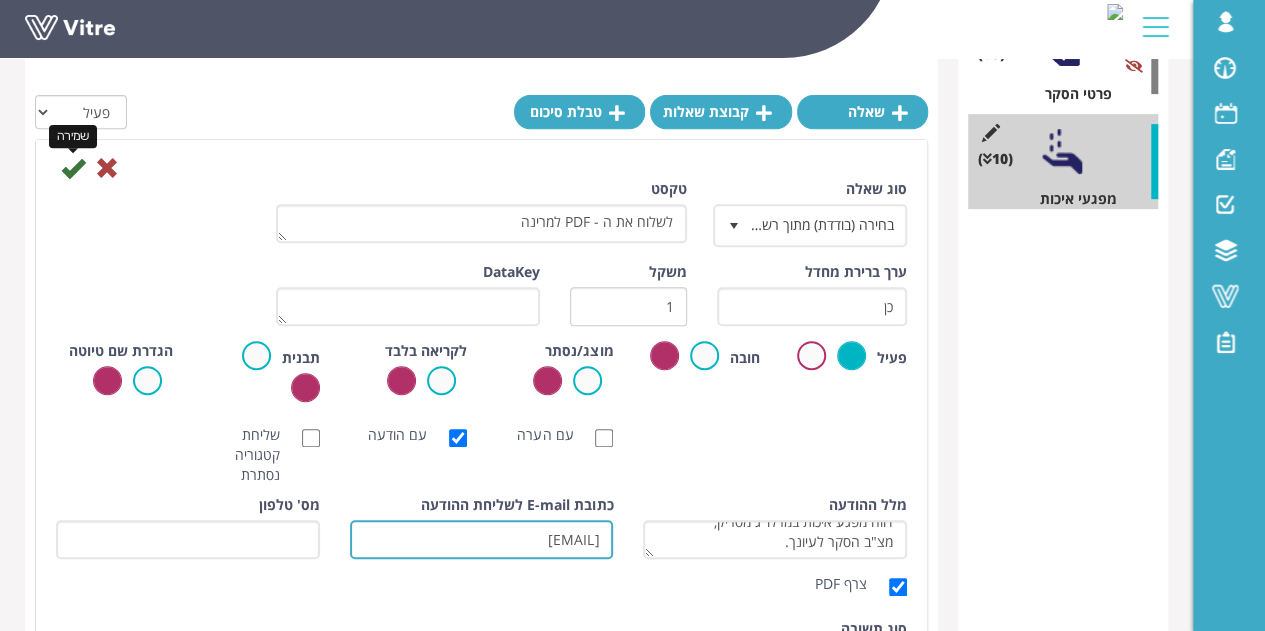 type on "marina.droizen@strauss-group.com" 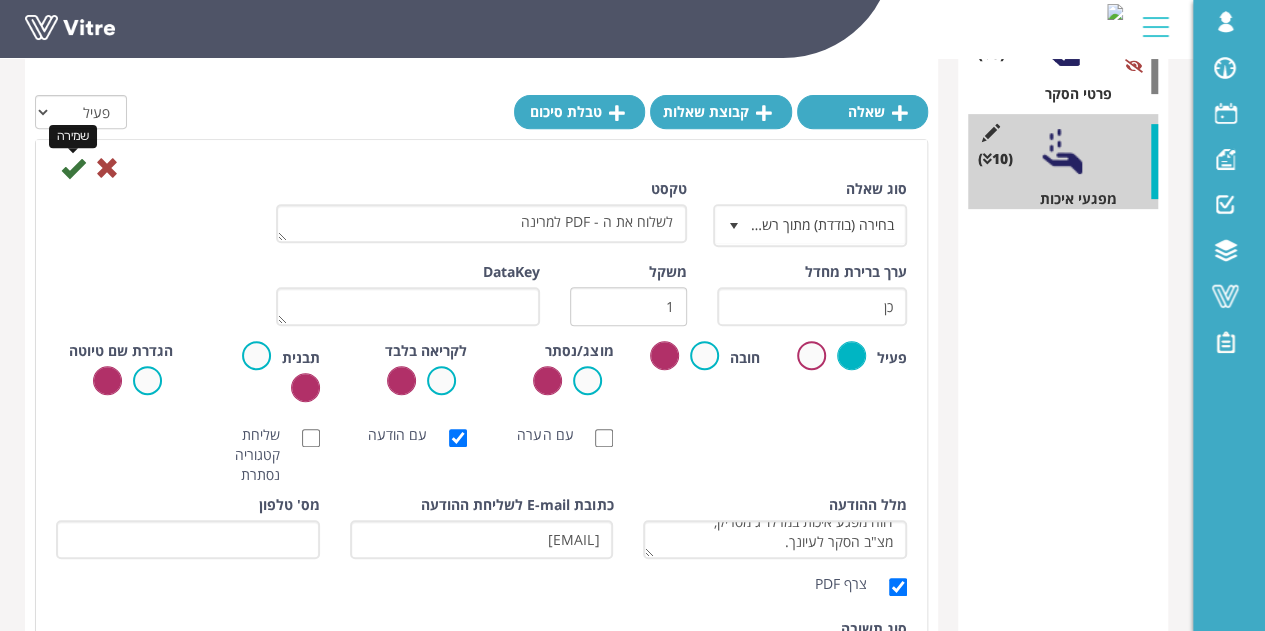 click at bounding box center (73, 168) 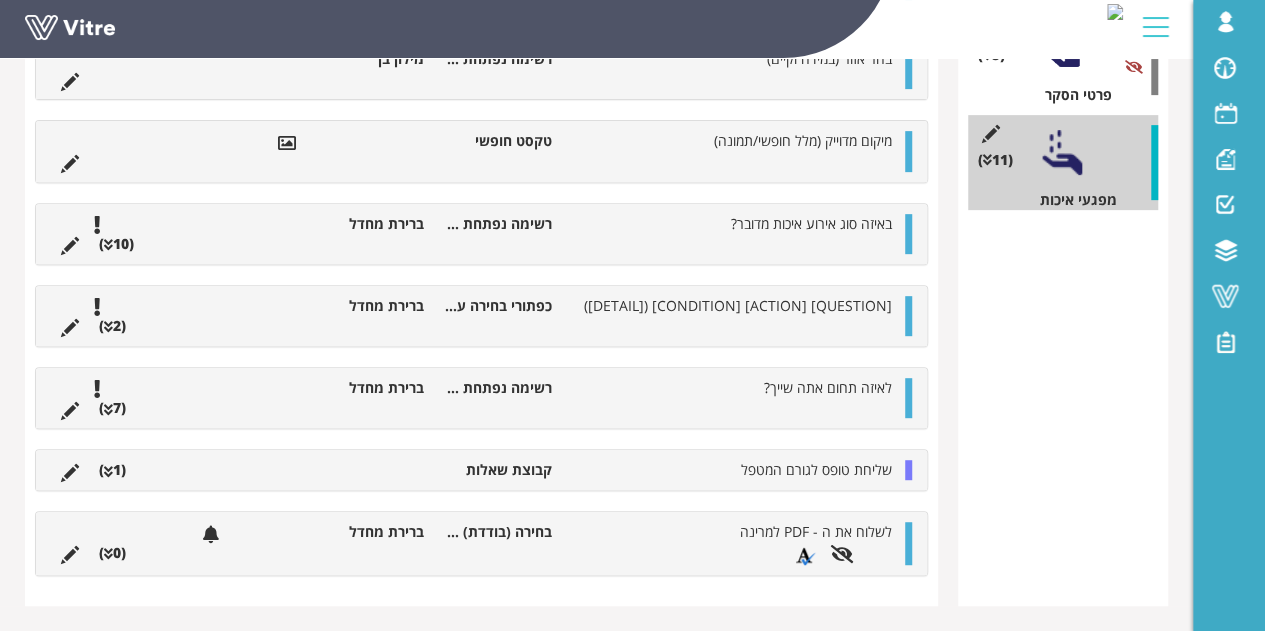scroll, scrollTop: 522, scrollLeft: 0, axis: vertical 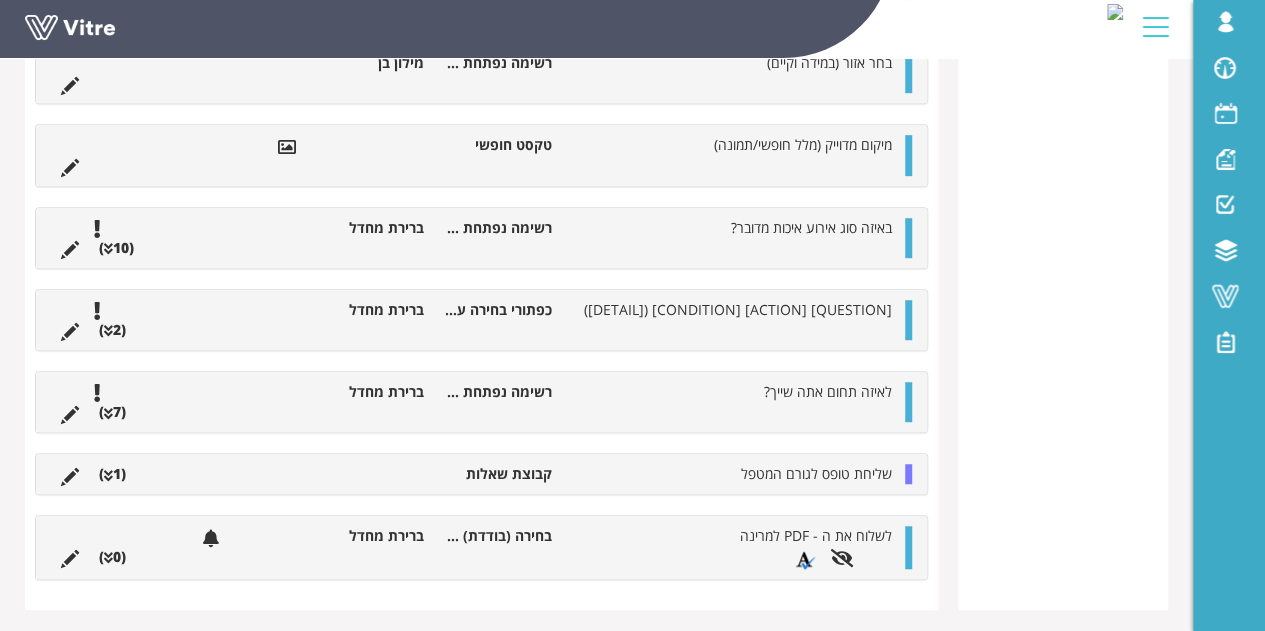 click at bounding box center [908, 547] 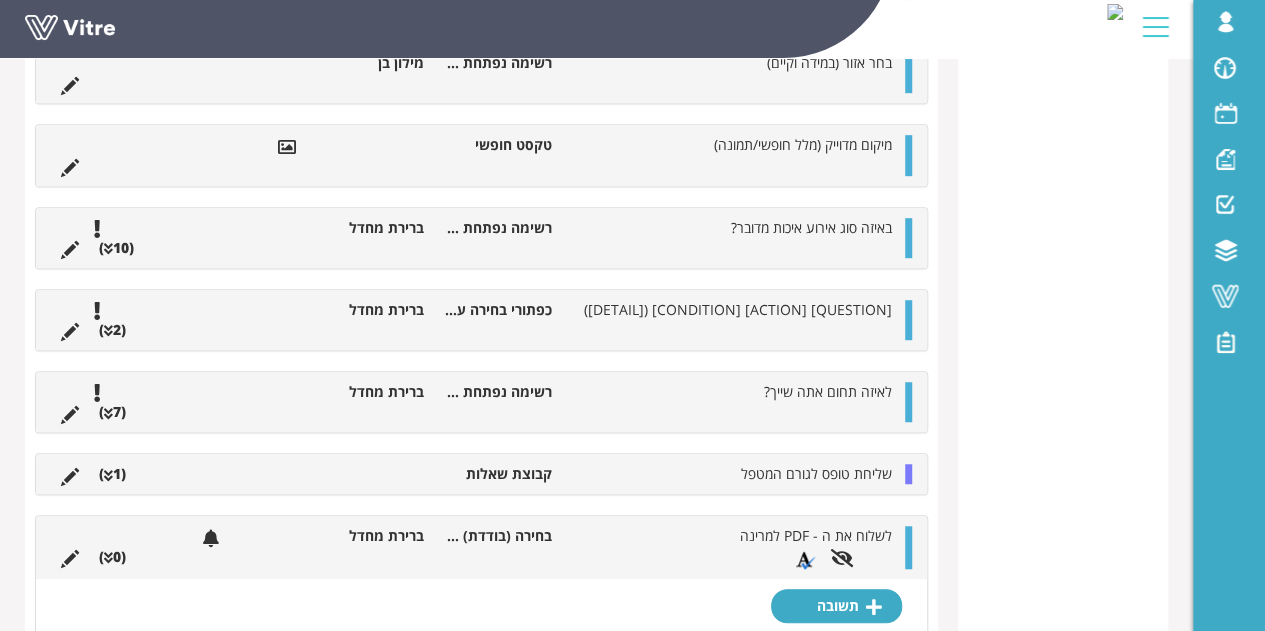 scroll, scrollTop: 586, scrollLeft: 0, axis: vertical 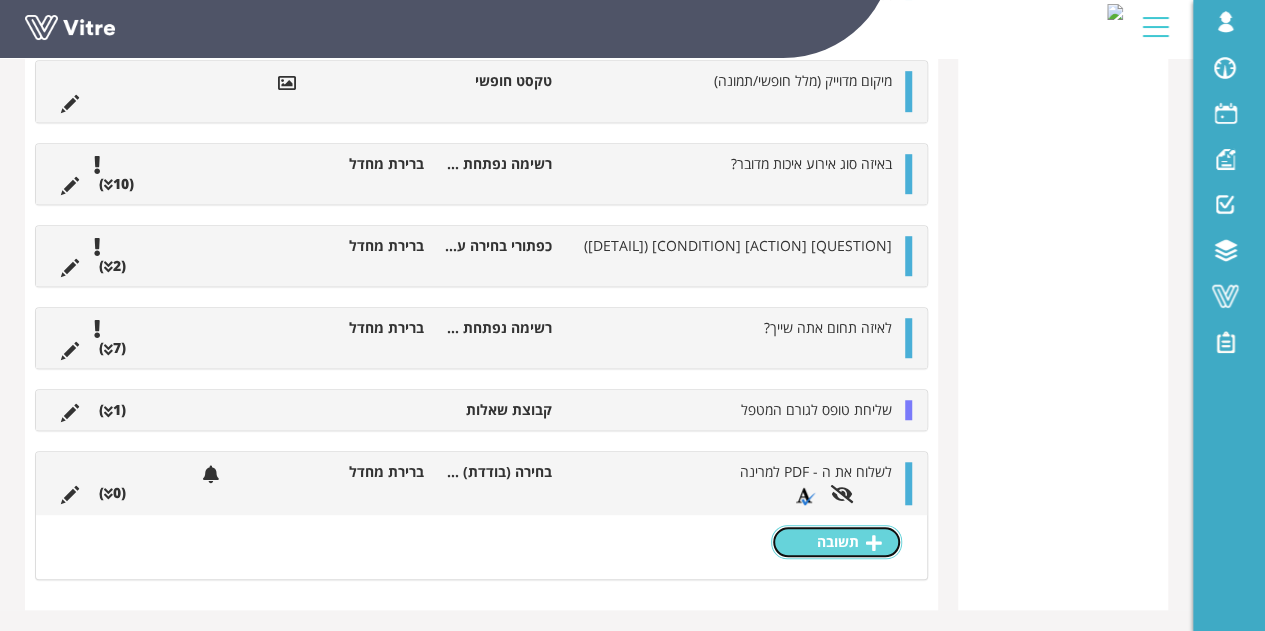 click on "תשובה" at bounding box center [836, 542] 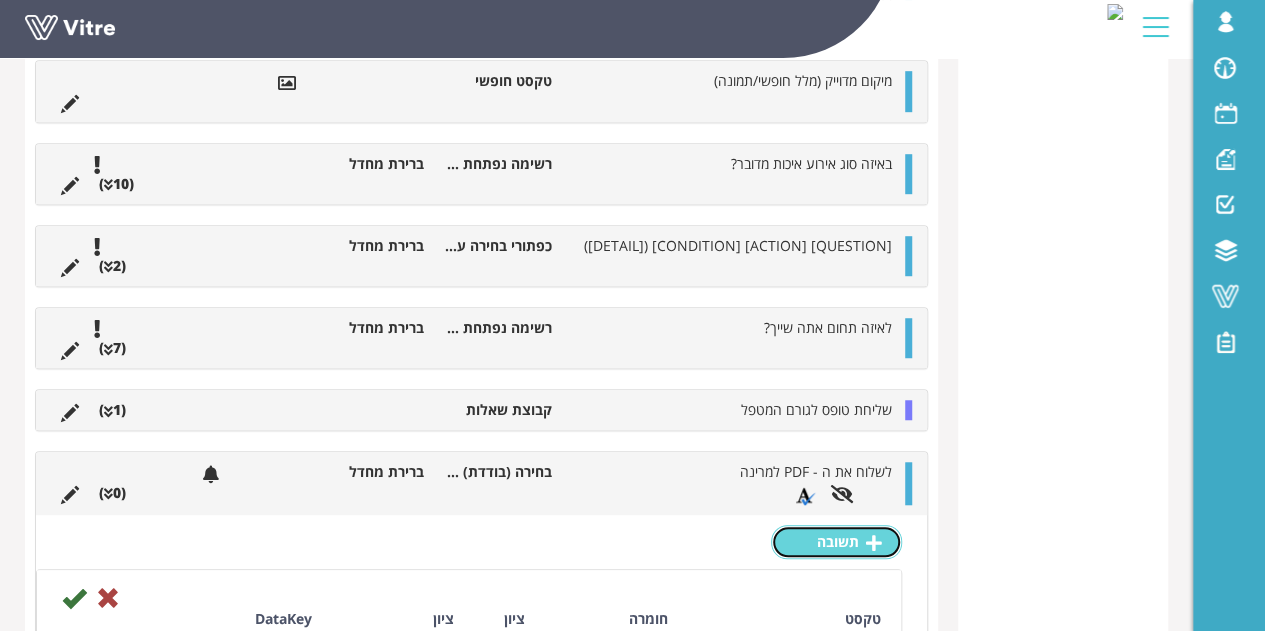 scroll, scrollTop: 886, scrollLeft: 0, axis: vertical 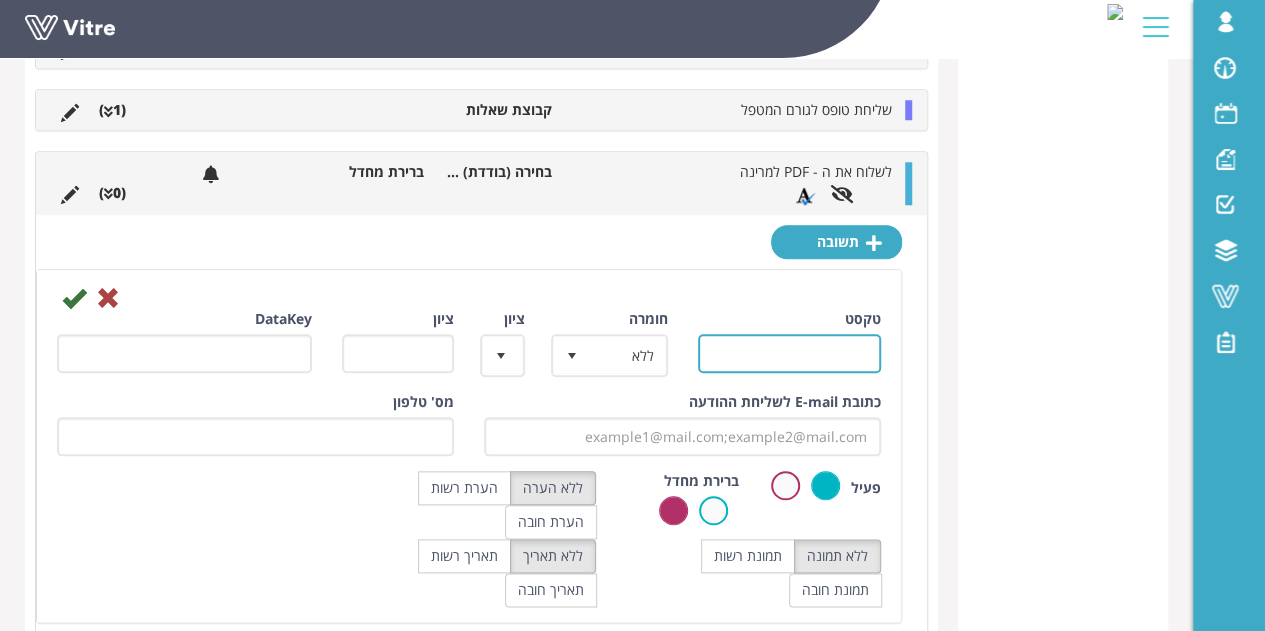 click on "טקסט" at bounding box center (790, 353) 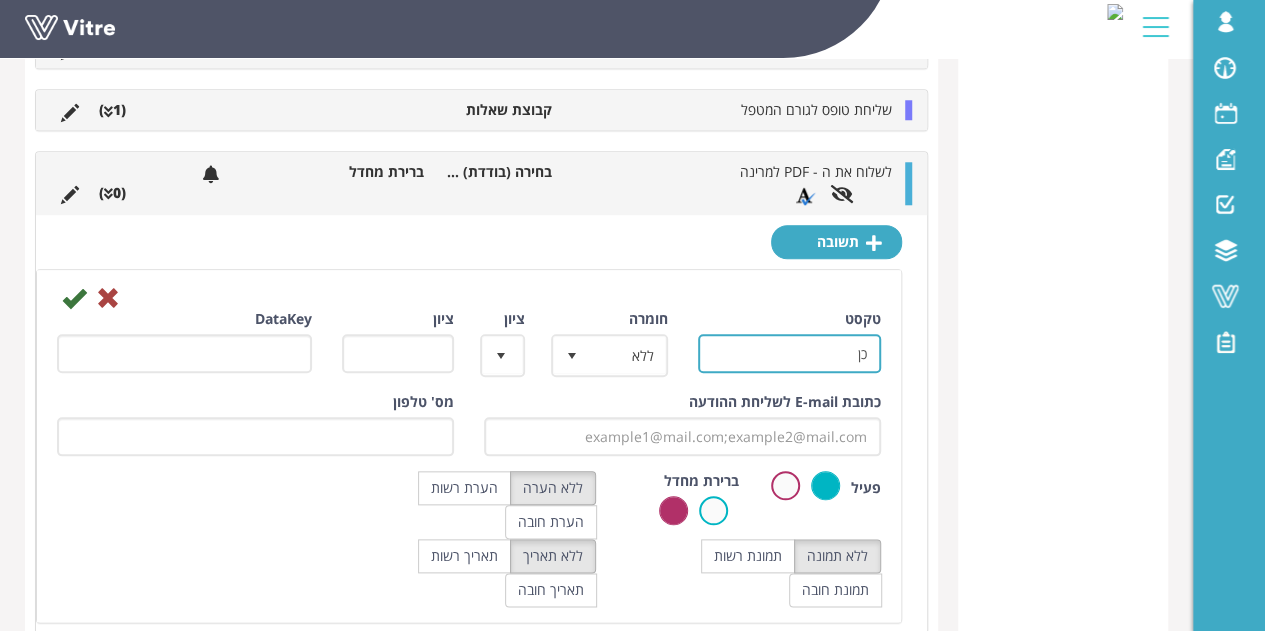 type on "כן" 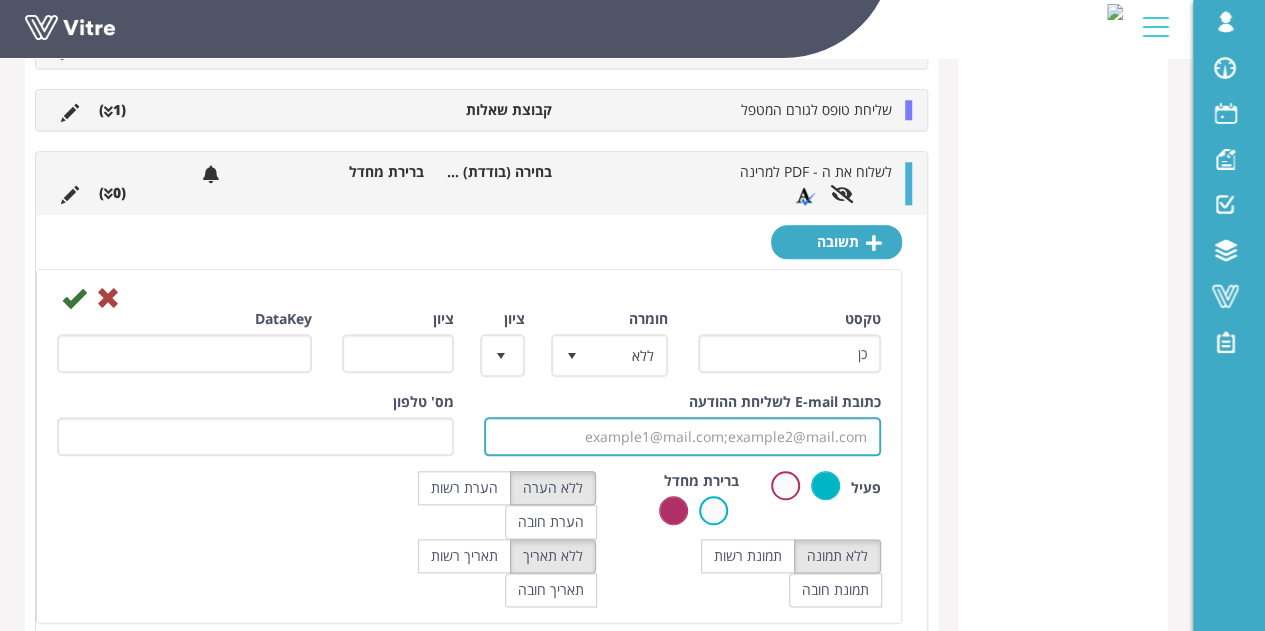 click on "כתובת E-mail לשליחת ההודעה" at bounding box center (682, 436) 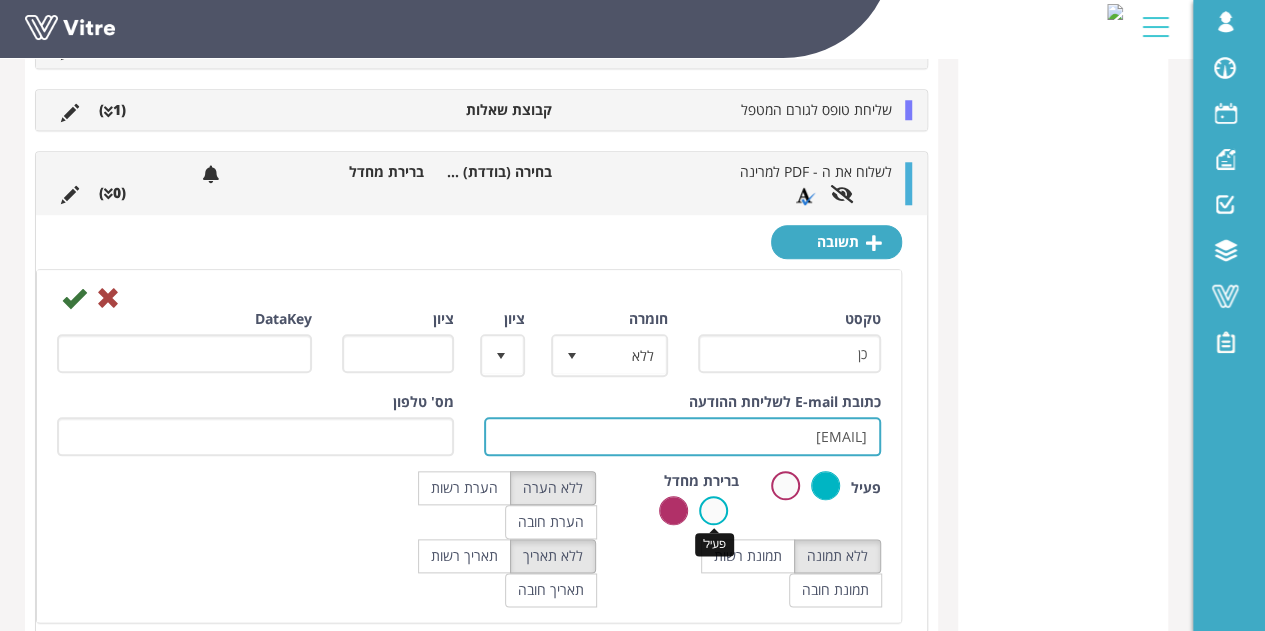 type on "marina.droizen@strauss-group.com" 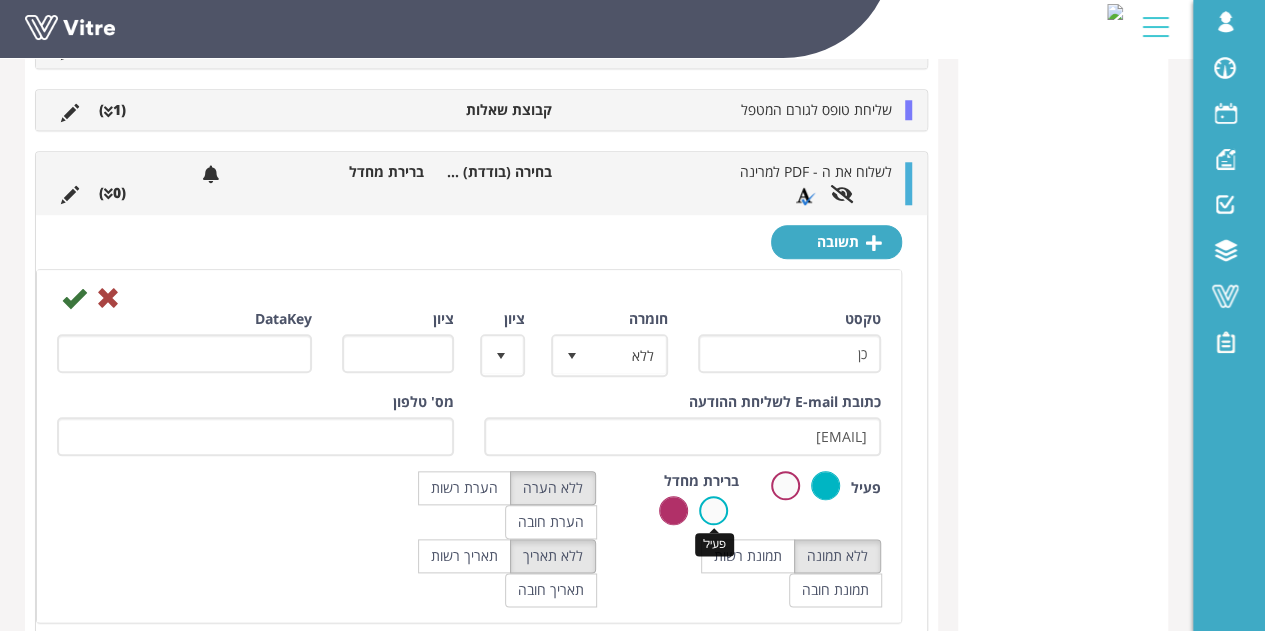 click at bounding box center [713, 510] 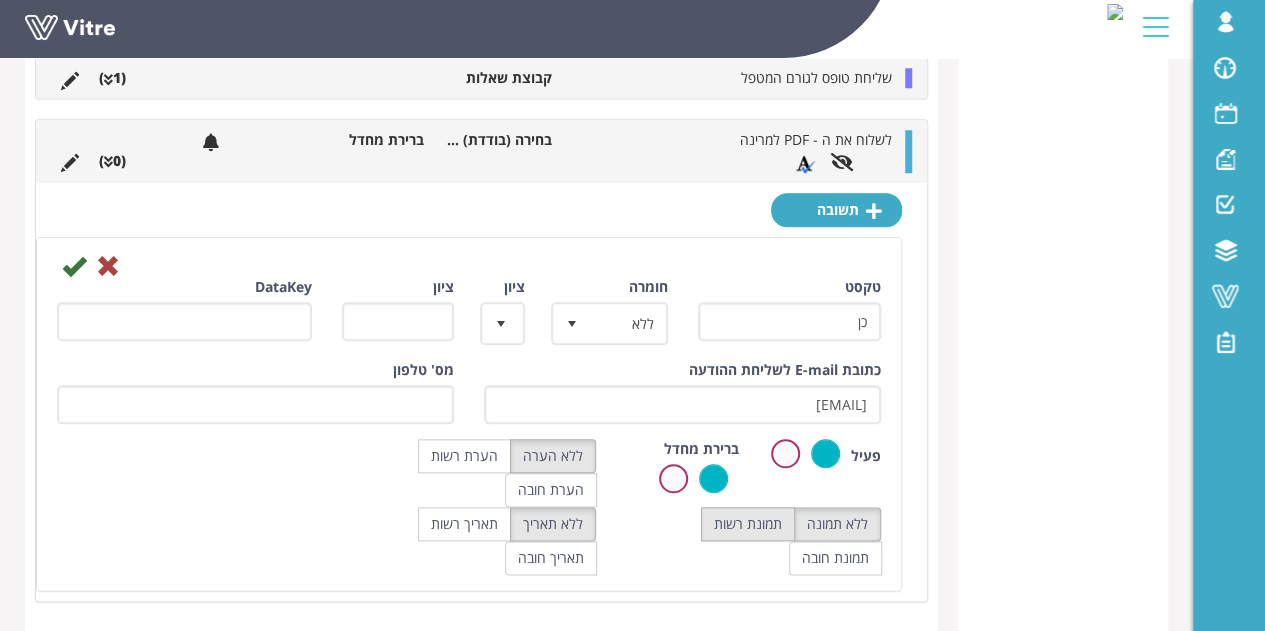 scroll, scrollTop: 936, scrollLeft: 0, axis: vertical 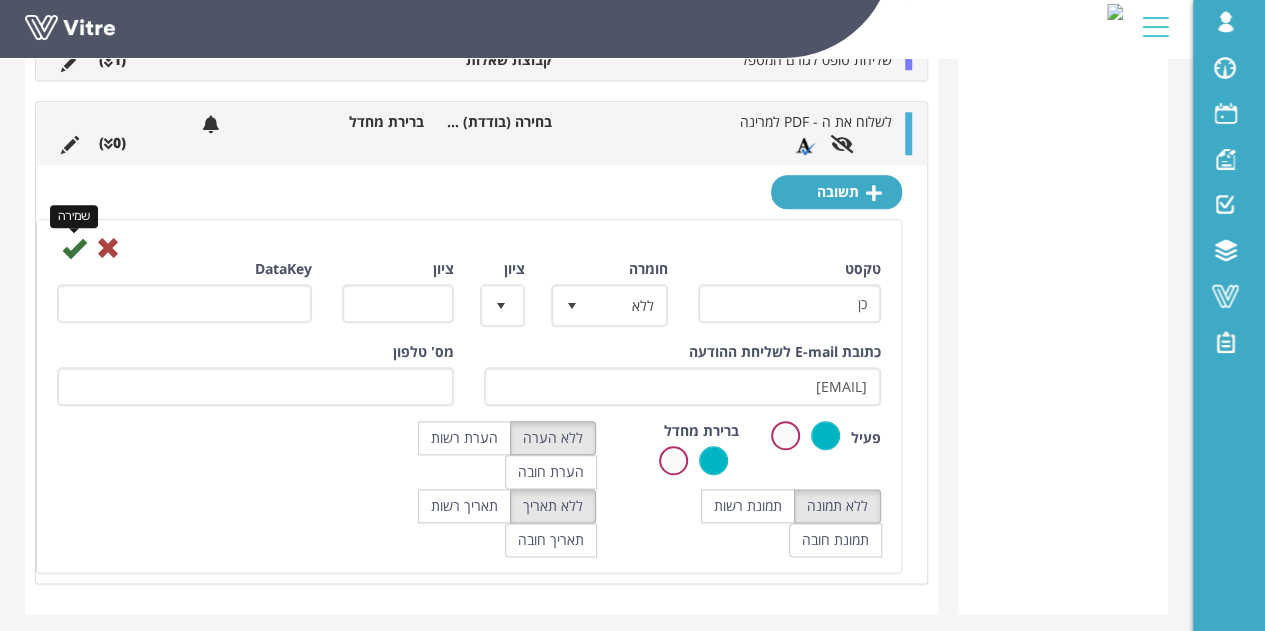 click at bounding box center (74, 248) 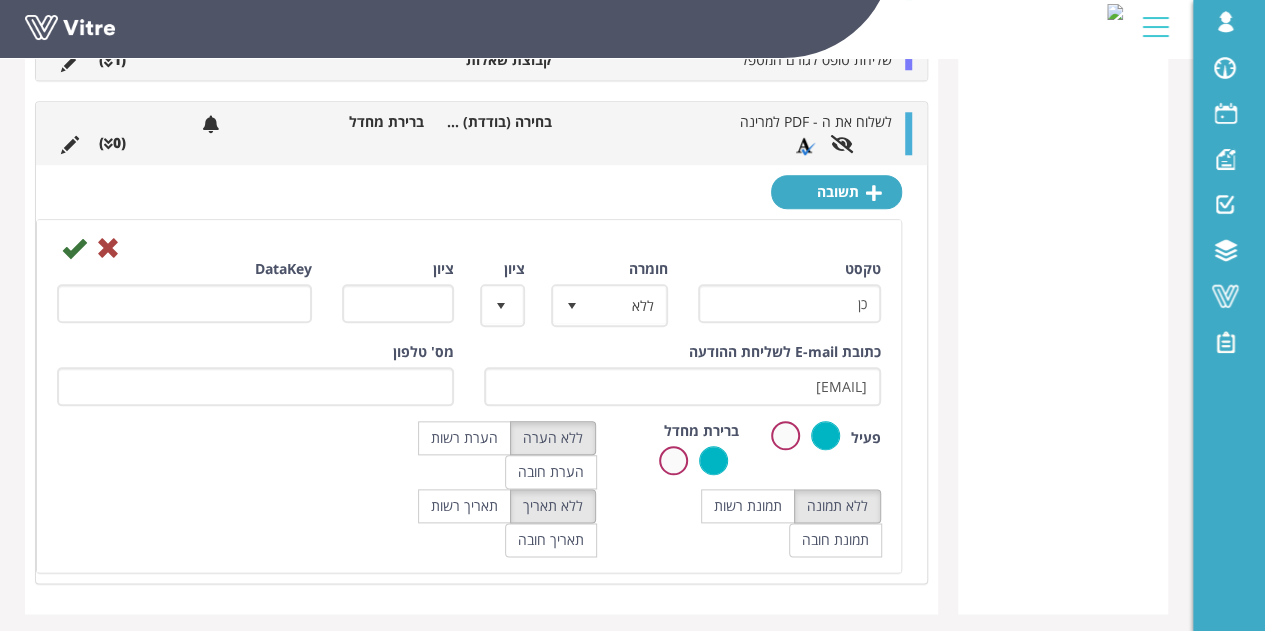 scroll, scrollTop: 0, scrollLeft: 0, axis: both 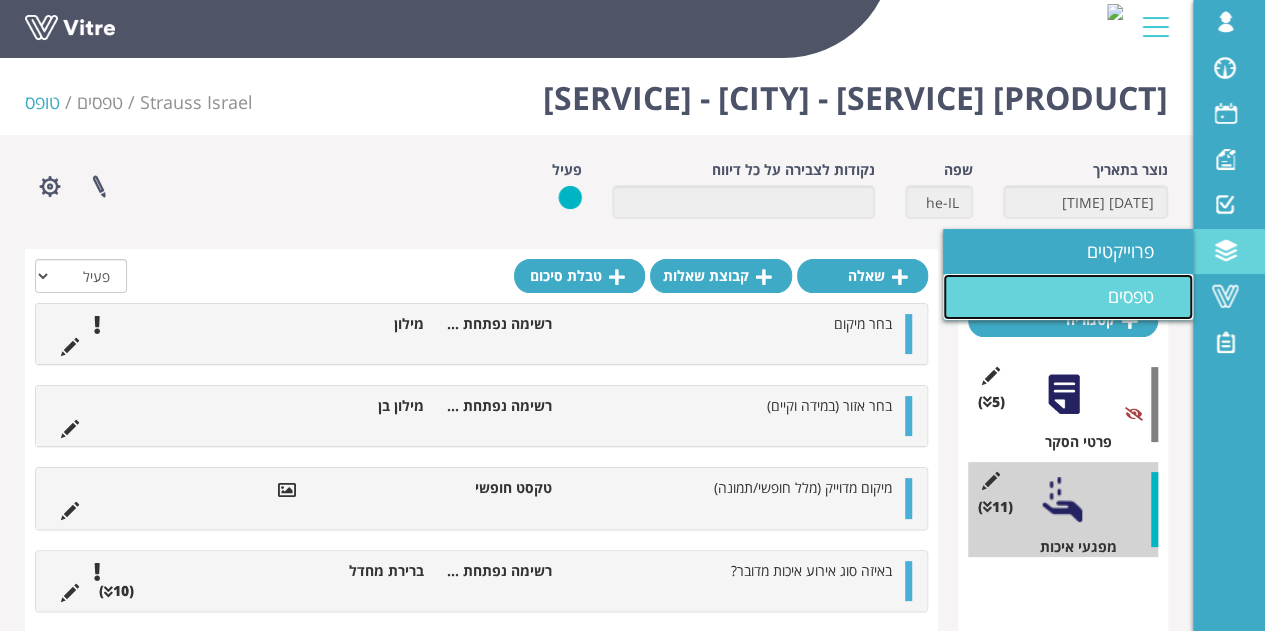 click on "טפסים" at bounding box center (1143, 296) 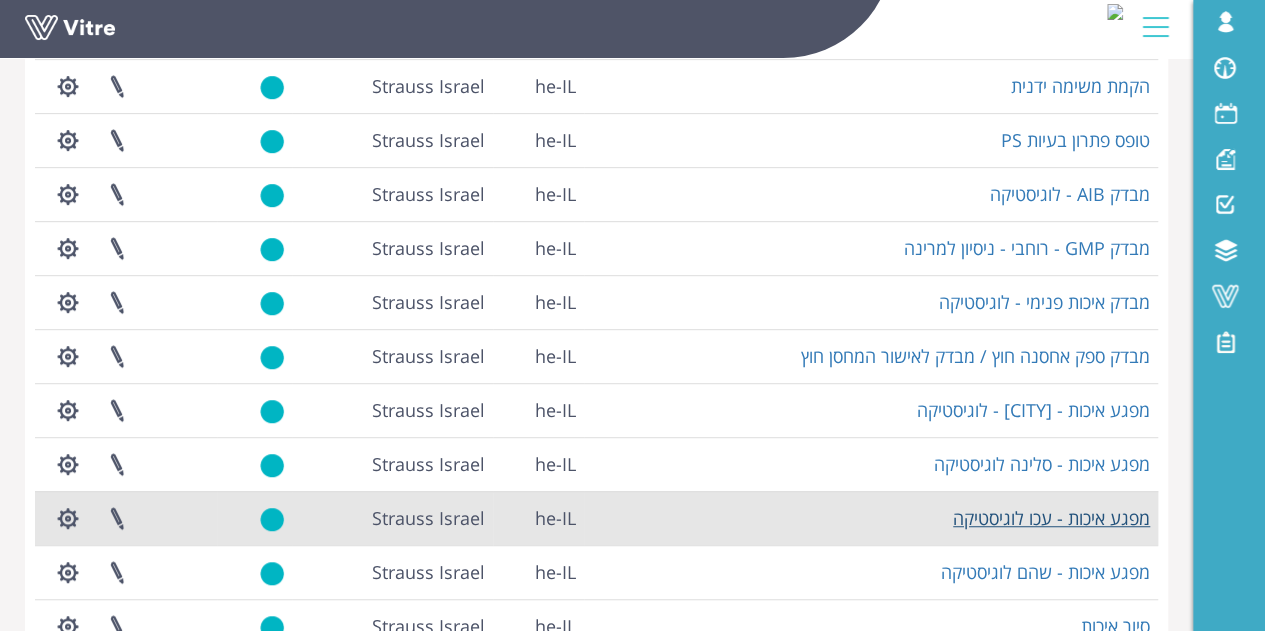 scroll, scrollTop: 520, scrollLeft: 0, axis: vertical 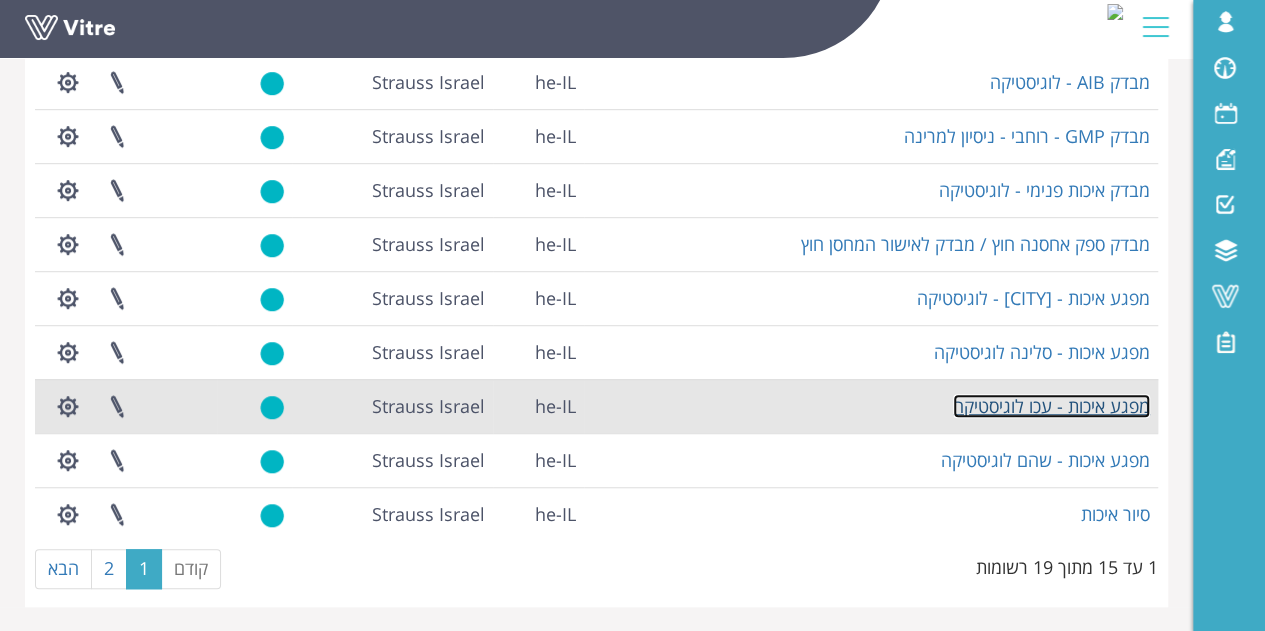 click on "מפגע איכות  - עכו לוגיסטיקה" at bounding box center (1051, 406) 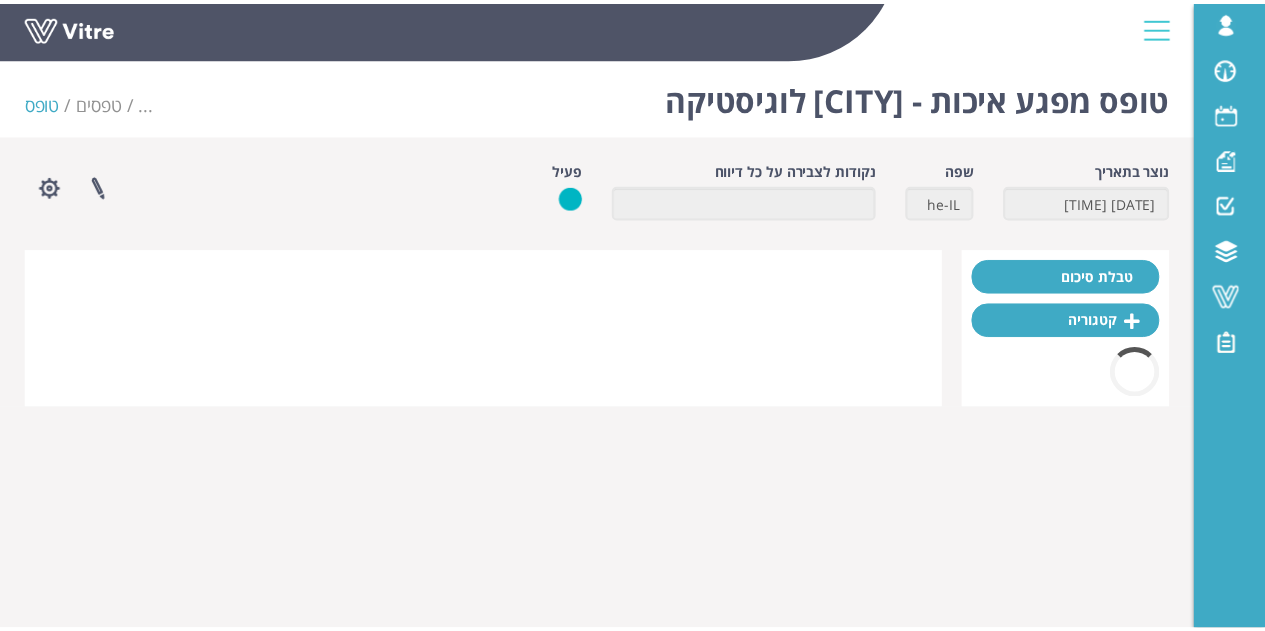 scroll, scrollTop: 0, scrollLeft: 0, axis: both 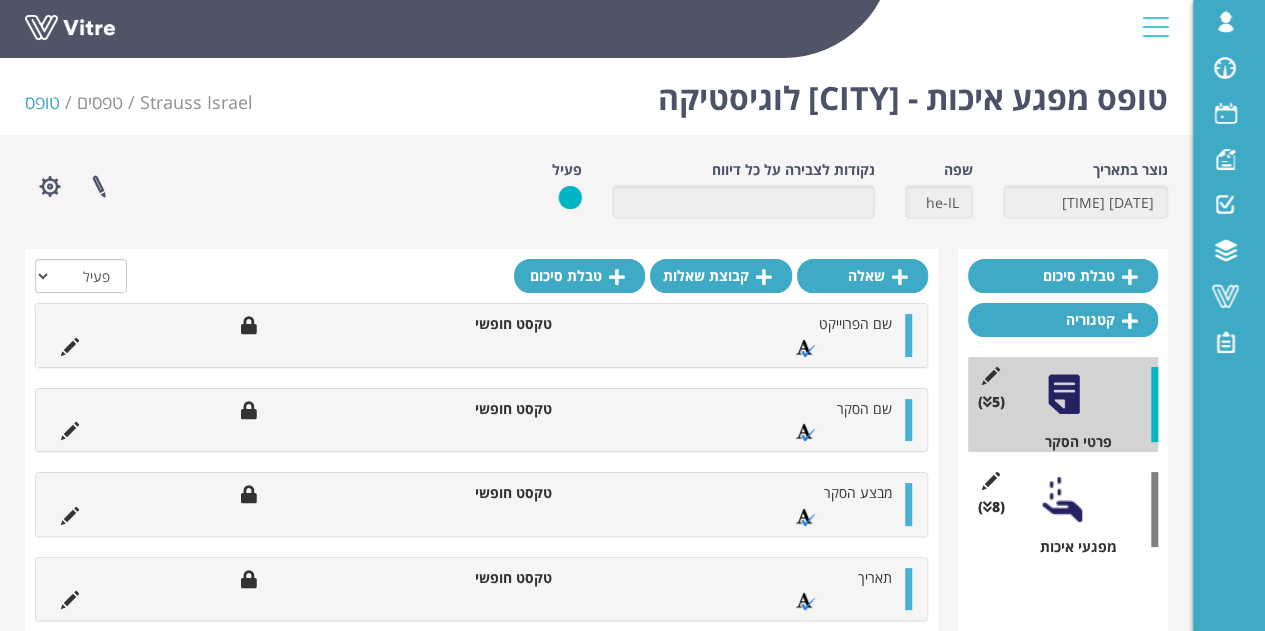 click at bounding box center [1063, 499] 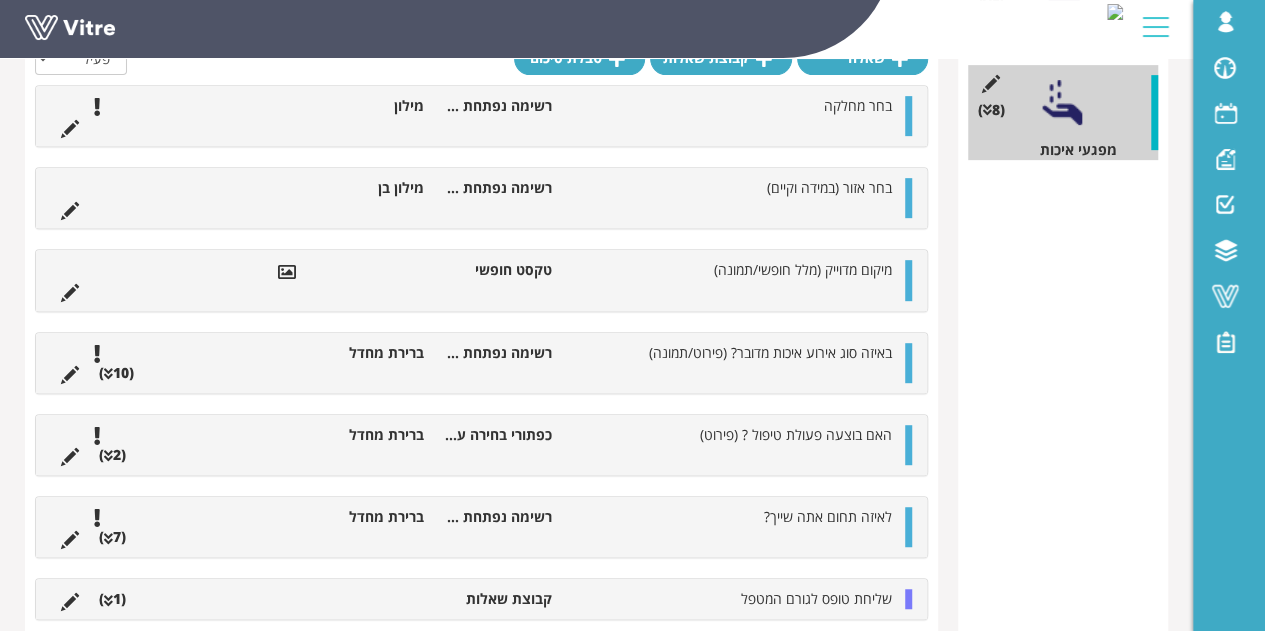 click on "בחר מחלקה רשימה נפתחת (Combo Box) מילון                   בחר אזור (במידה וקיים) רשימה נפתחת (Combo Box) מילון בן                     מיקום מדוייק (מלל חופשי/תמונה) טקסט חופשי                   באיזה סוג אירוע איכות מדובר? (פירוט/תמונה) רשימה נפתחת עם אפשרויות בחירה ברירת מחדל                   (10 ) תשובה תשתיות מבנה     (0 ) תת-תשובה נהלים     (0 ) תת-תשובה נקיון וסביבת העבודה     (0 ) תת-תשובה אחסנה     (0 ) תת-תשובה תקלות ממפעל     (0 ) תת-תשובה פסולת     (0 ) תת-תשובה הדברה     (0 ) תת-תשובה אלרגנים     (0 ) תת-תשובה אירוע חוזר       (0 ) תת-תשובה אחר     (0 ) תת-תשובה האם בוצעה פעולת טיפול ? (פירוט) ברירת מחדל" at bounding box center (481, 395) 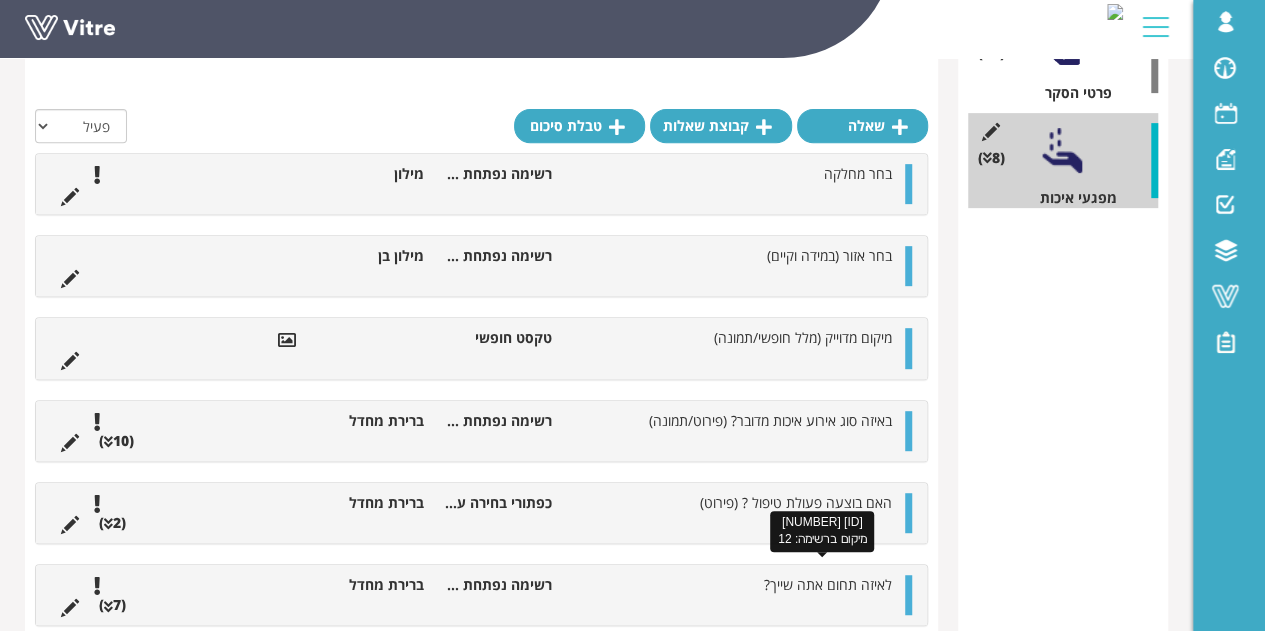 scroll, scrollTop: 449, scrollLeft: 0, axis: vertical 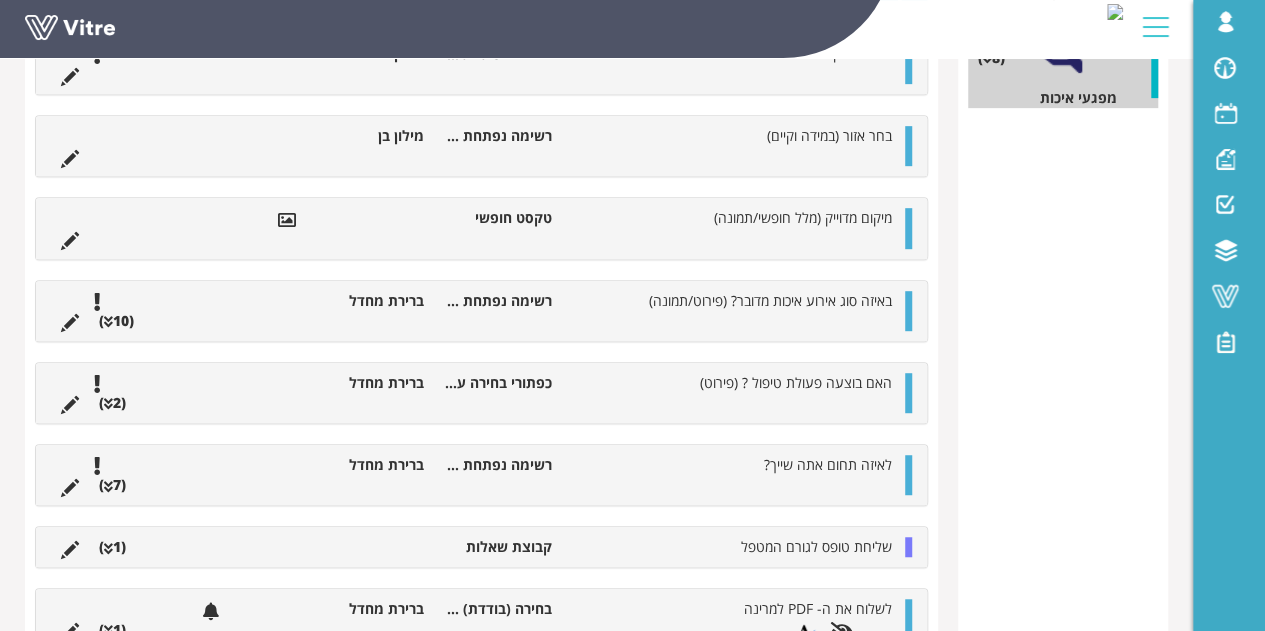 click on "לשלוח את ה- PDF ל[FIRST] [LAST] מתוך רשימה ברירת מחדל               (1 )" at bounding box center [481, 620] 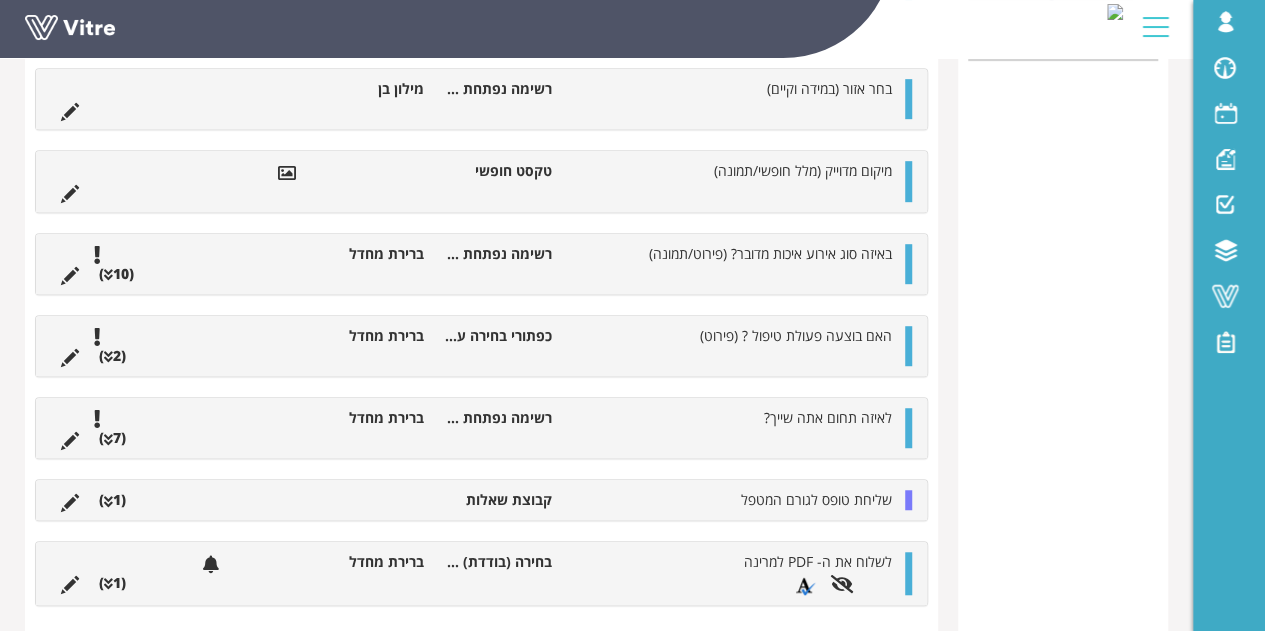 scroll, scrollTop: 522, scrollLeft: 0, axis: vertical 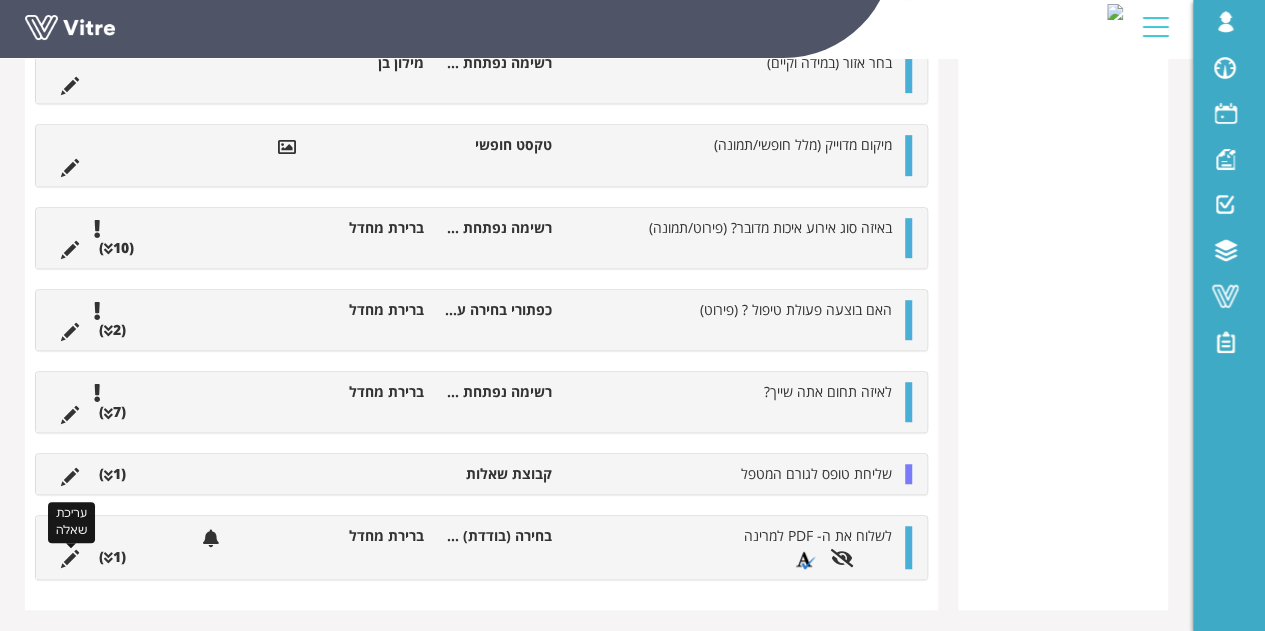 click at bounding box center (70, 559) 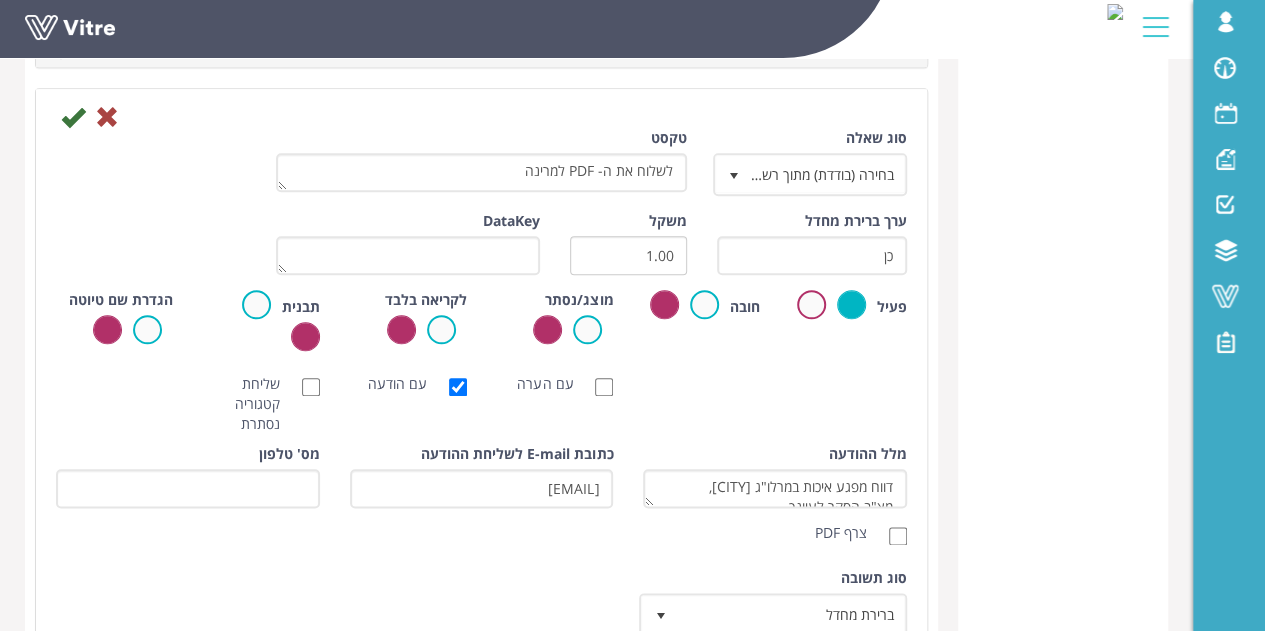 scroll, scrollTop: 1022, scrollLeft: 0, axis: vertical 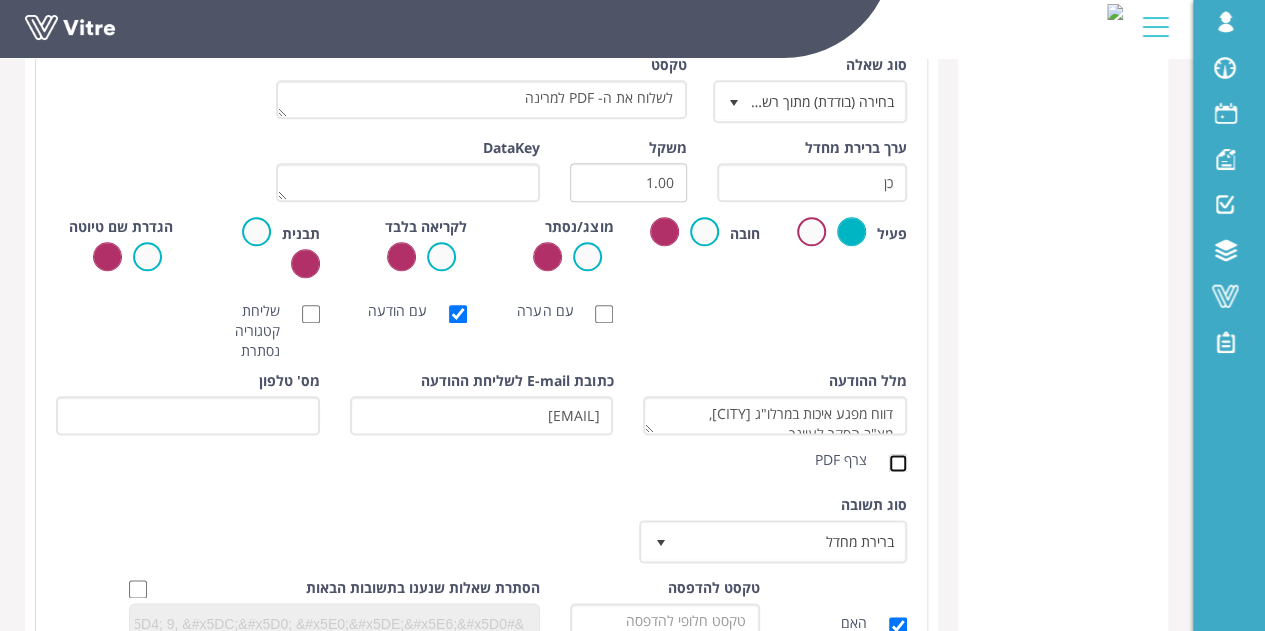 click on "צרף PDF" at bounding box center [898, 463] 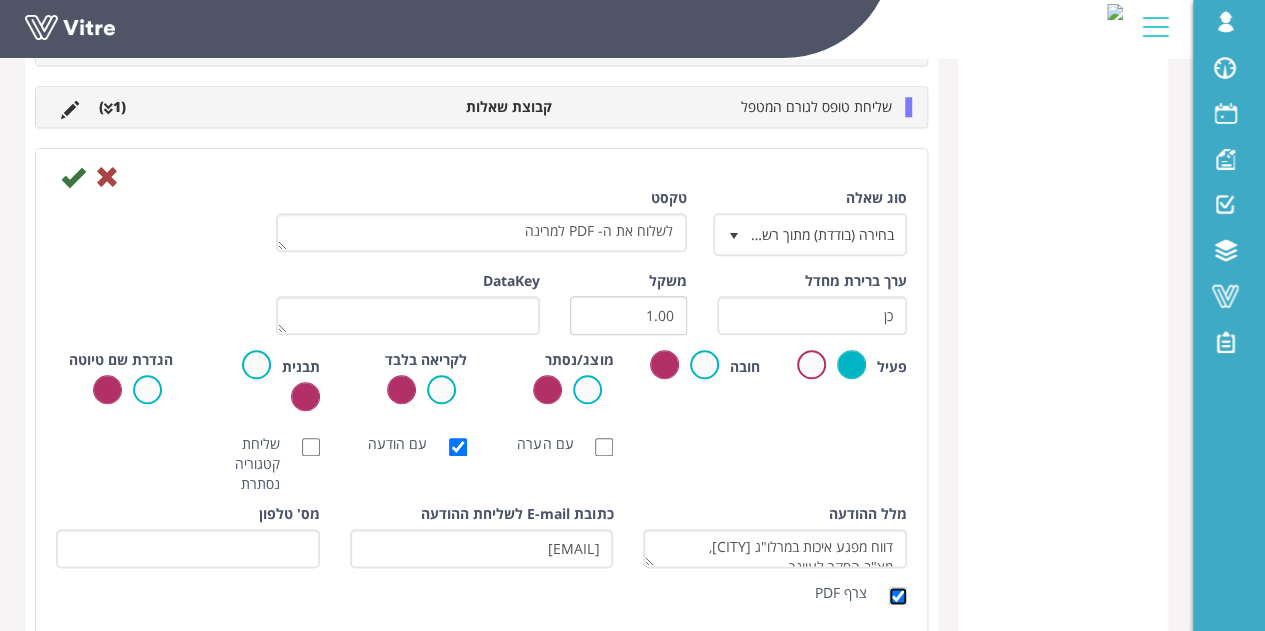scroll, scrollTop: 822, scrollLeft: 0, axis: vertical 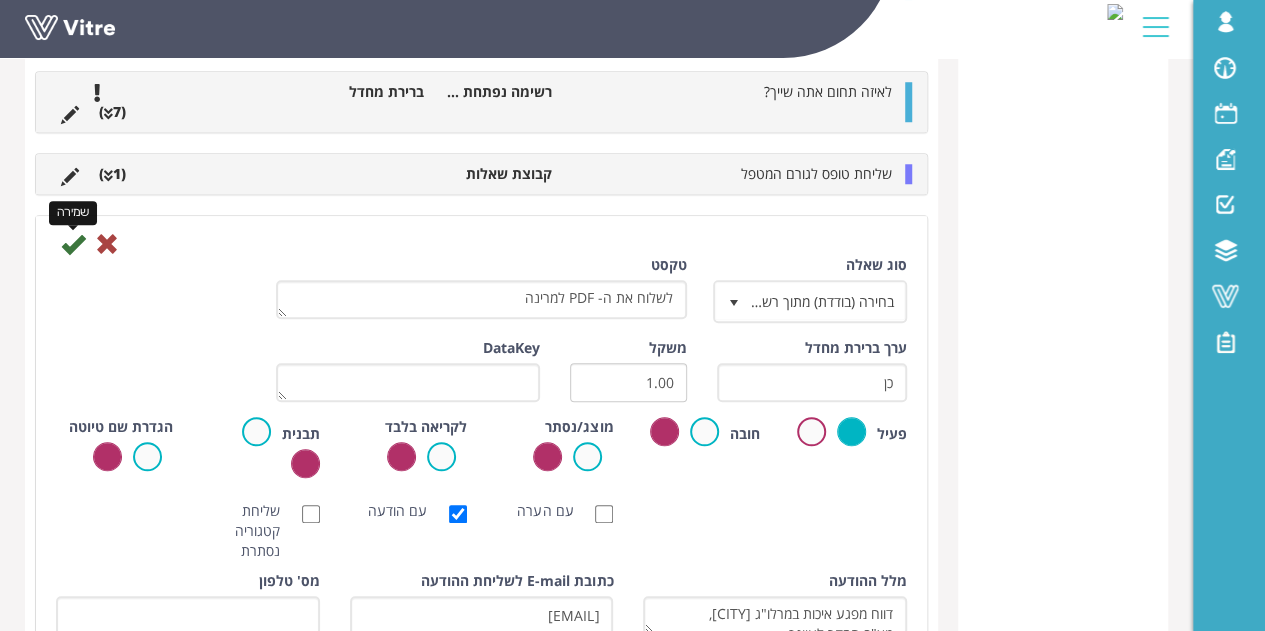 click at bounding box center (73, 244) 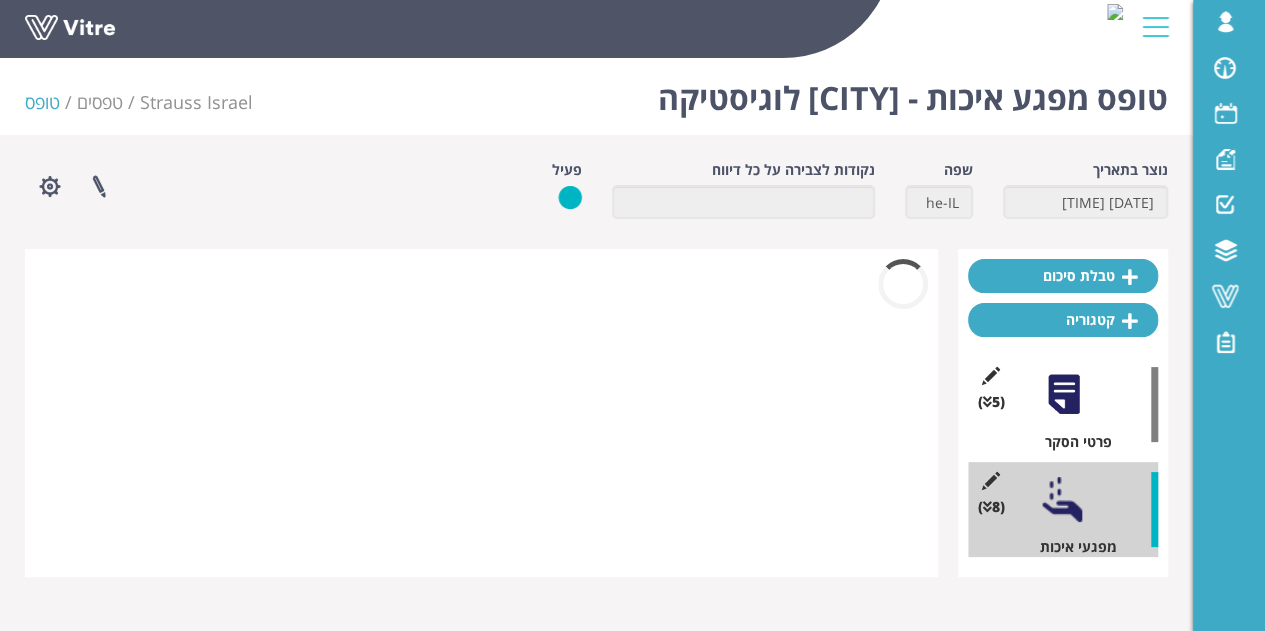 scroll, scrollTop: 0, scrollLeft: 0, axis: both 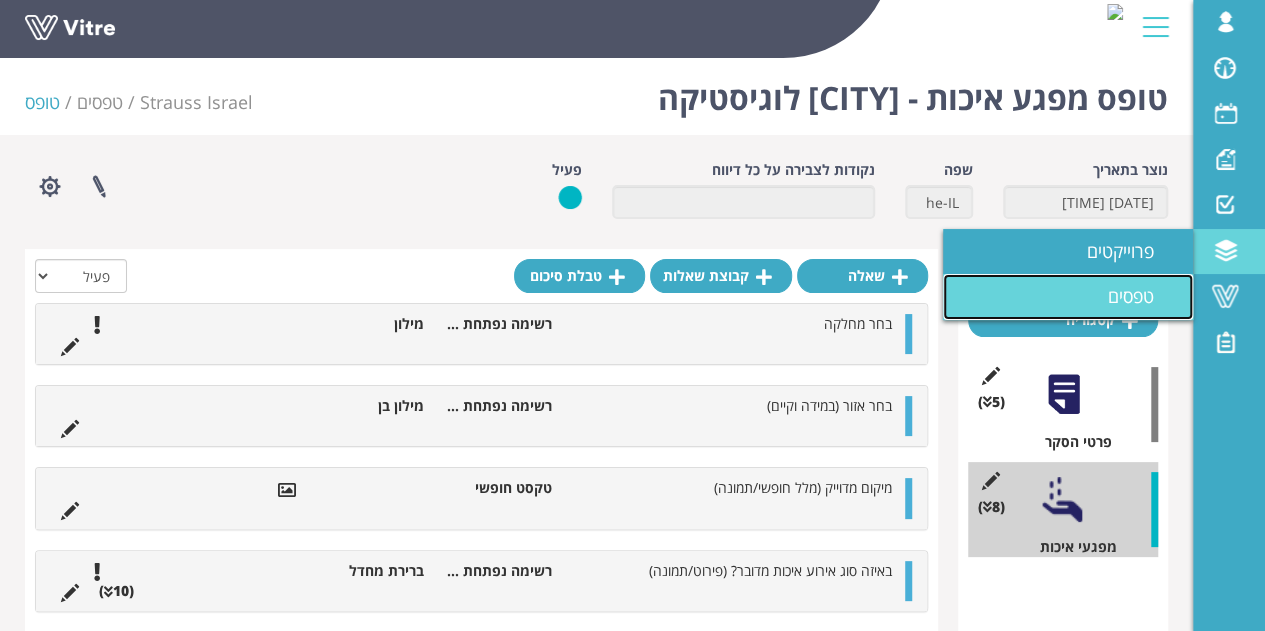 click on "טפסים" at bounding box center [1143, 296] 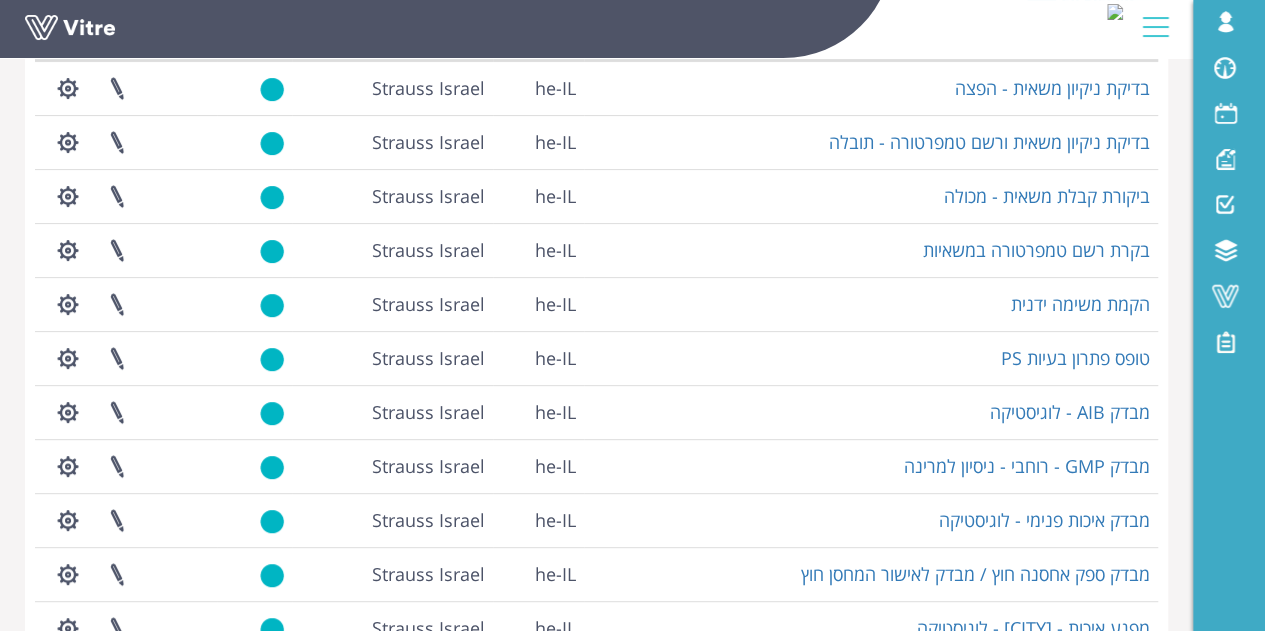 scroll, scrollTop: 500, scrollLeft: 0, axis: vertical 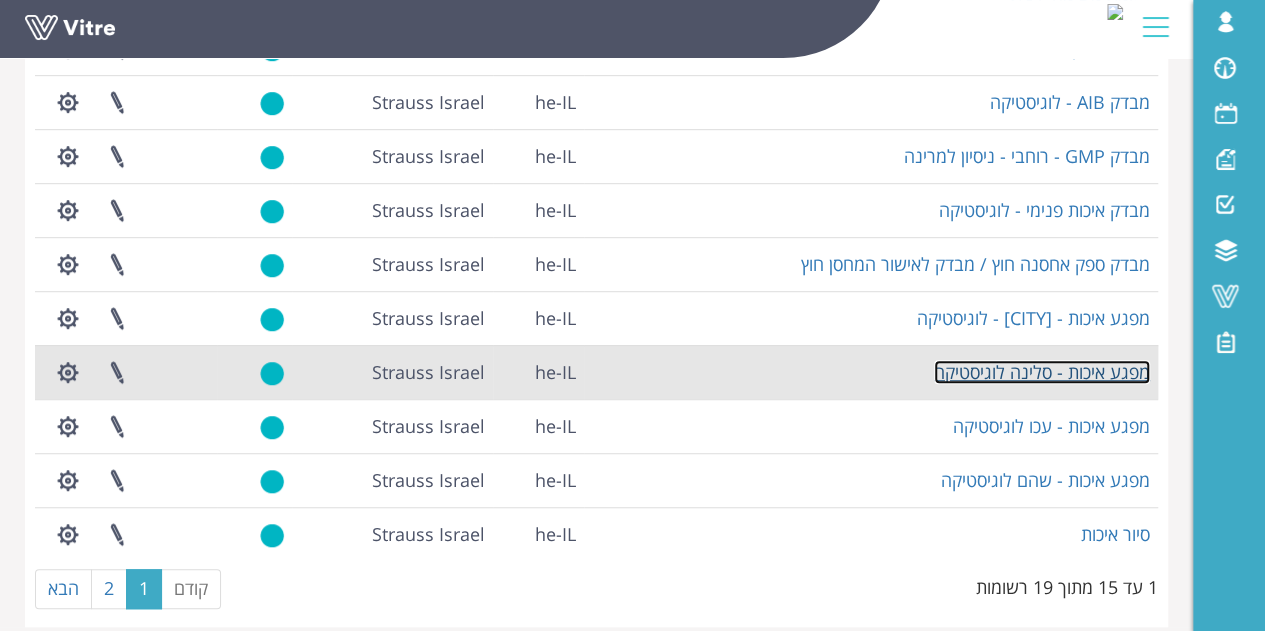 click on "מפגע איכות  - סלינה לוגיסטיקה" at bounding box center [1042, 372] 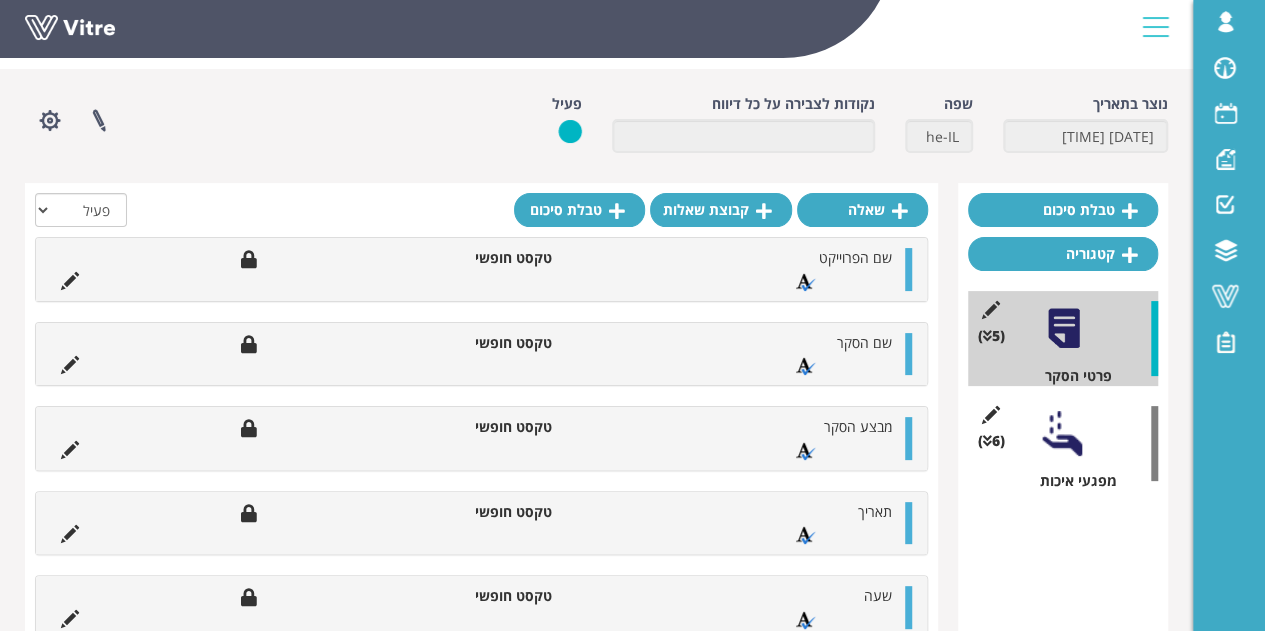 scroll, scrollTop: 129, scrollLeft: 0, axis: vertical 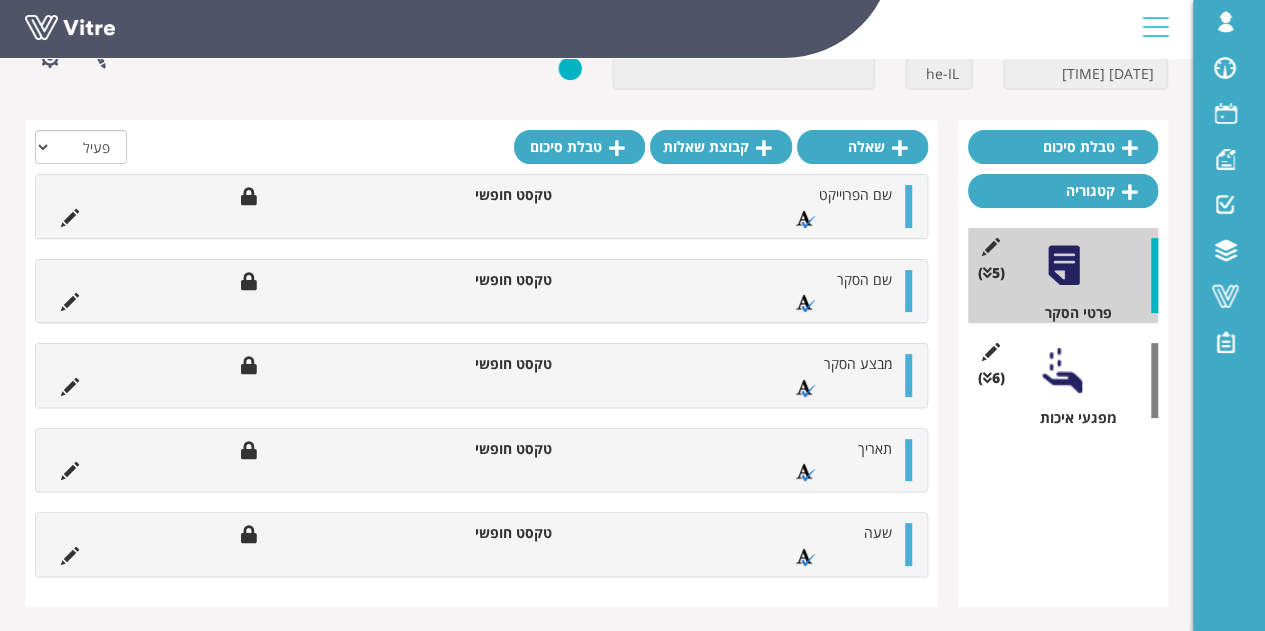 click at bounding box center (1063, 370) 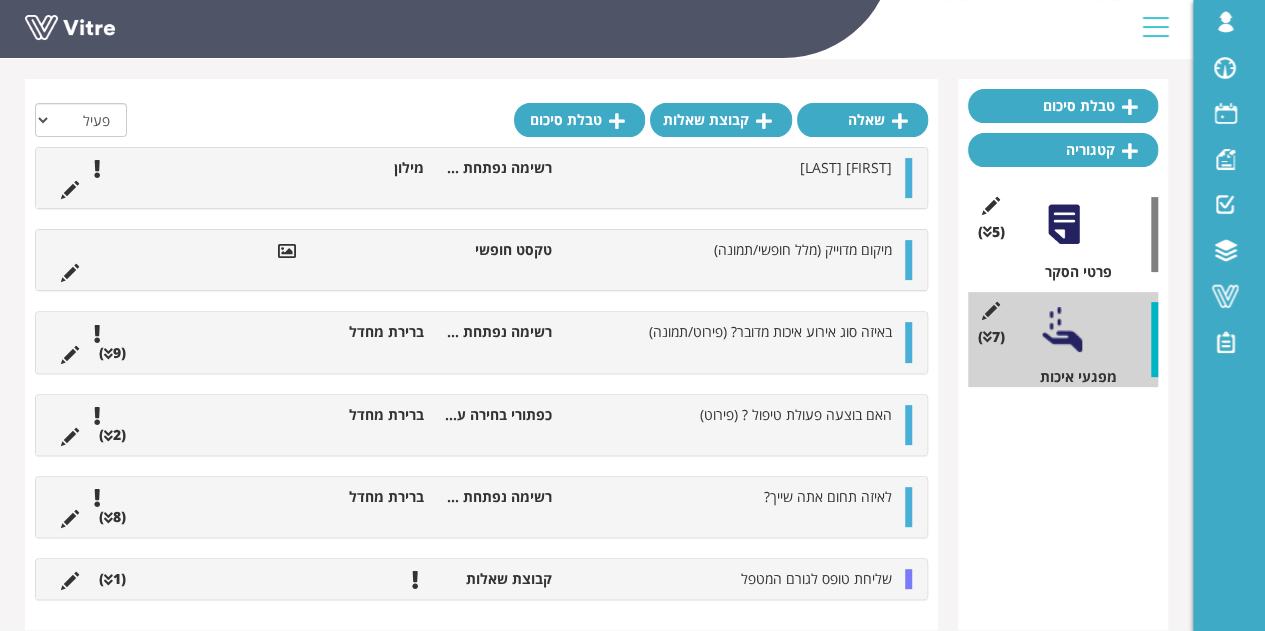 scroll, scrollTop: 178, scrollLeft: 0, axis: vertical 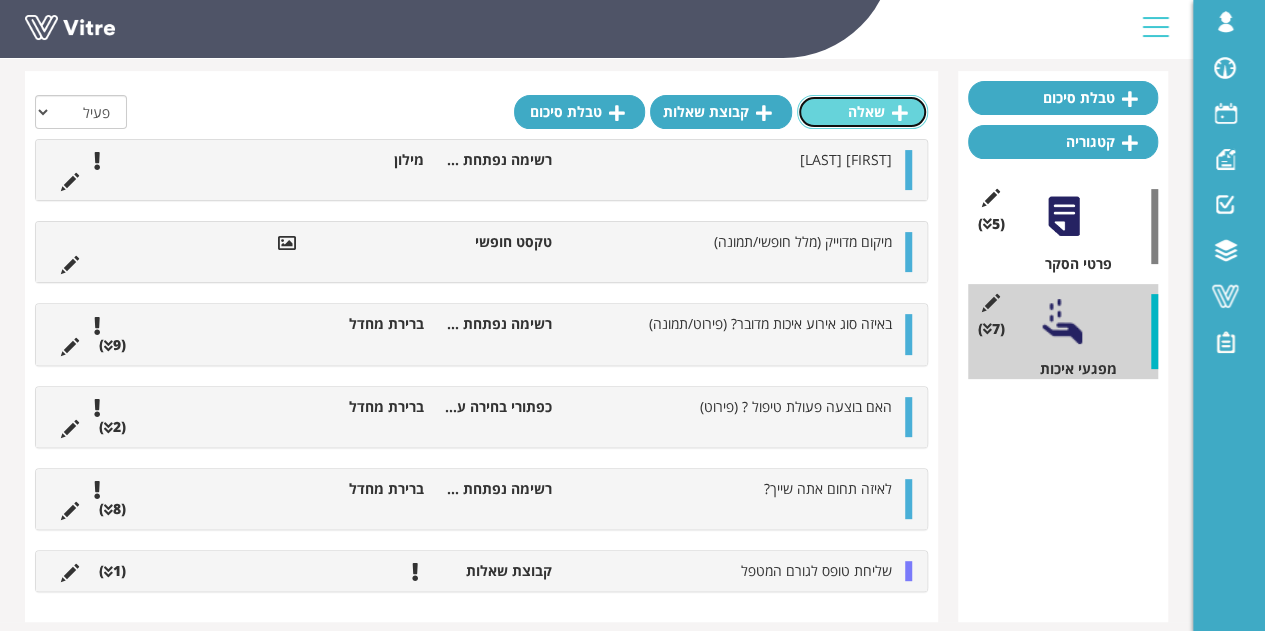 click at bounding box center [900, 113] 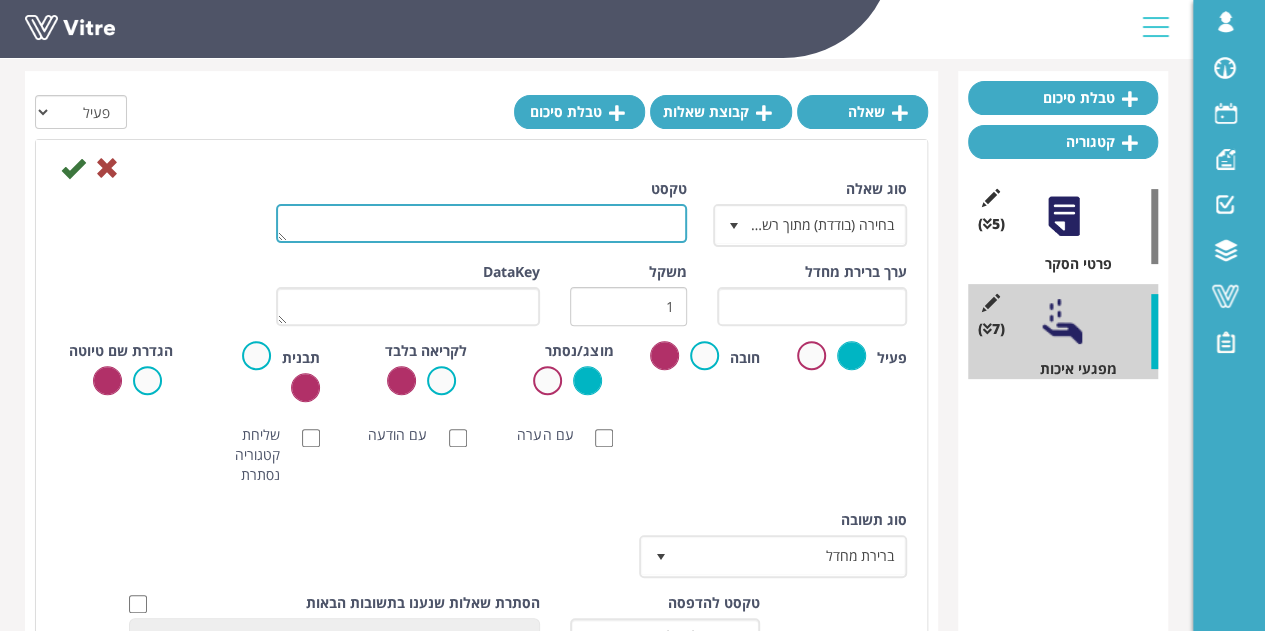 click on "טקסט" at bounding box center (481, 223) 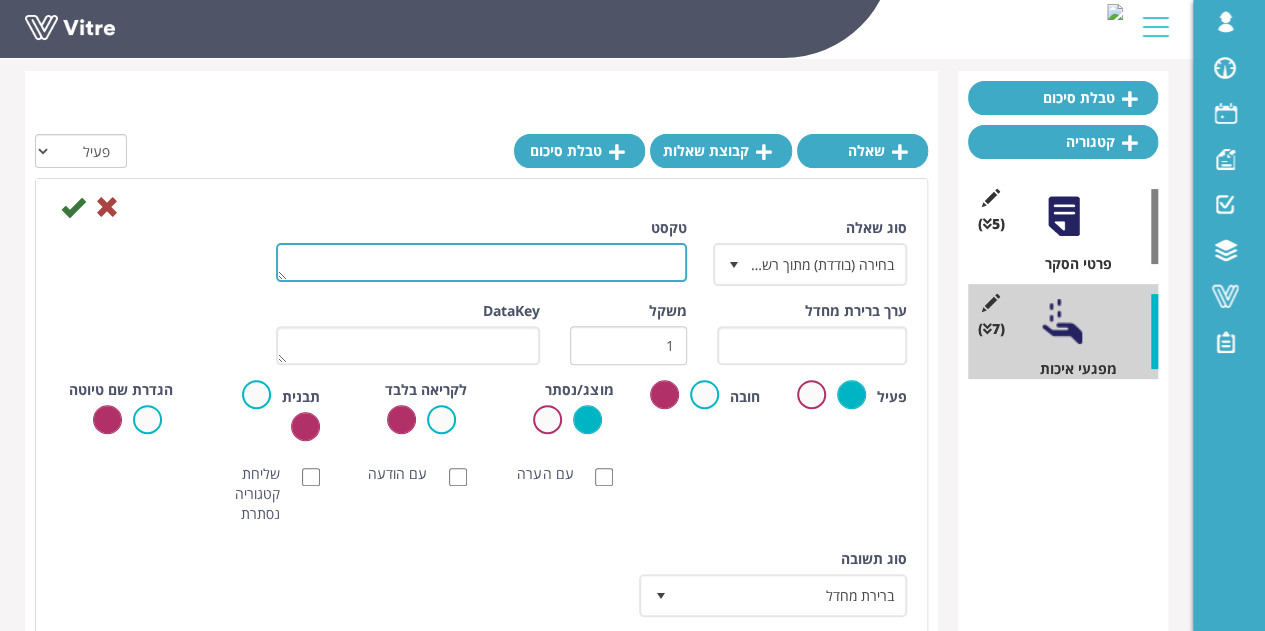scroll, scrollTop: 278, scrollLeft: 0, axis: vertical 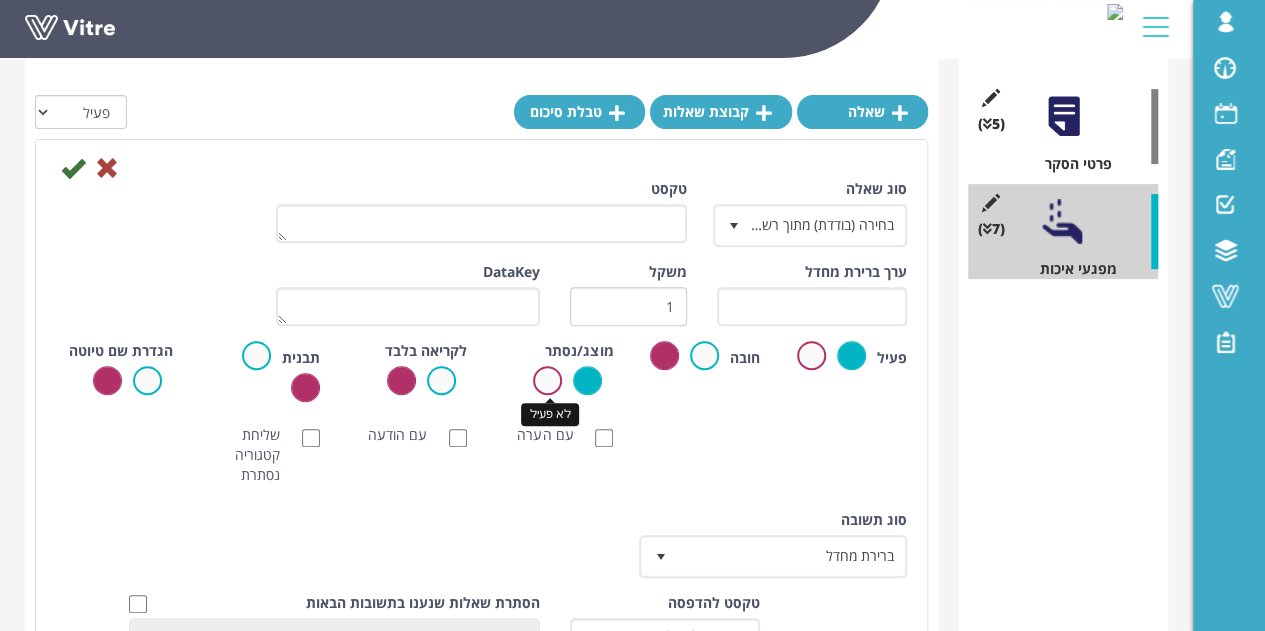 click at bounding box center [547, 380] 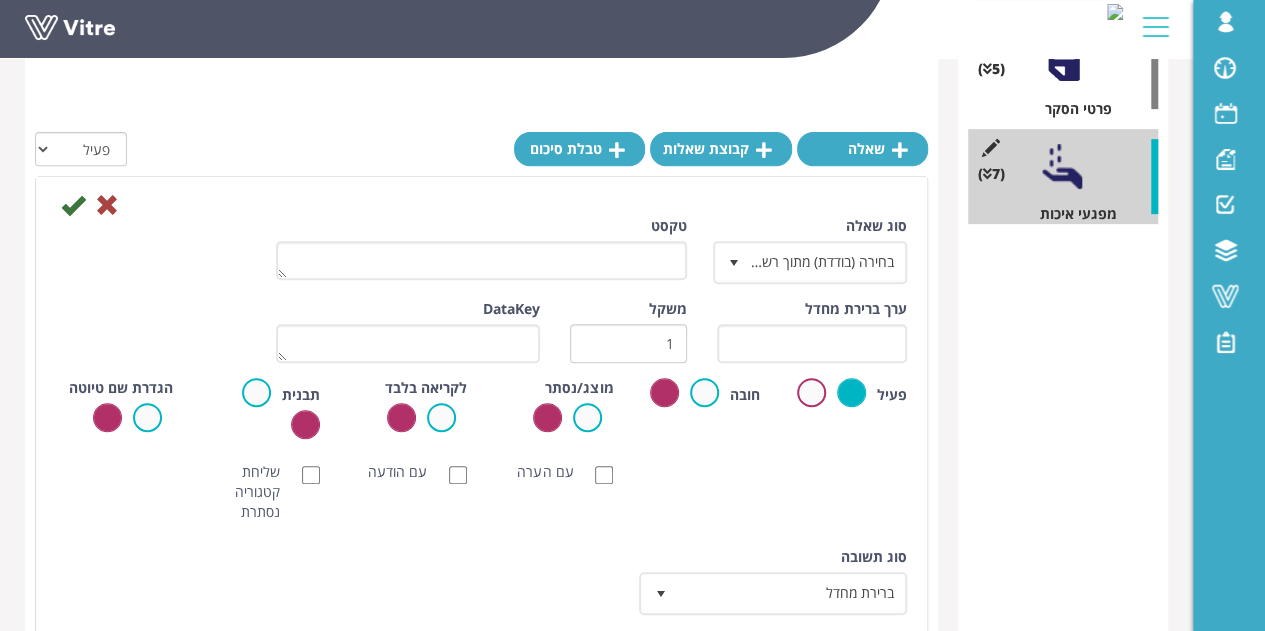 scroll, scrollTop: 378, scrollLeft: 0, axis: vertical 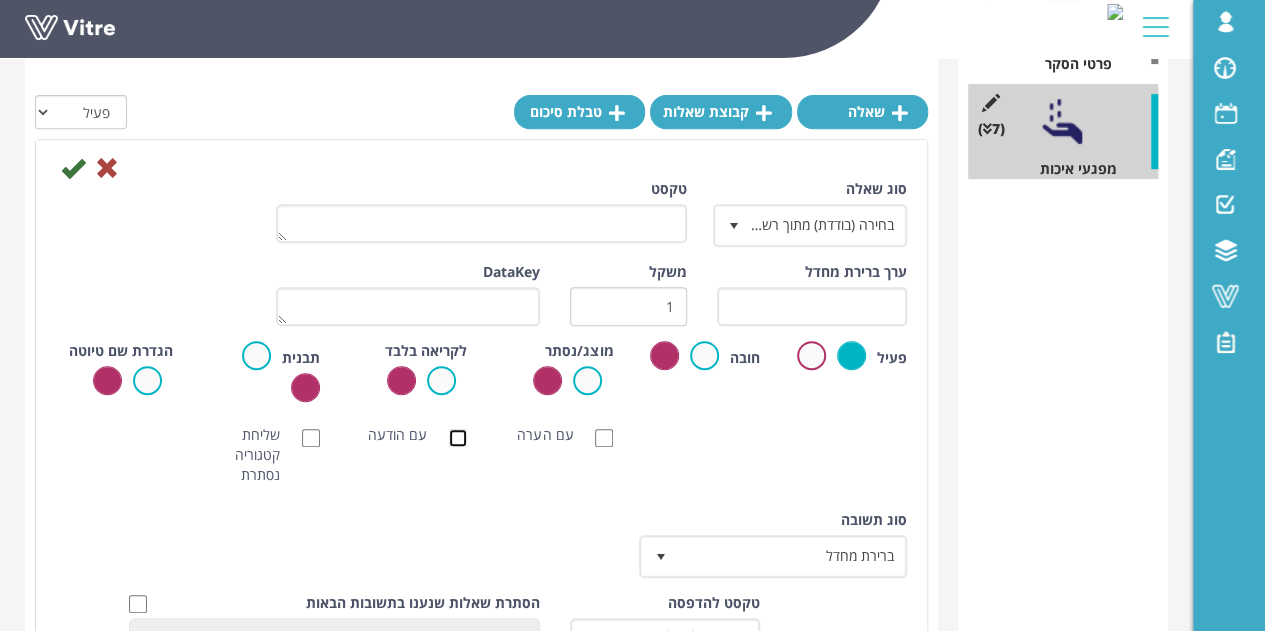 click on "עם הודעה" at bounding box center (458, 438) 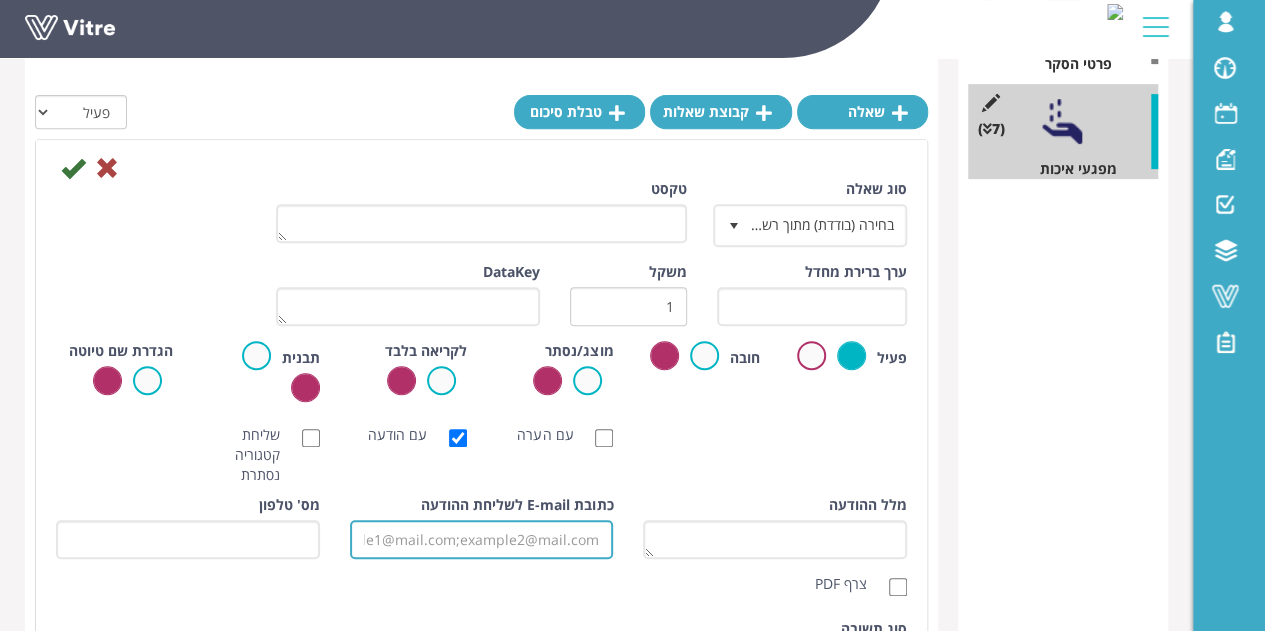 click on "כתובת E-mail לשליחת ההודעה" at bounding box center (482, 539) 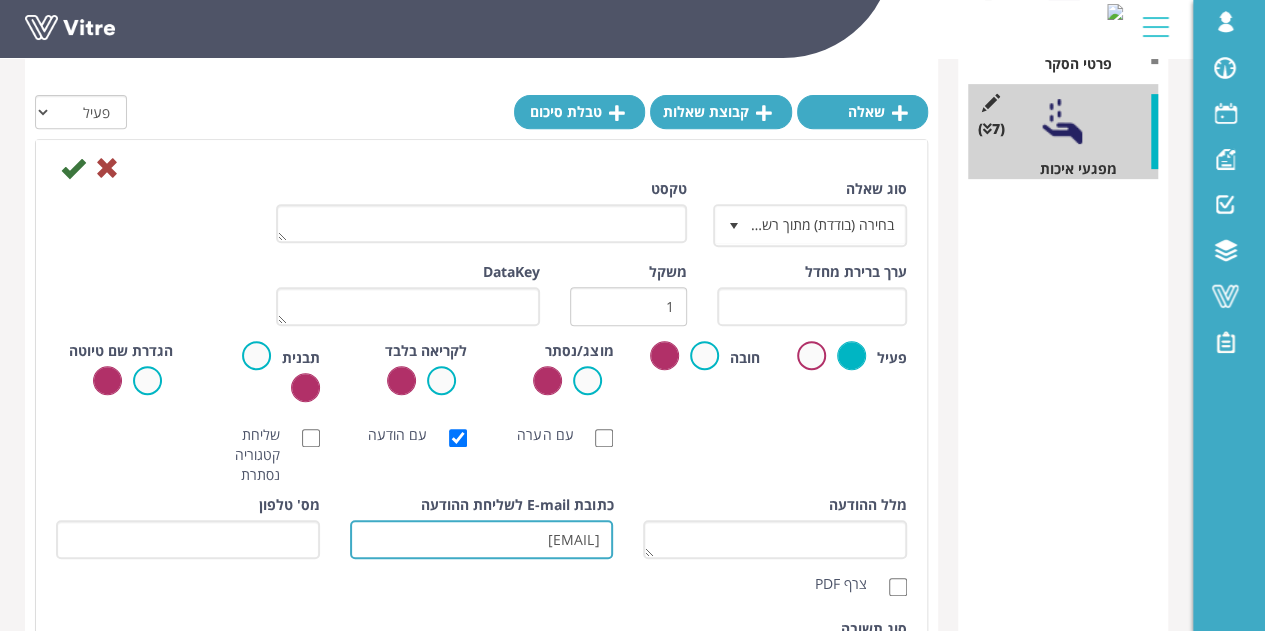 type on "[EMAIL]" 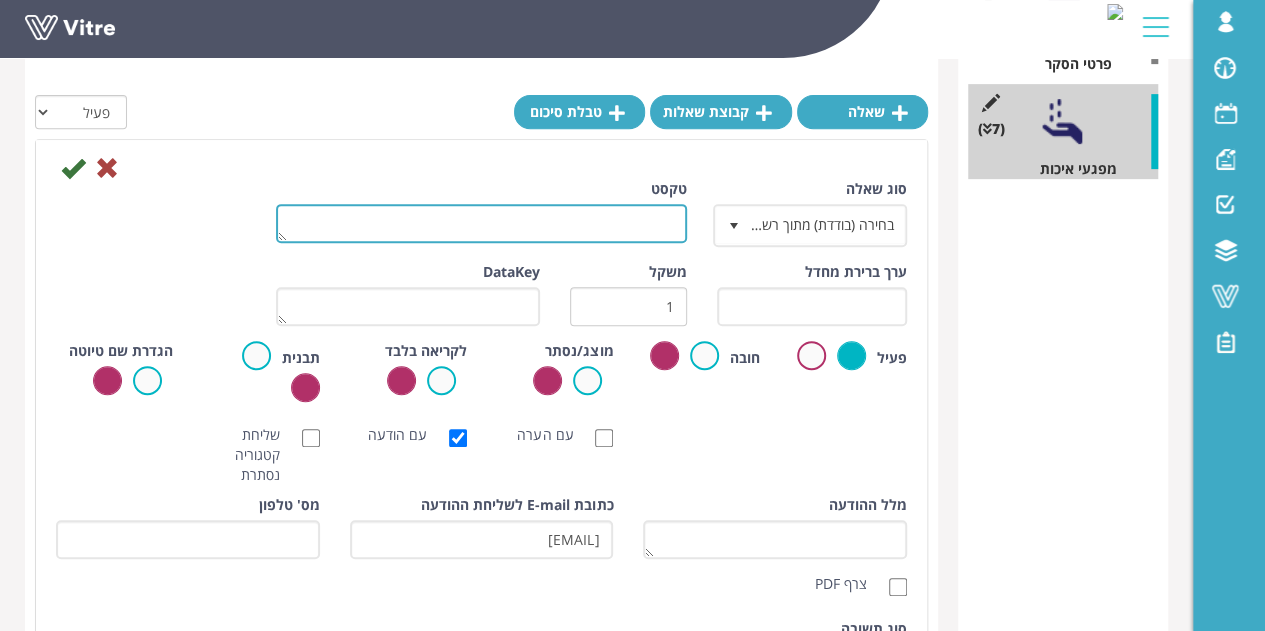click on "טקסט" at bounding box center [481, 223] 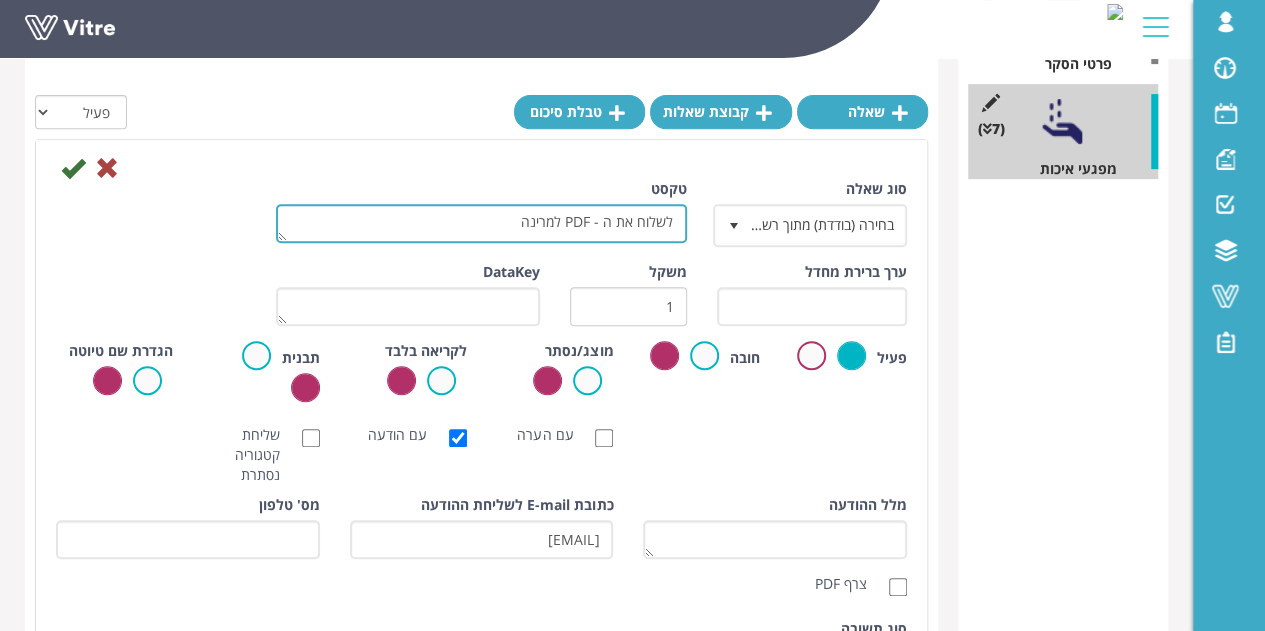 type on "לשלוח את ה - PDF למרינה" 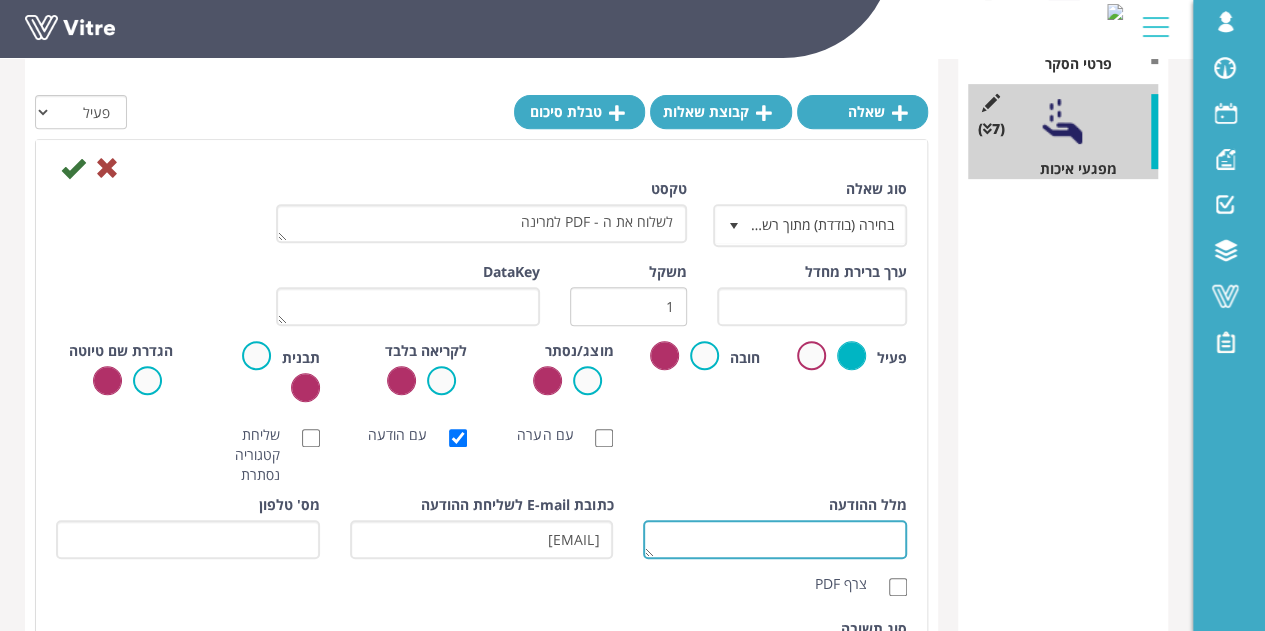 click on "מלל ההודעה" at bounding box center [775, 539] 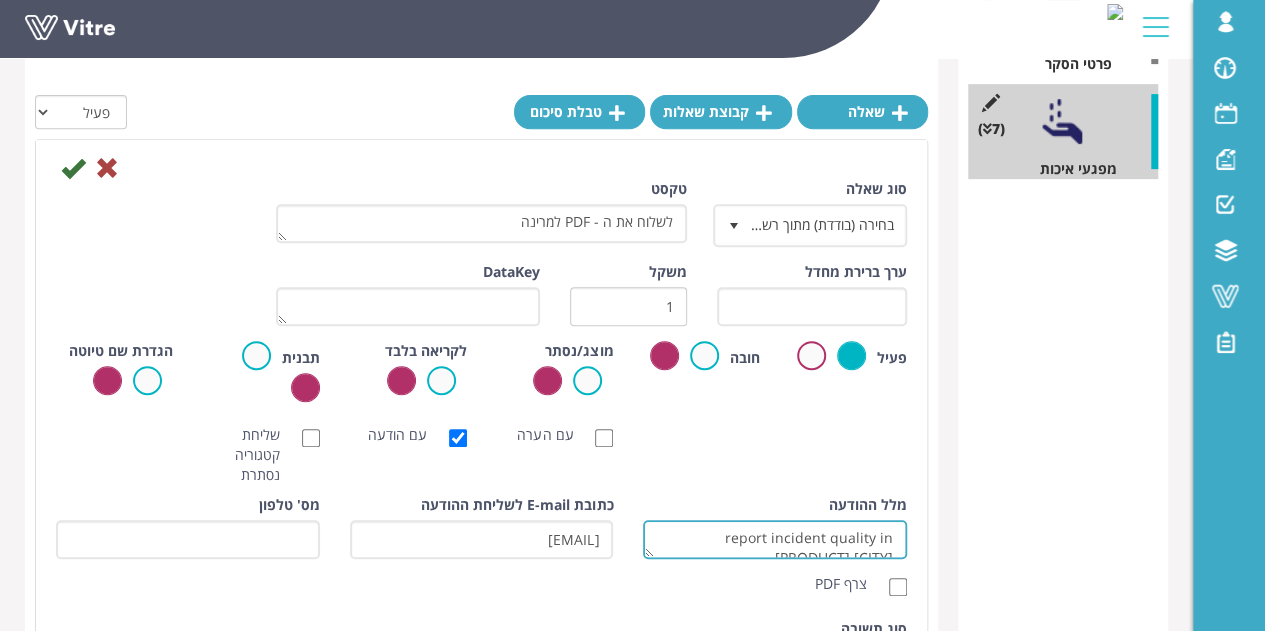 scroll, scrollTop: 10, scrollLeft: 0, axis: vertical 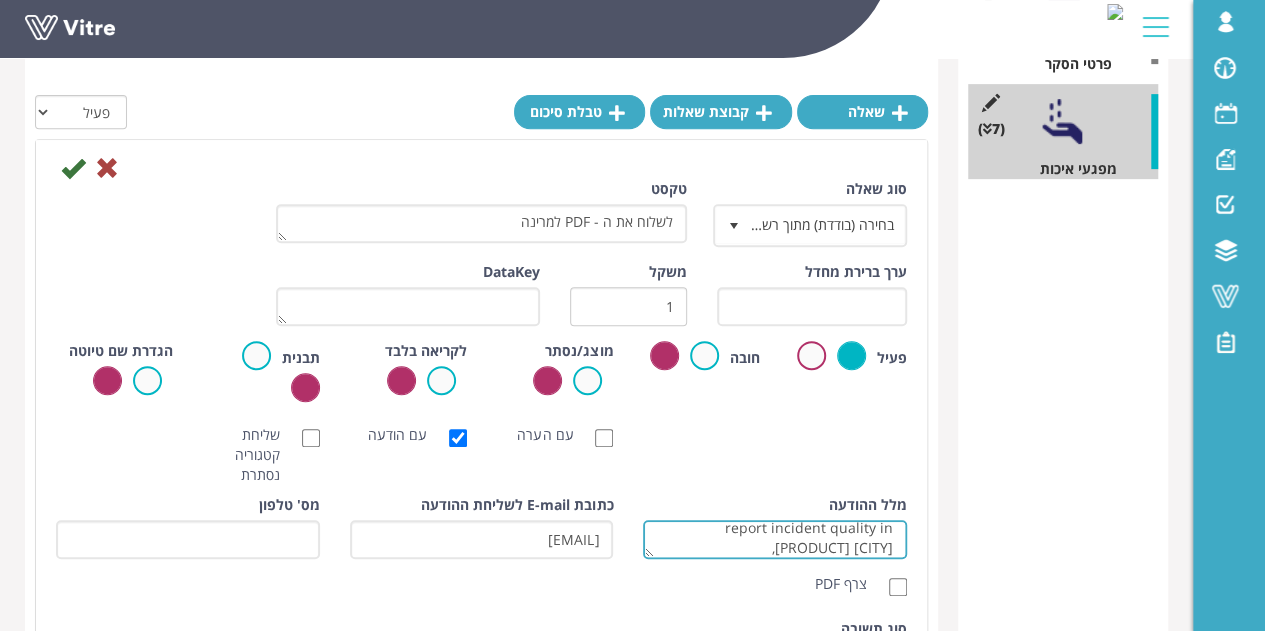 type on "report incident quality in [PRODUCT] [CITY],
attached survey for your review." 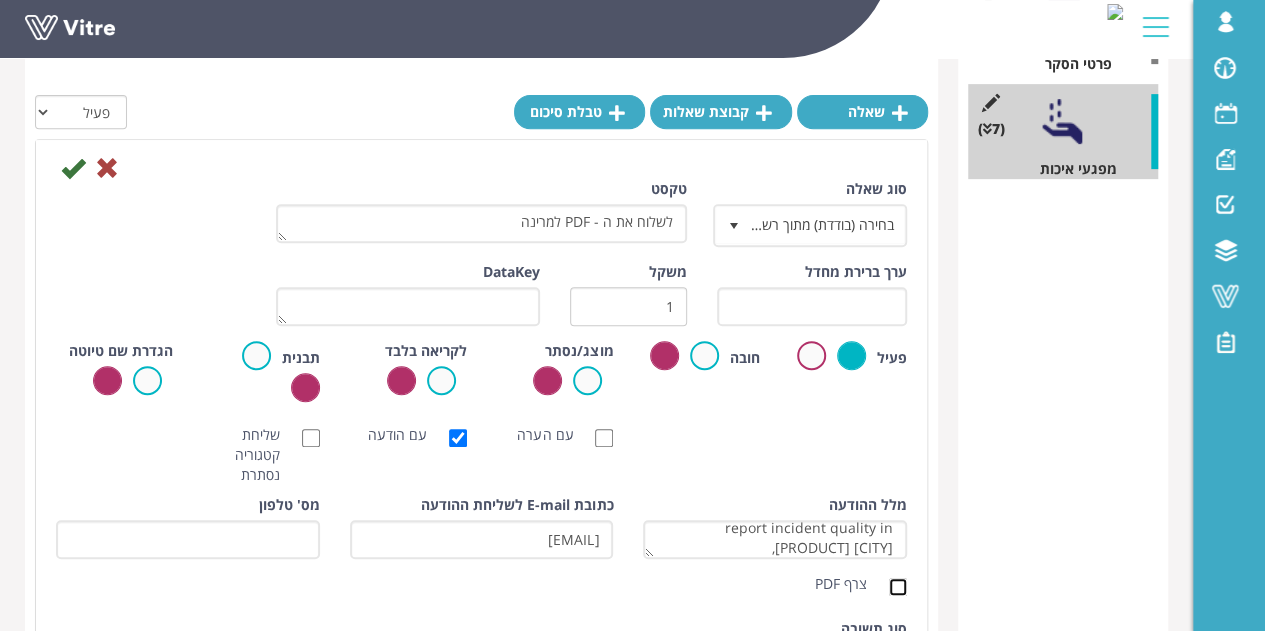 click on "צרף PDF" at bounding box center (898, 587) 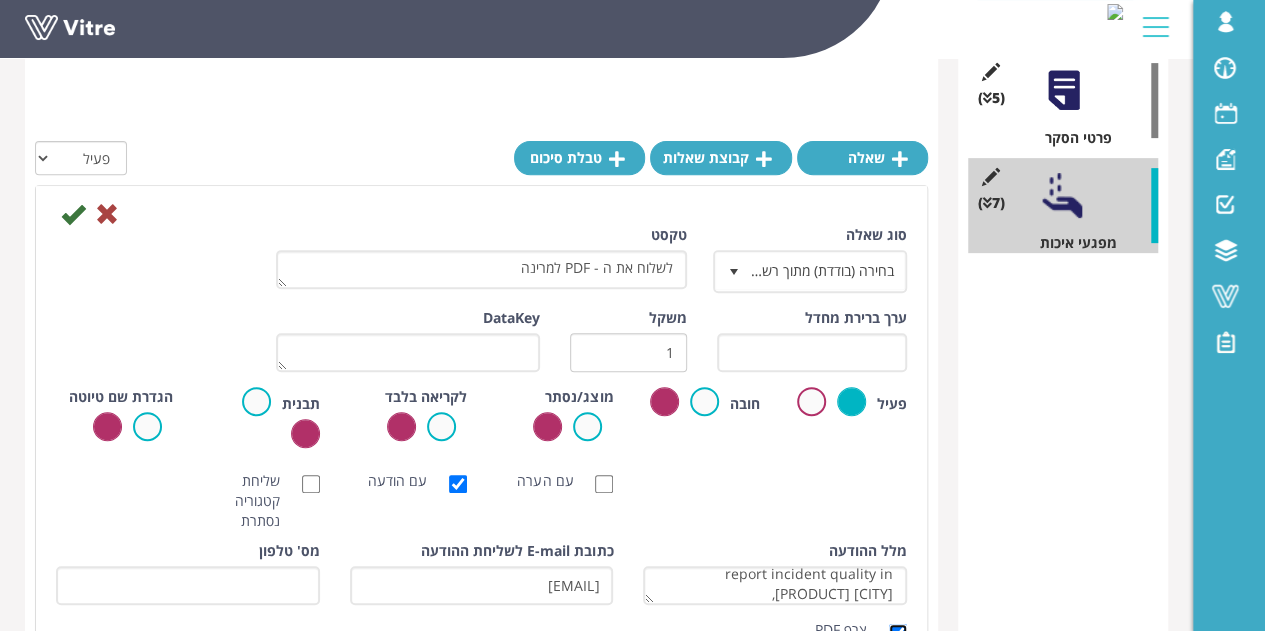 scroll, scrollTop: 278, scrollLeft: 0, axis: vertical 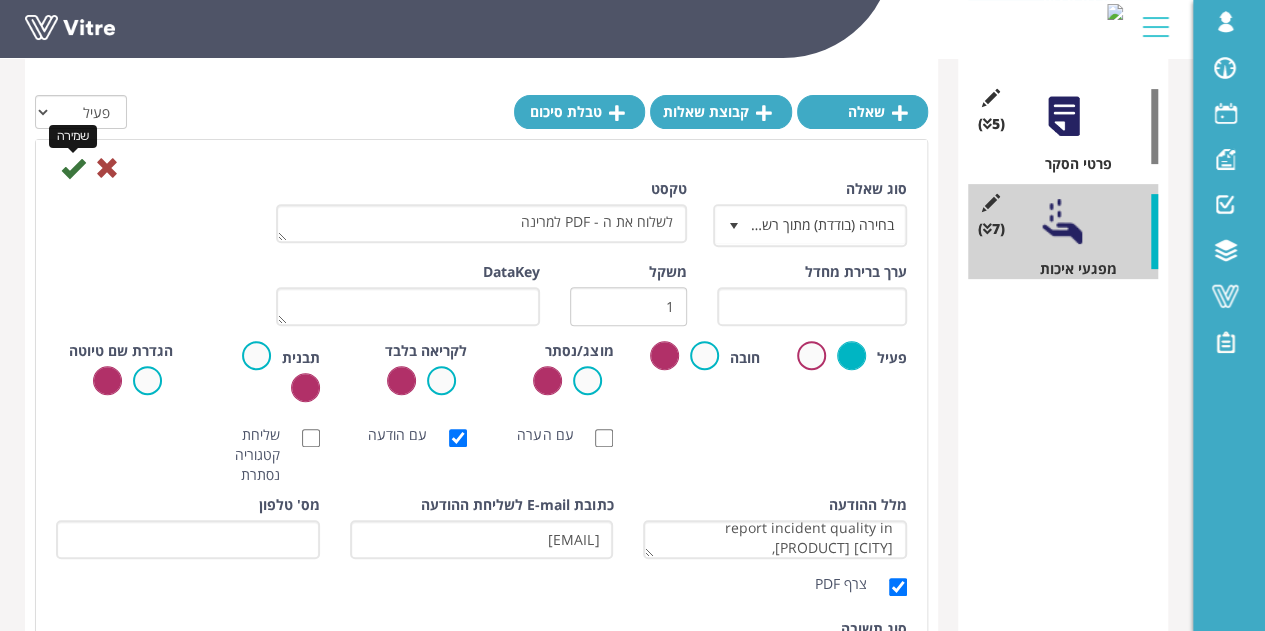 click at bounding box center [73, 168] 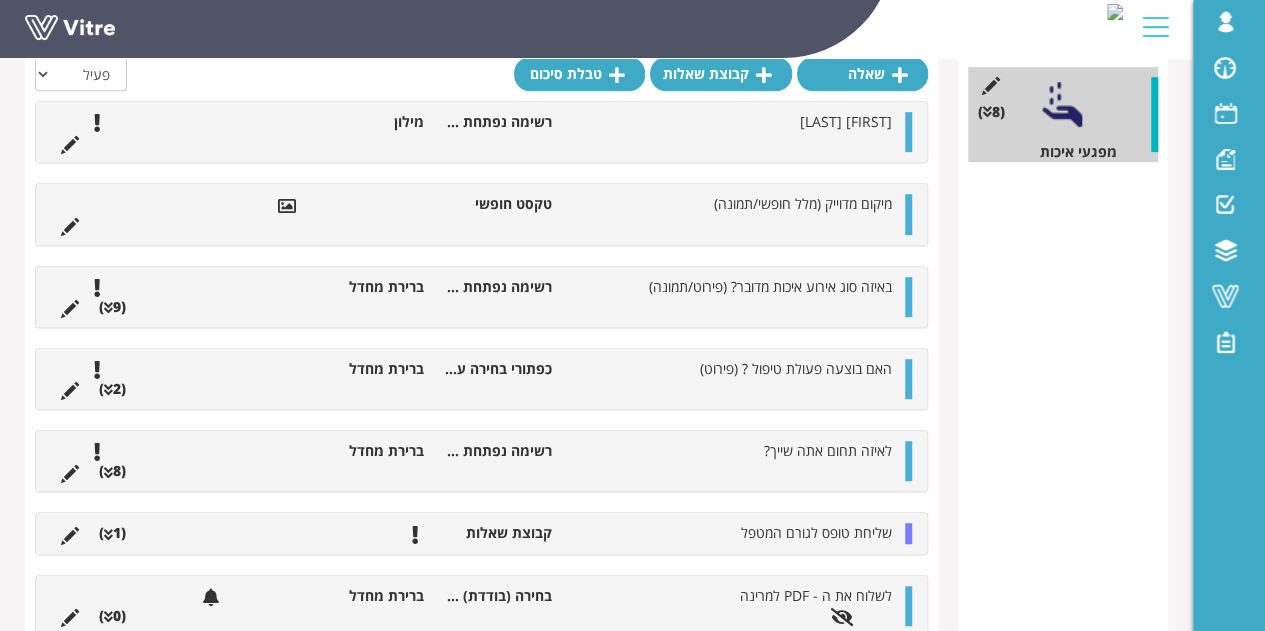 scroll, scrollTop: 454, scrollLeft: 0, axis: vertical 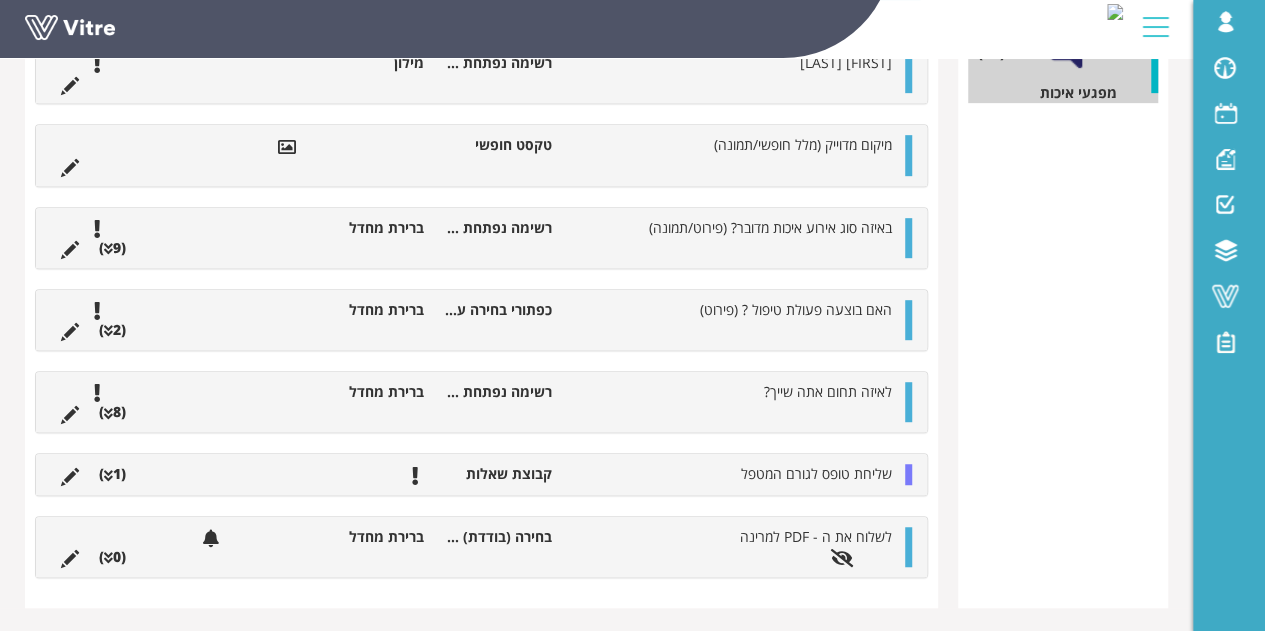 click at bounding box center (908, 547) 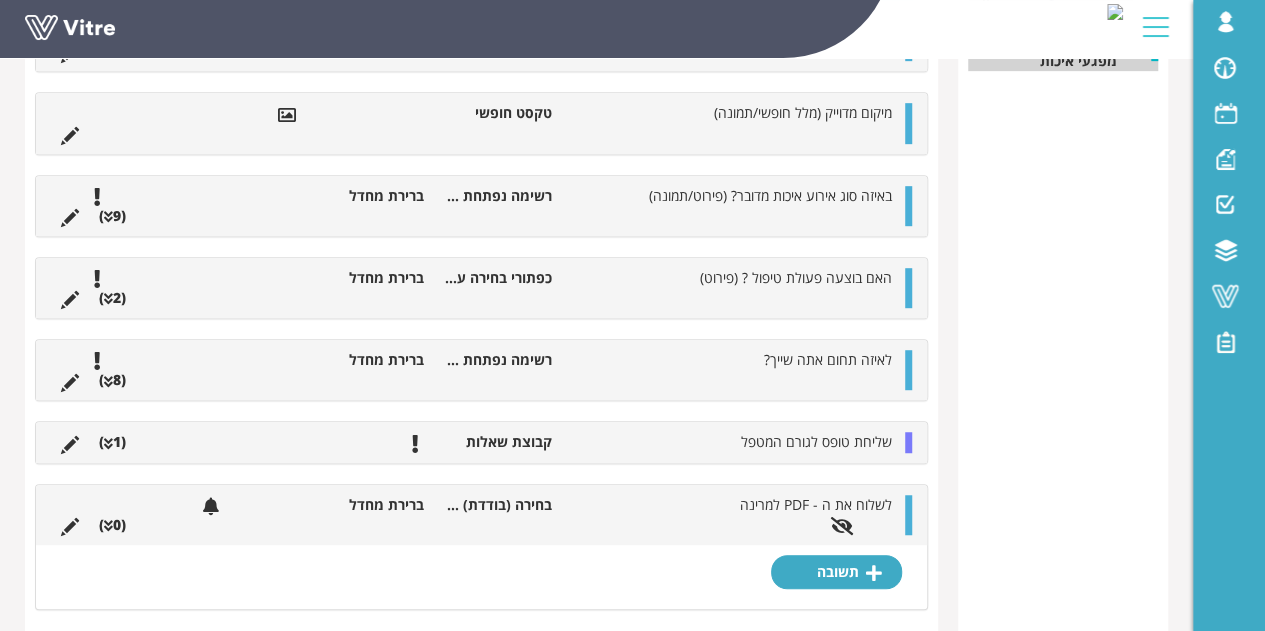 scroll, scrollTop: 517, scrollLeft: 0, axis: vertical 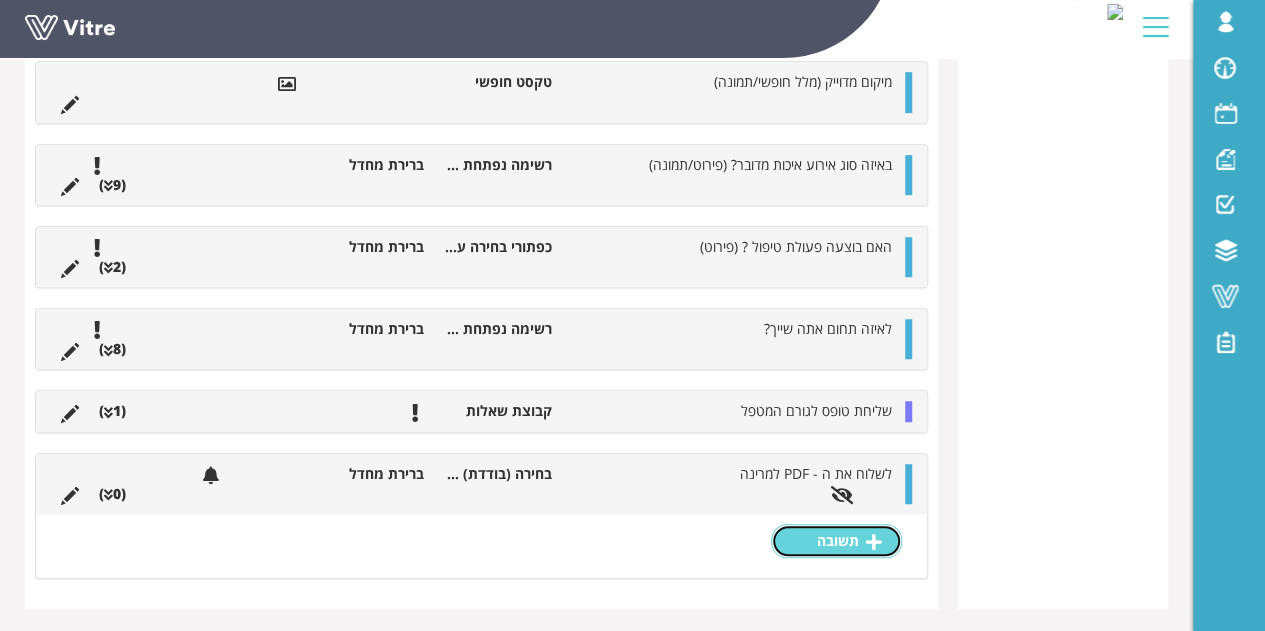 click on "תשובה" at bounding box center [836, 541] 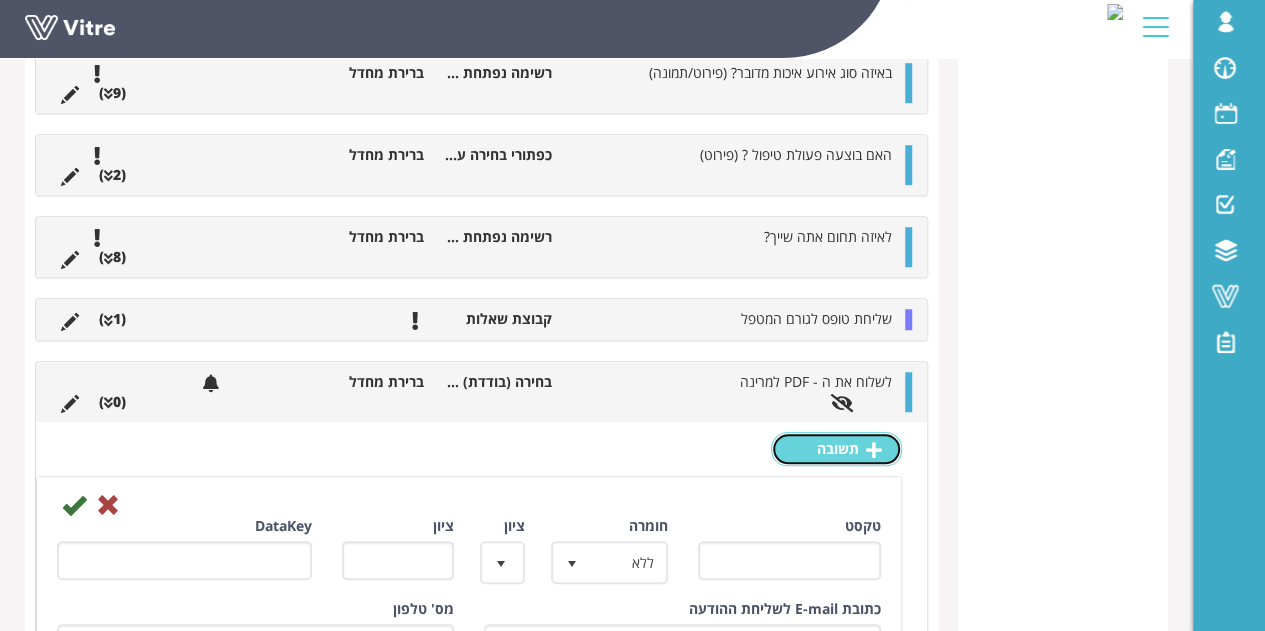 scroll, scrollTop: 717, scrollLeft: 0, axis: vertical 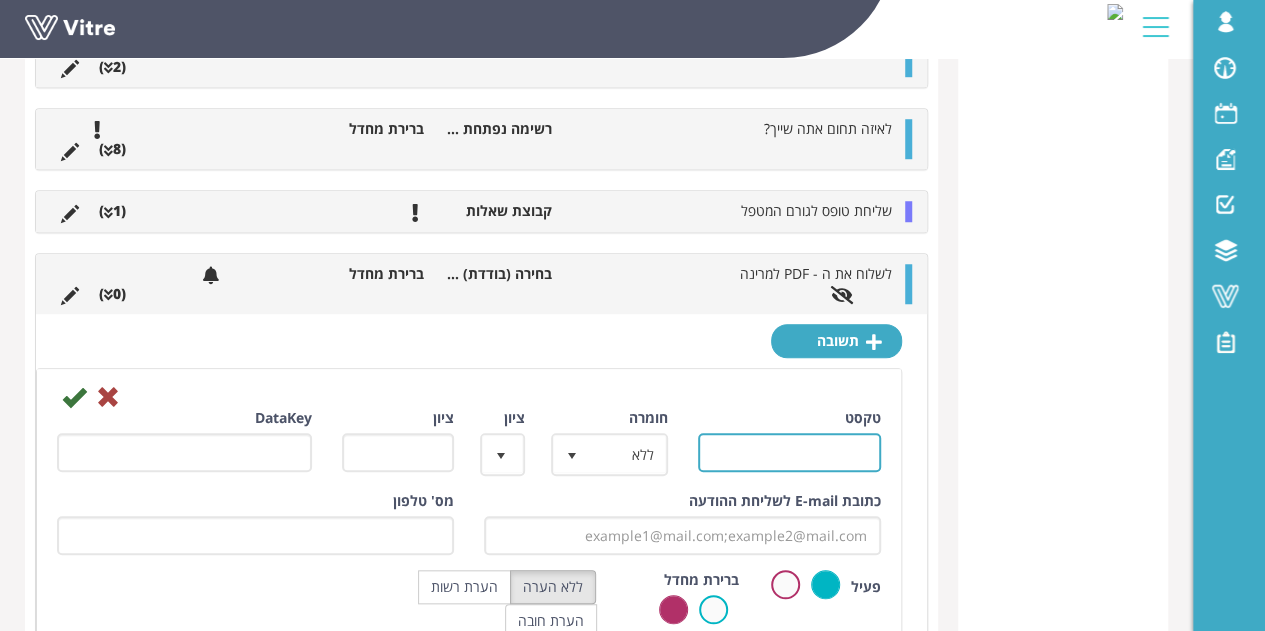 click on "טקסט" at bounding box center (790, 452) 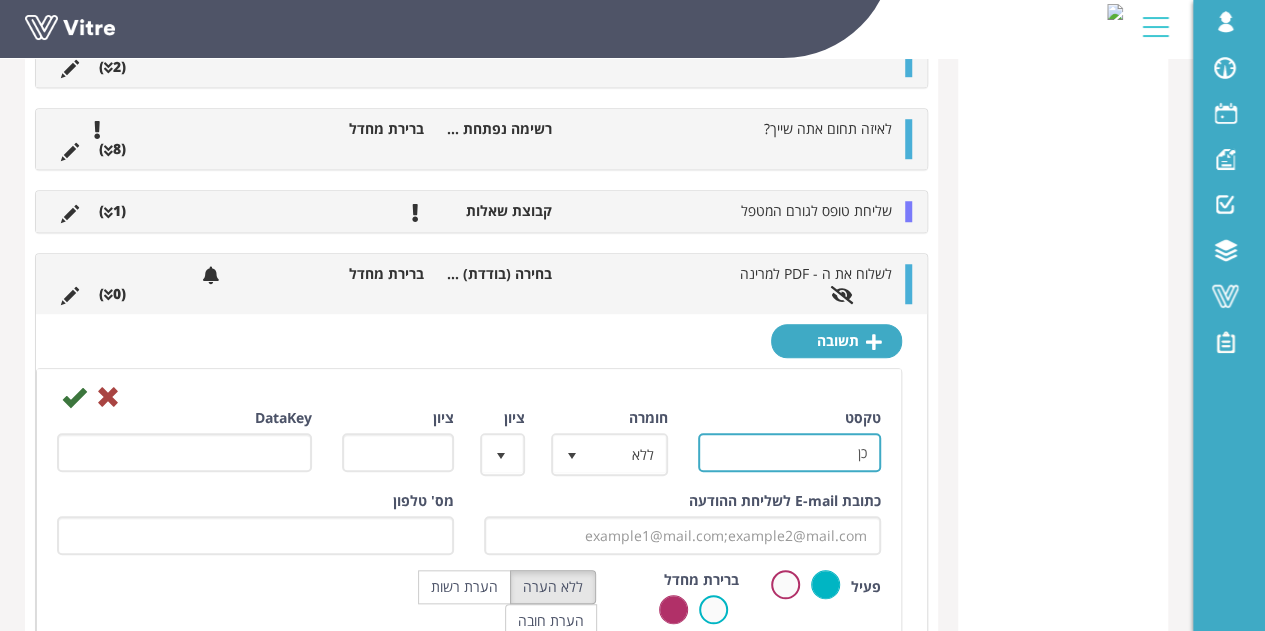 scroll, scrollTop: 817, scrollLeft: 0, axis: vertical 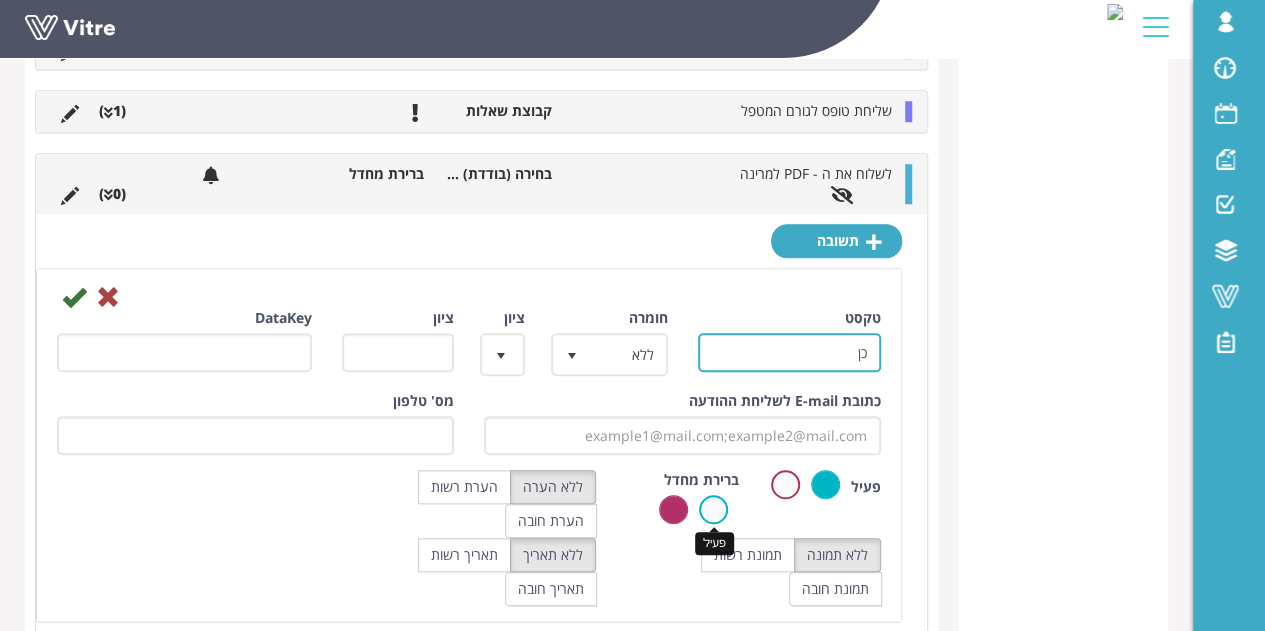 type on "כן" 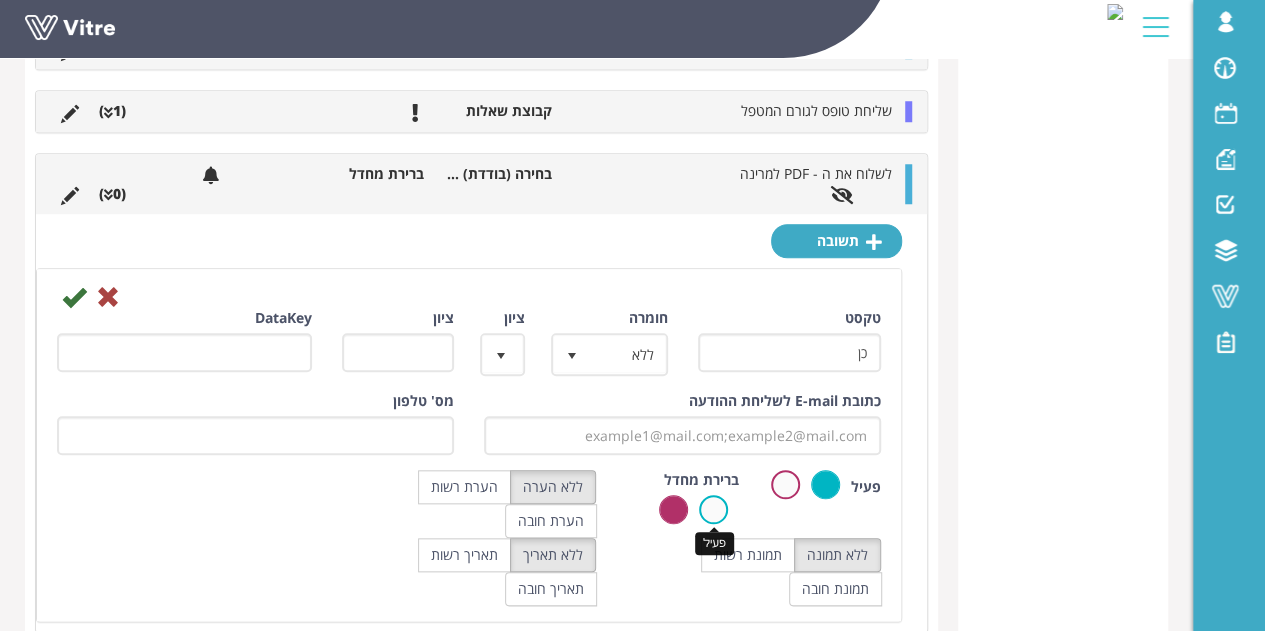 click at bounding box center [713, 509] 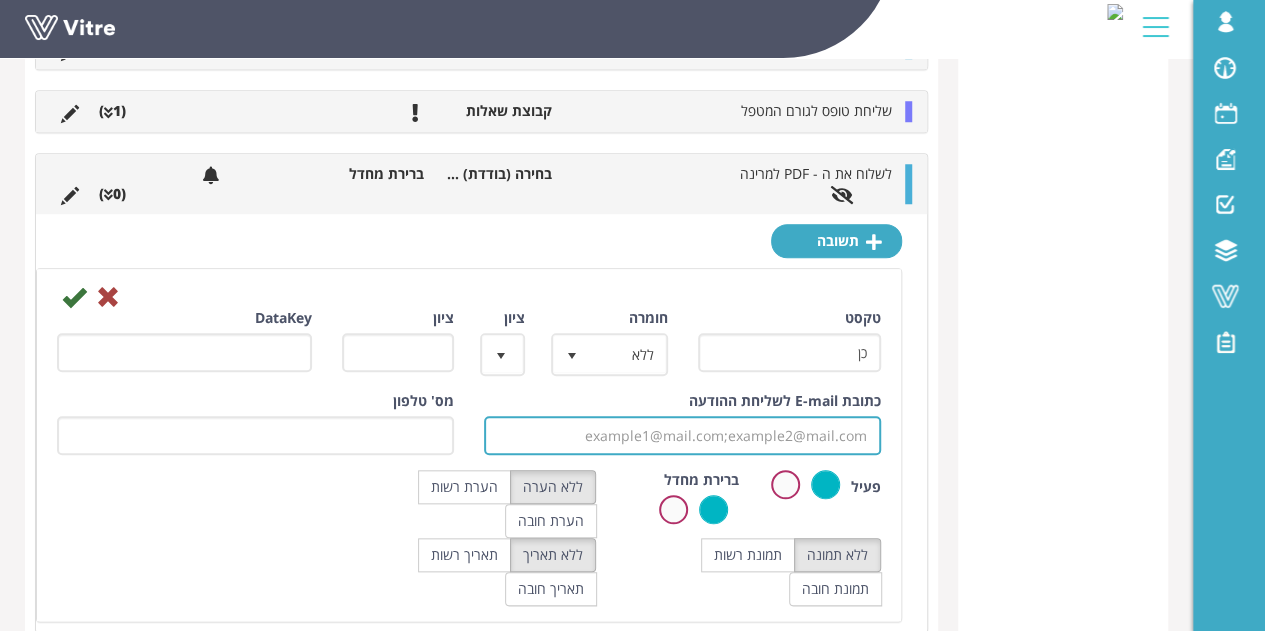 click on "כתובת E-mail לשליחת ההודעה" at bounding box center [682, 435] 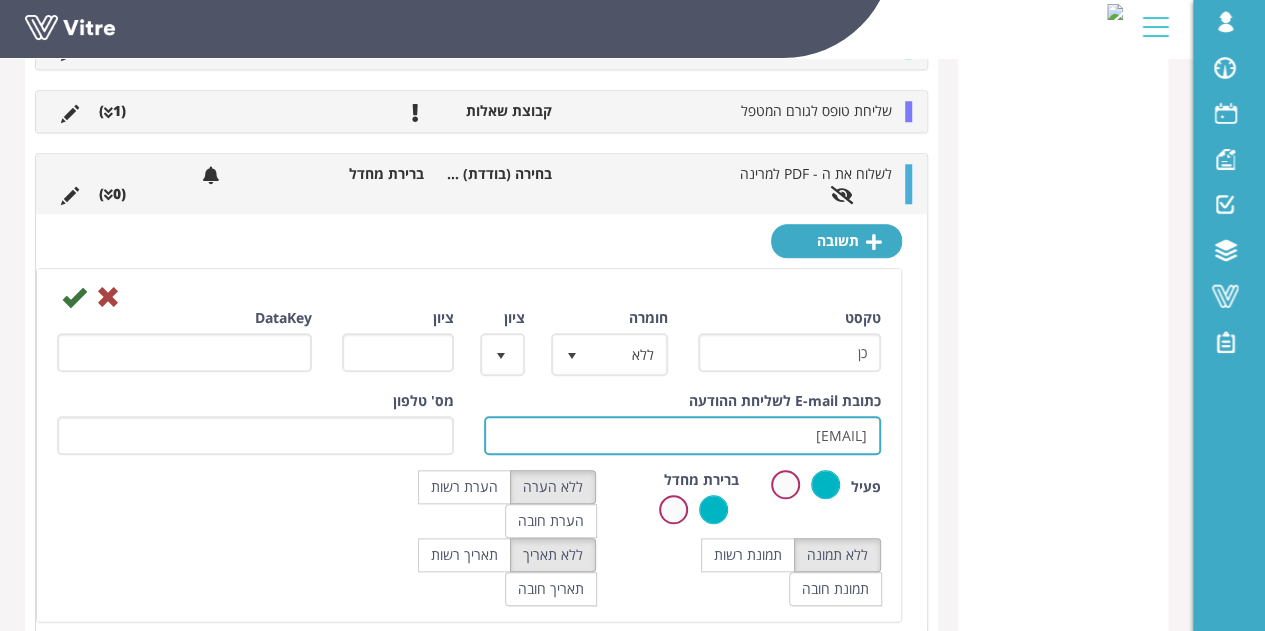 scroll, scrollTop: 868, scrollLeft: 0, axis: vertical 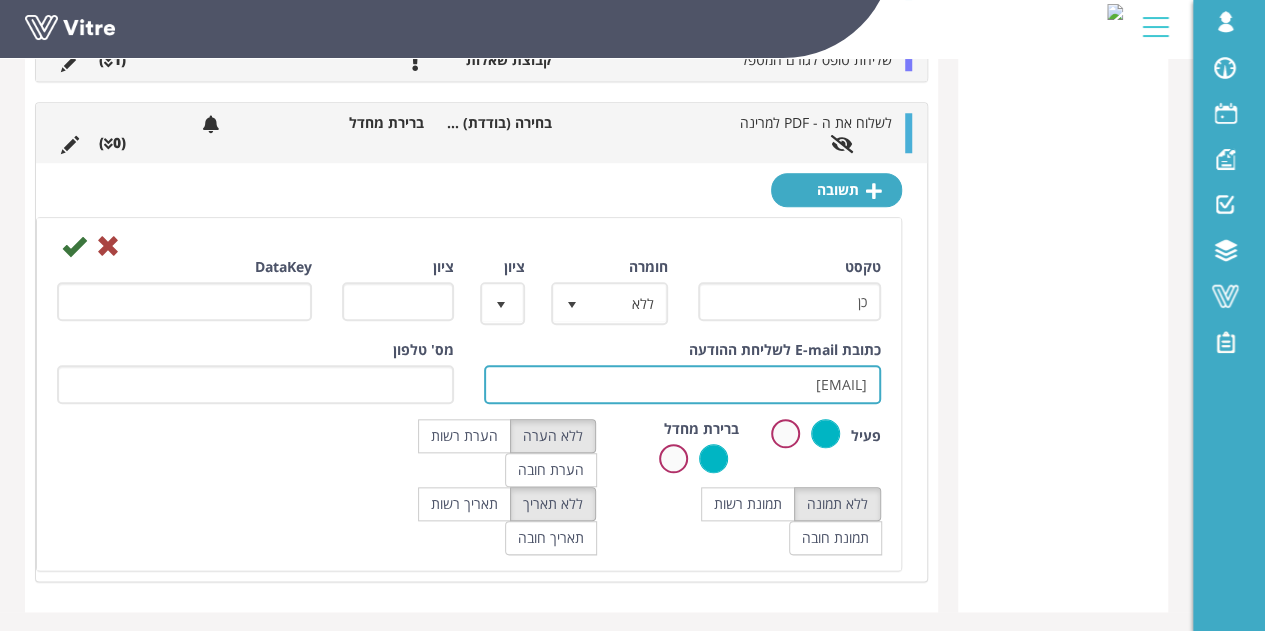 type on "[EMAIL]" 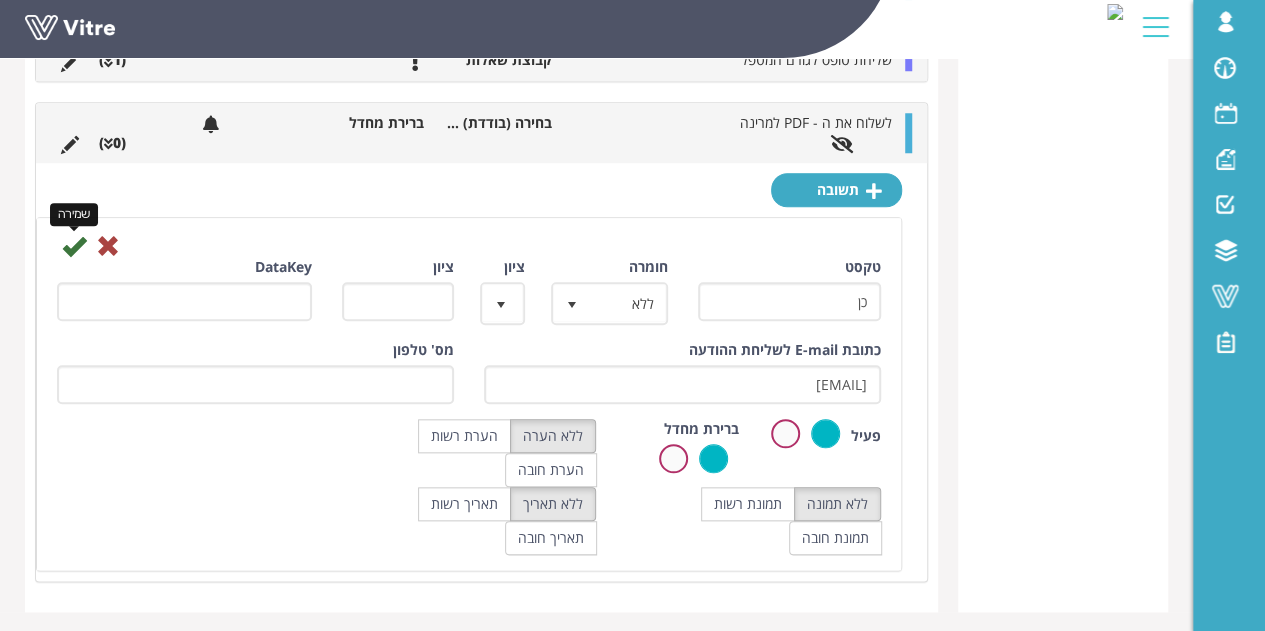 click at bounding box center (74, 246) 